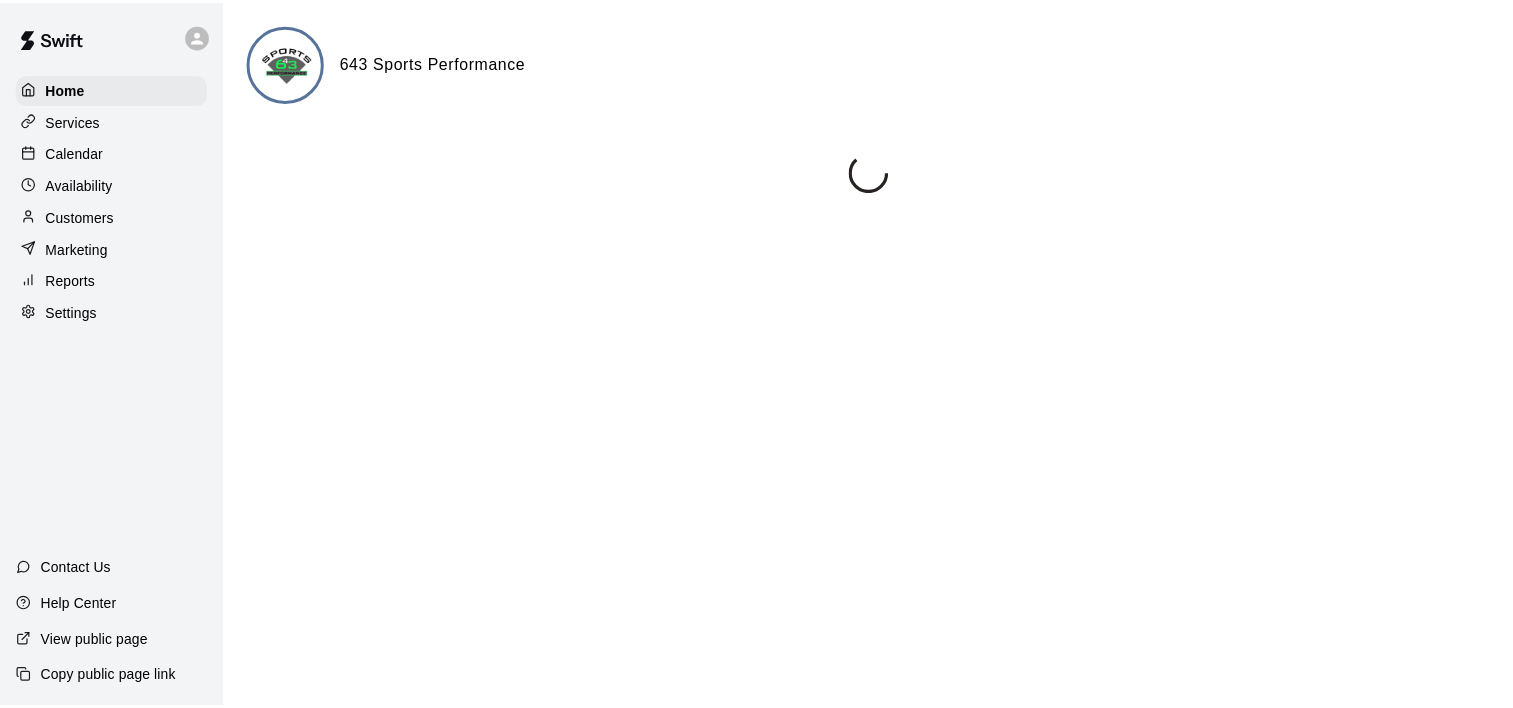 scroll, scrollTop: 0, scrollLeft: 0, axis: both 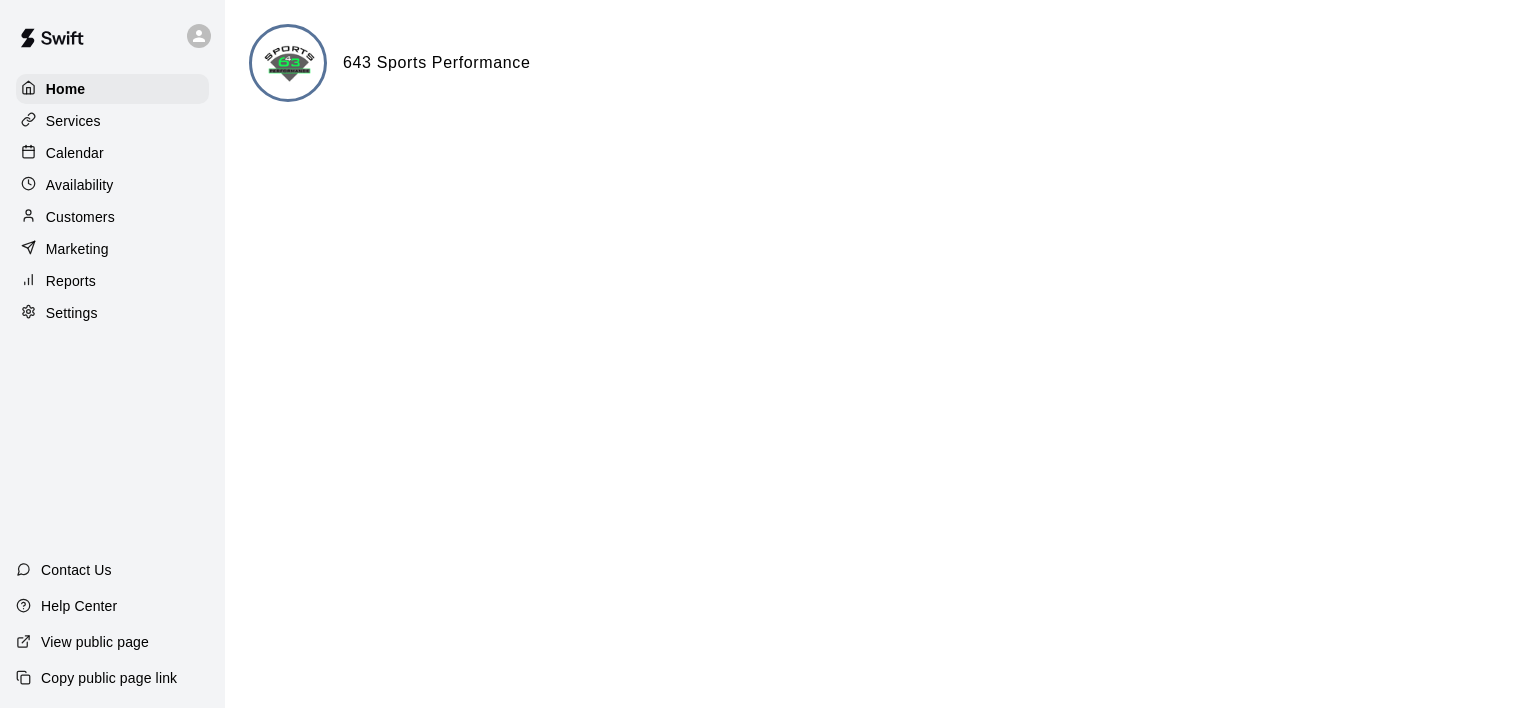 click on "Calendar" at bounding box center [112, 153] 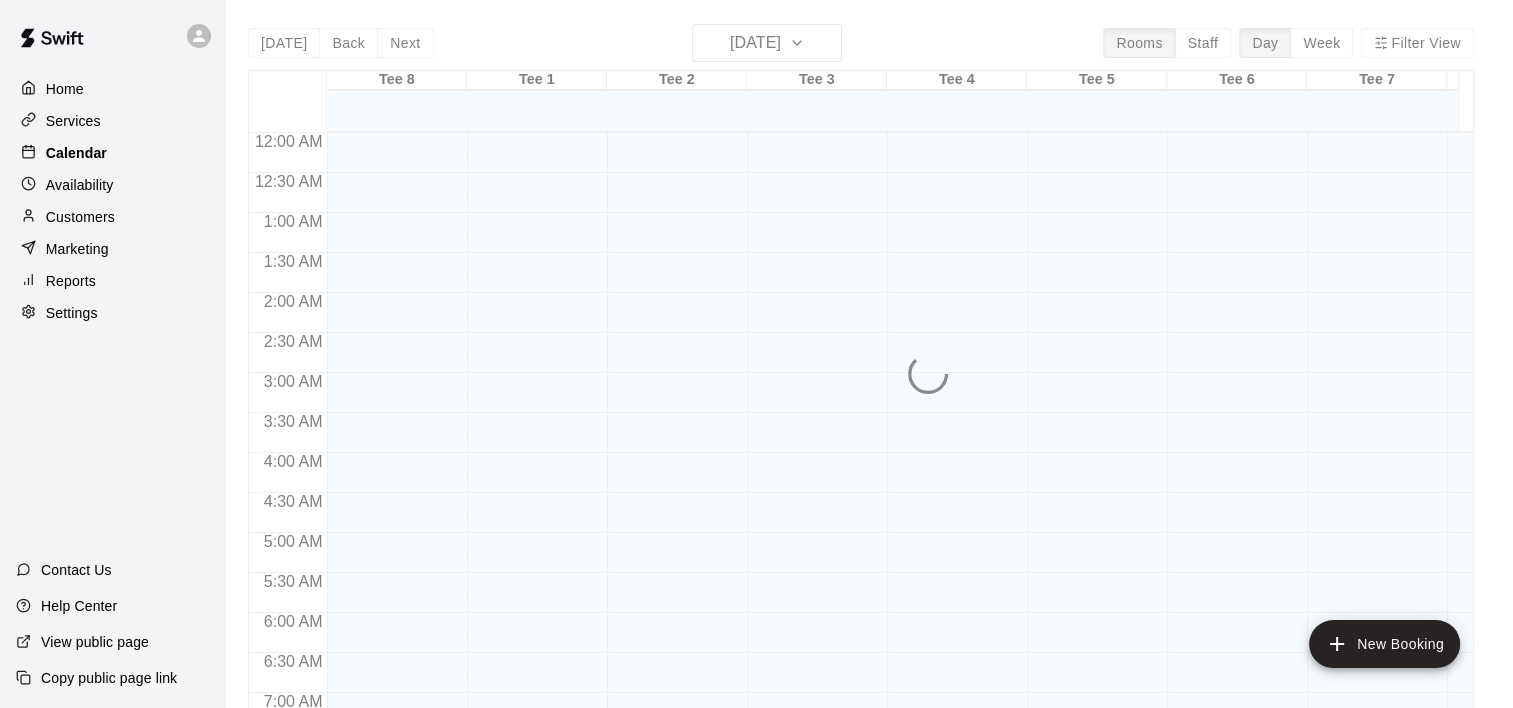 scroll, scrollTop: 868, scrollLeft: 0, axis: vertical 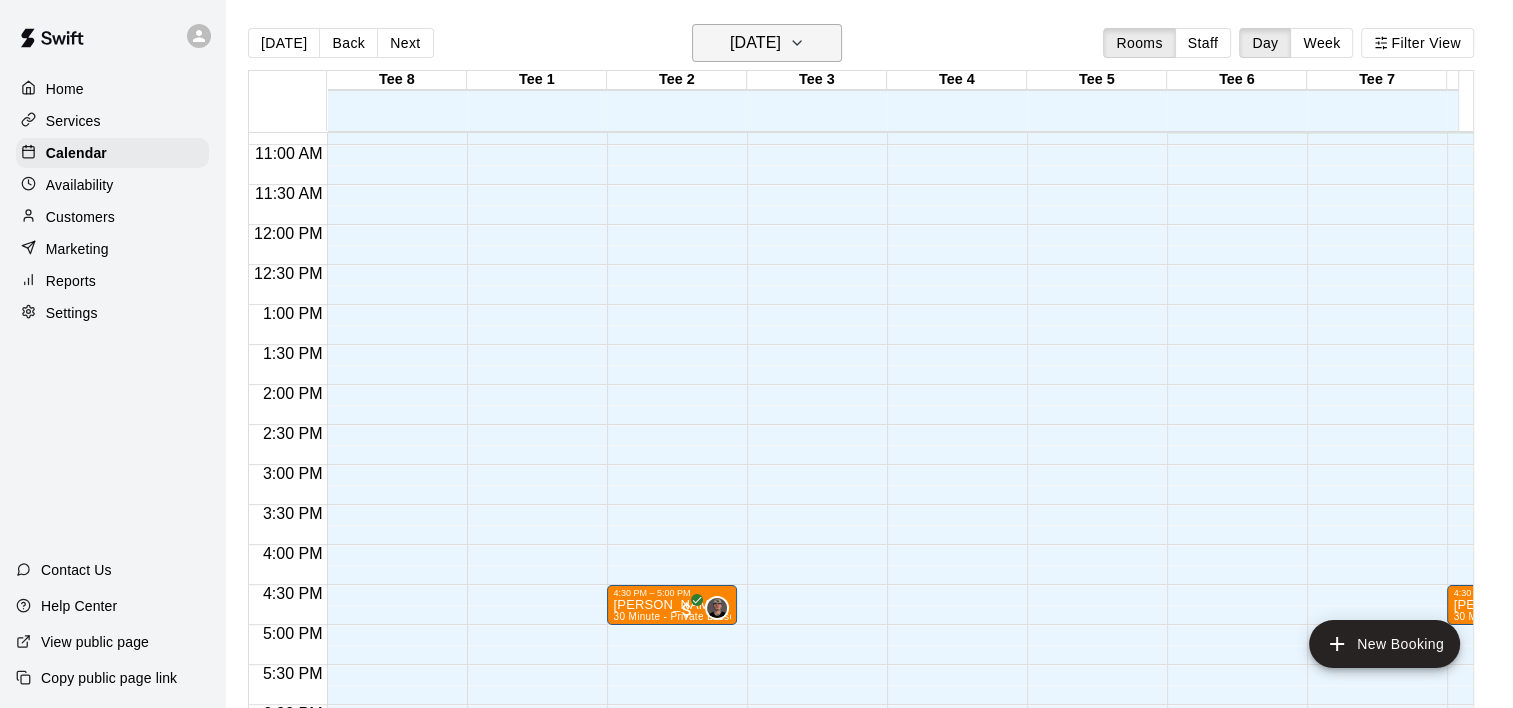 click 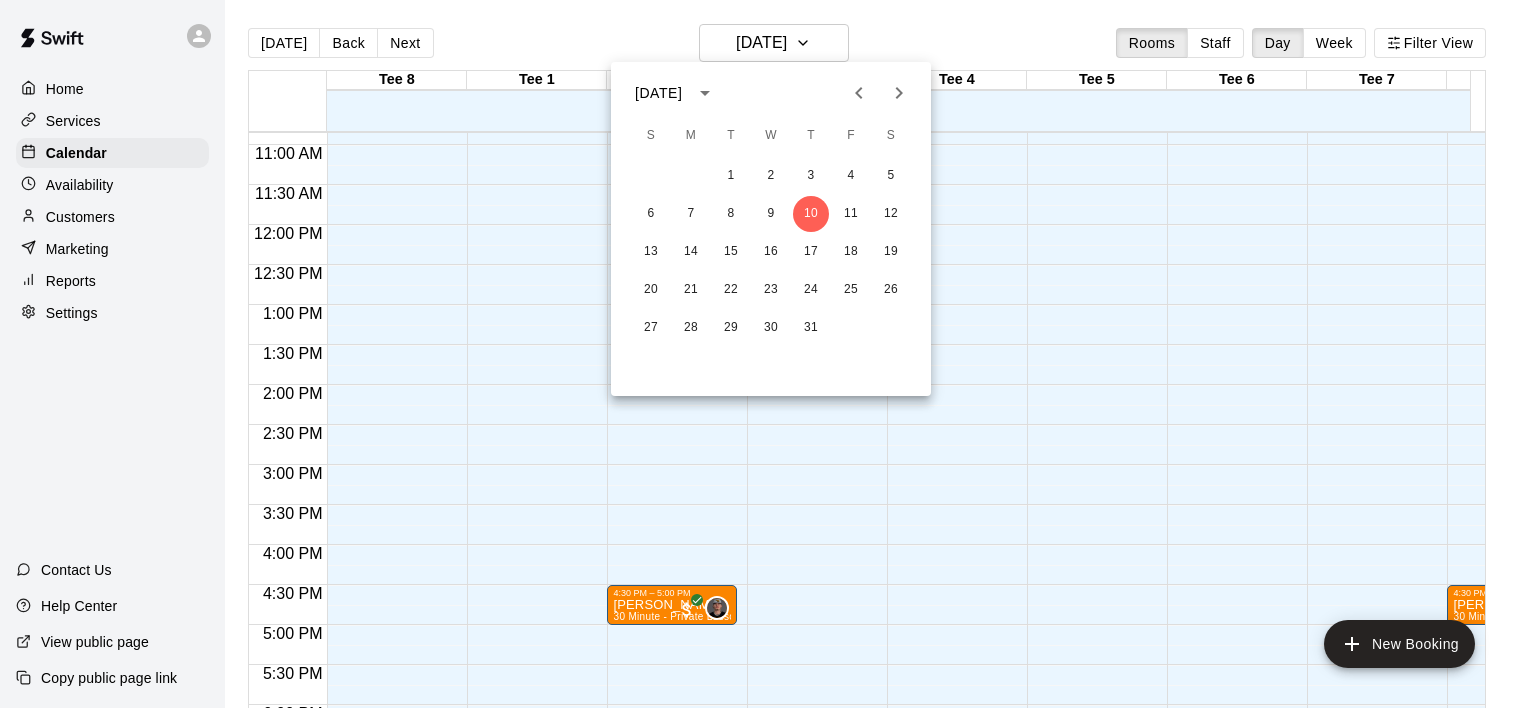 click at bounding box center (764, 354) 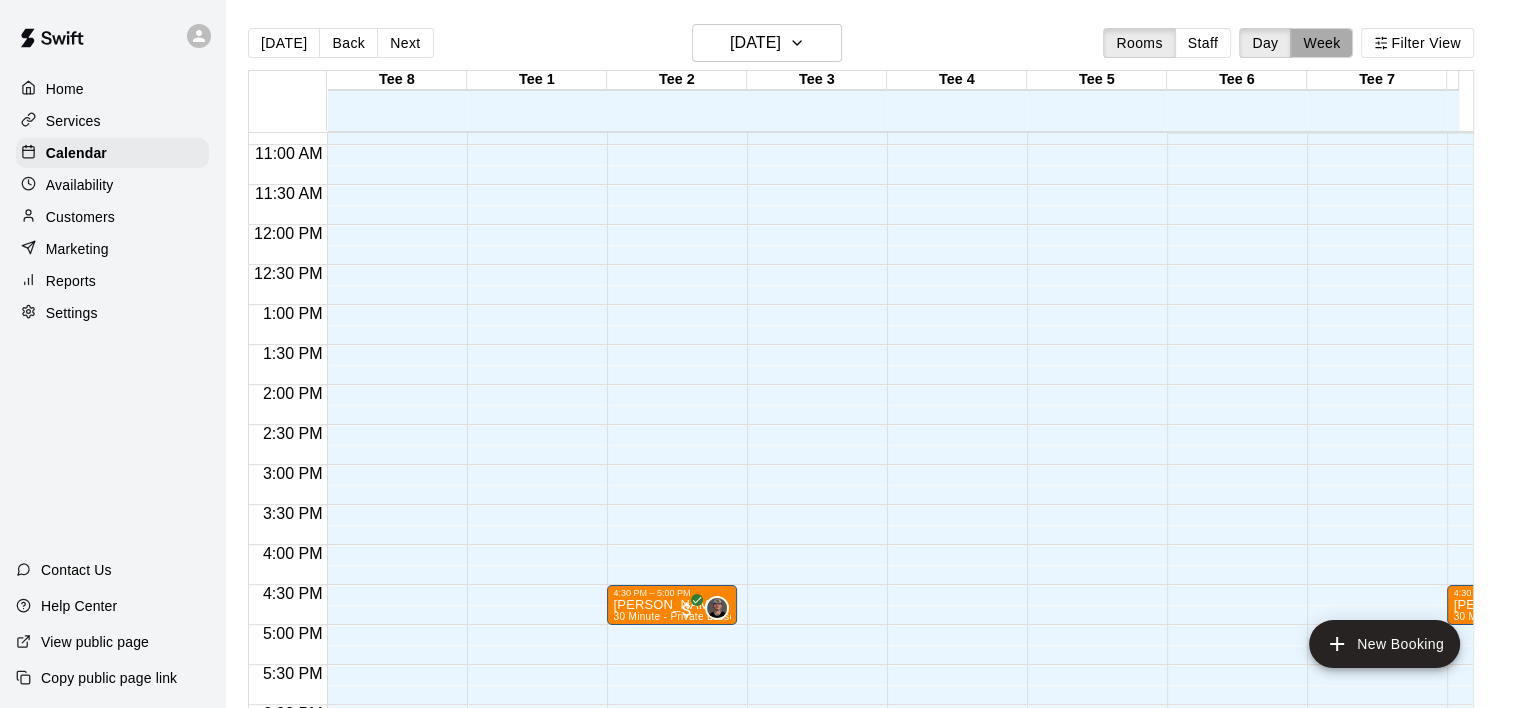 click on "Week" at bounding box center (1321, 43) 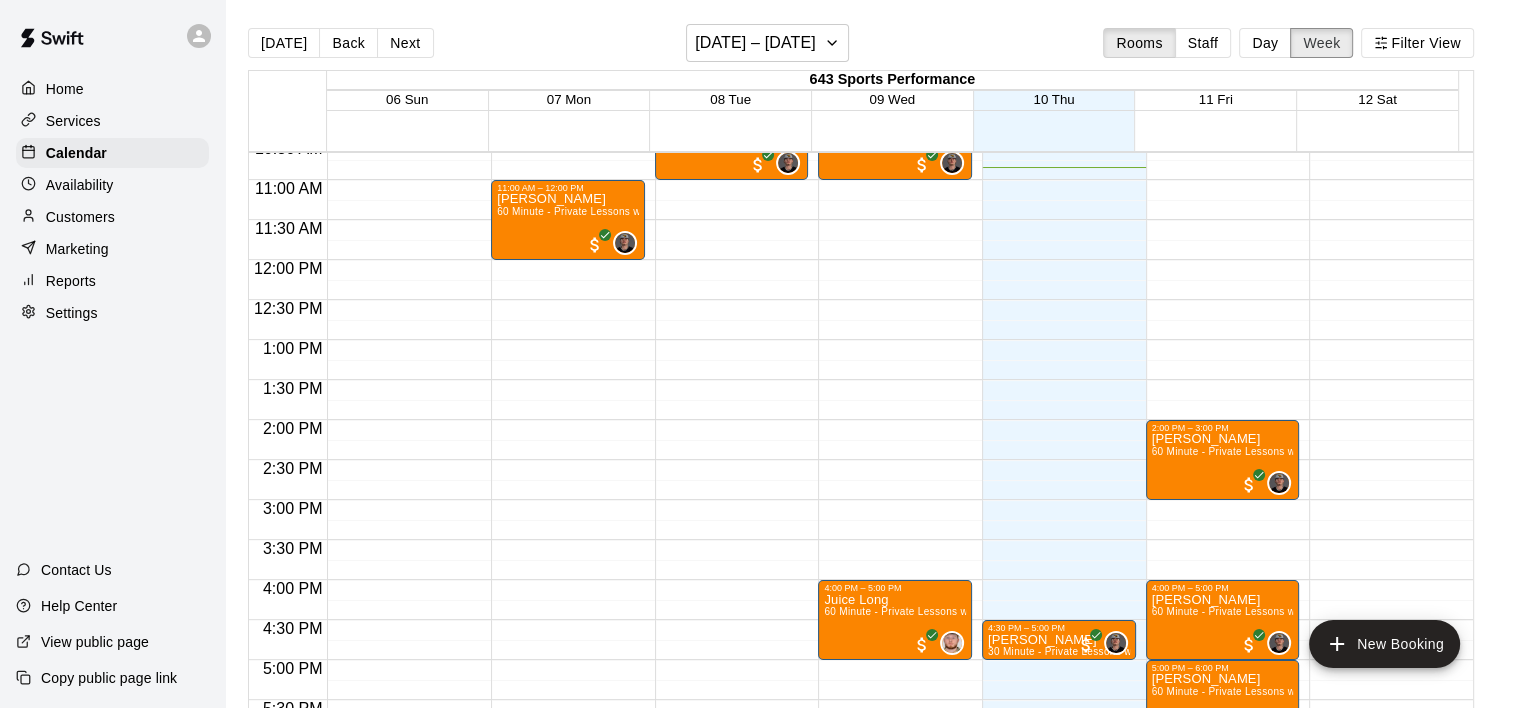 scroll, scrollTop: 768, scrollLeft: 0, axis: vertical 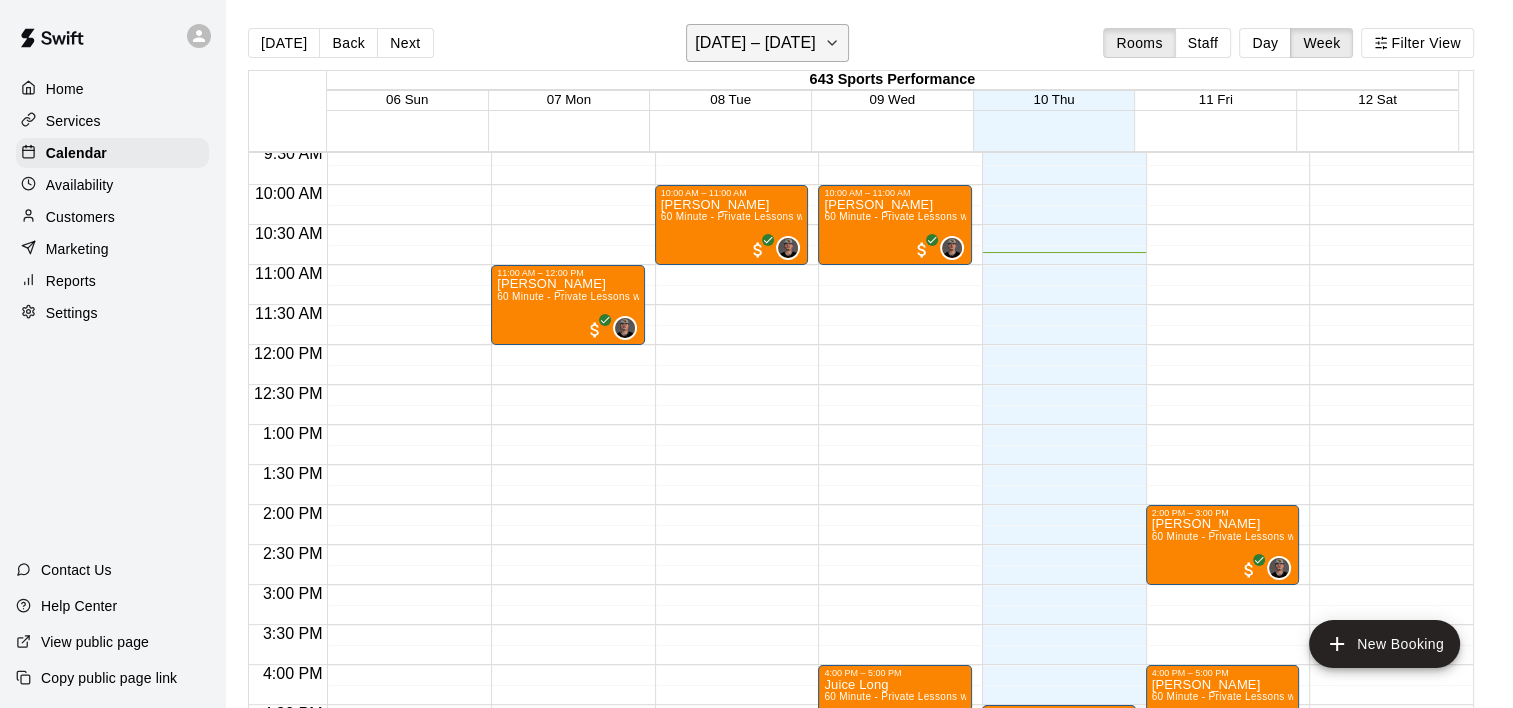 click 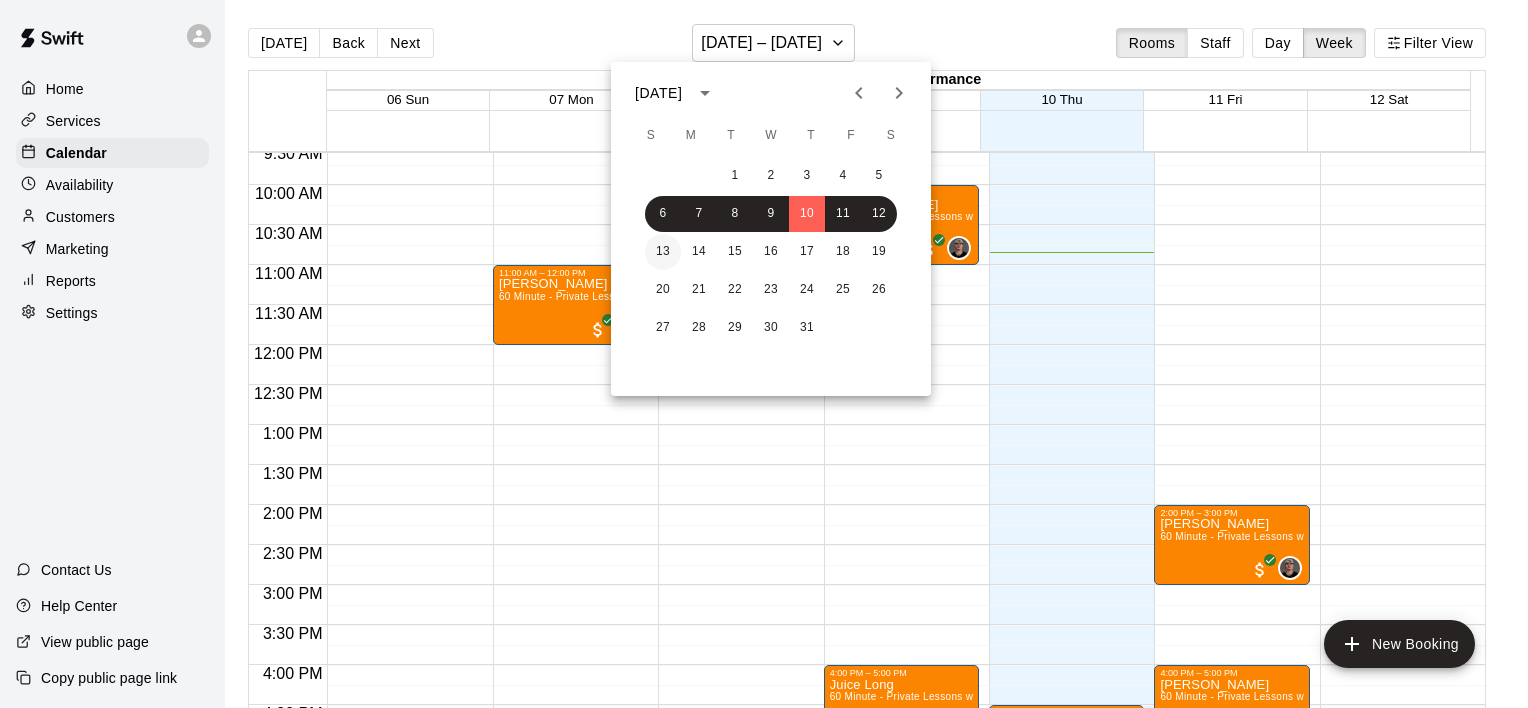 click on "13" at bounding box center (663, 252) 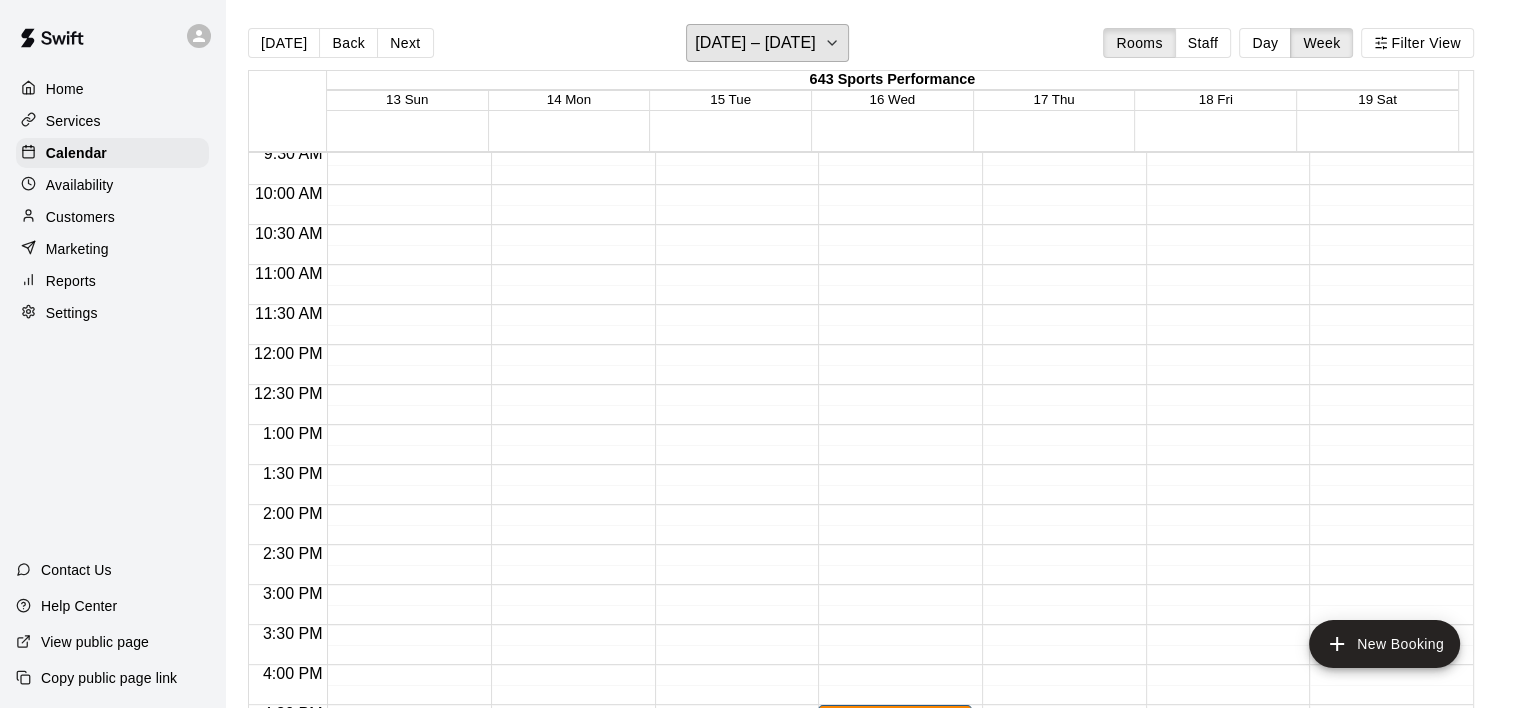 scroll, scrollTop: 668, scrollLeft: 0, axis: vertical 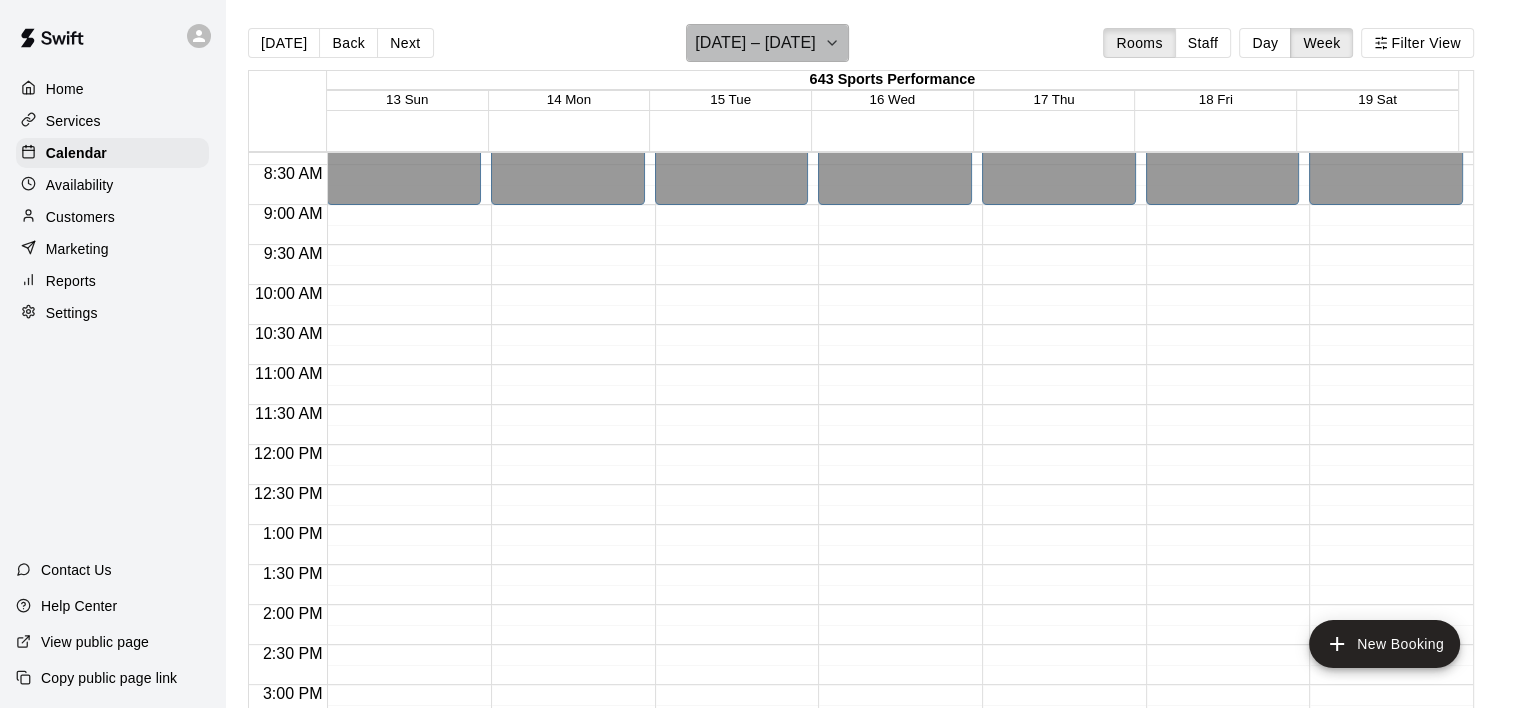 click 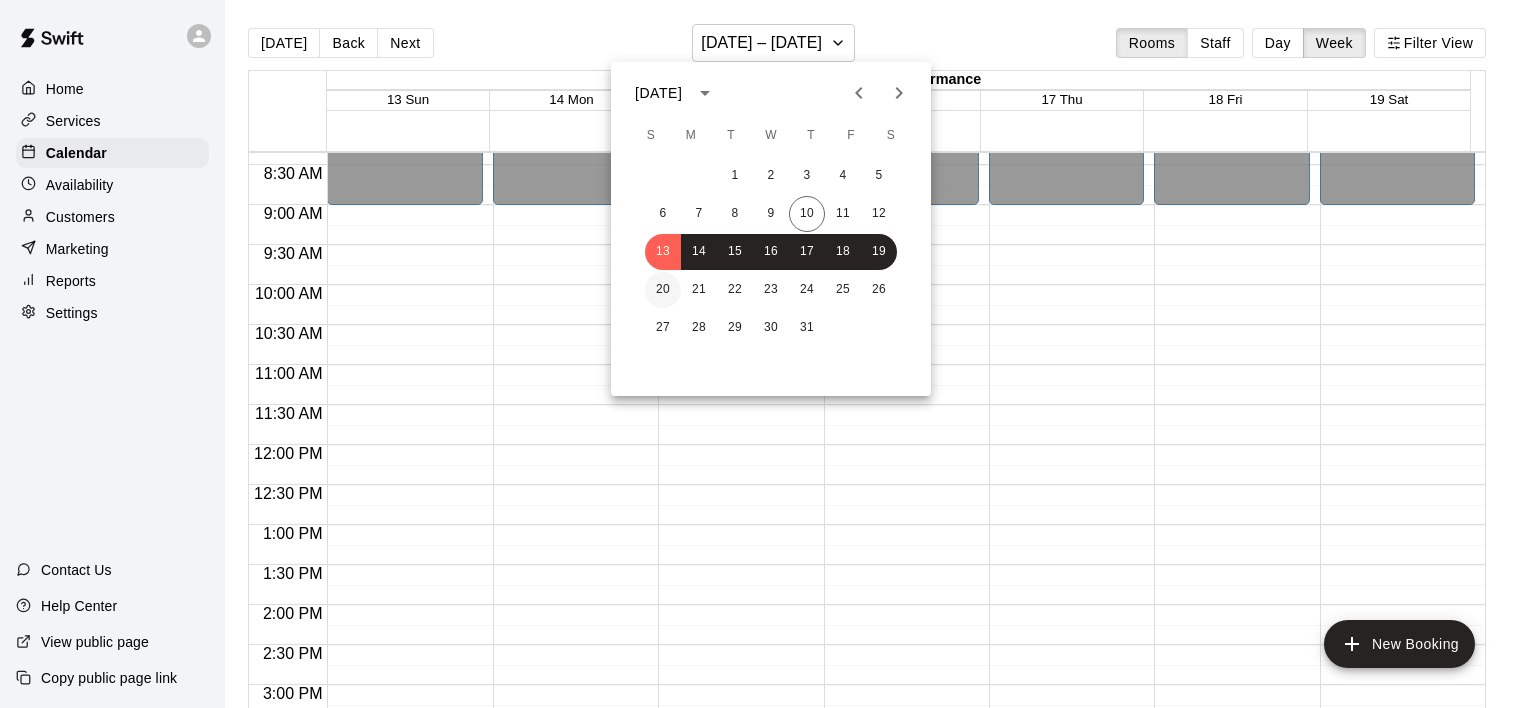 click on "20" at bounding box center (663, 290) 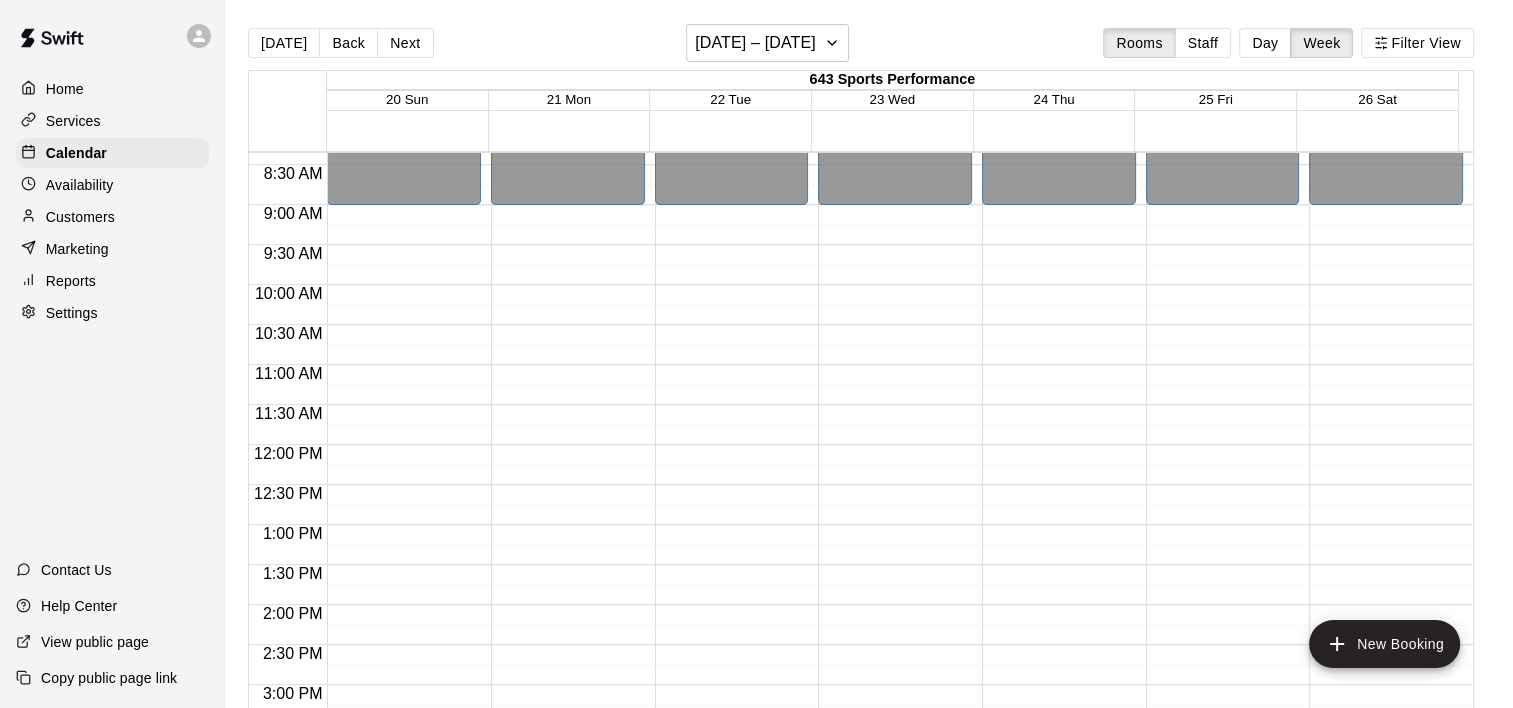 click on "Availability" at bounding box center [112, 185] 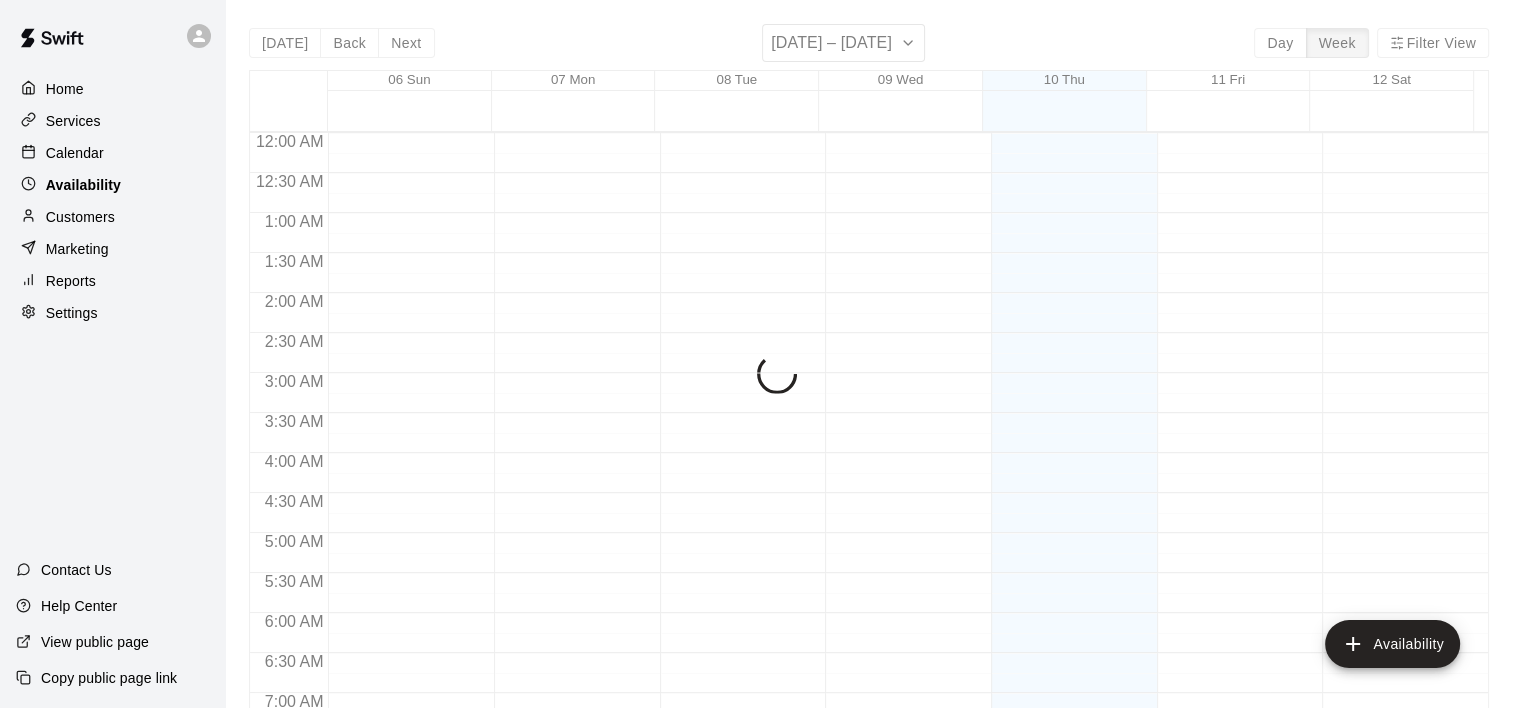 scroll, scrollTop: 868, scrollLeft: 0, axis: vertical 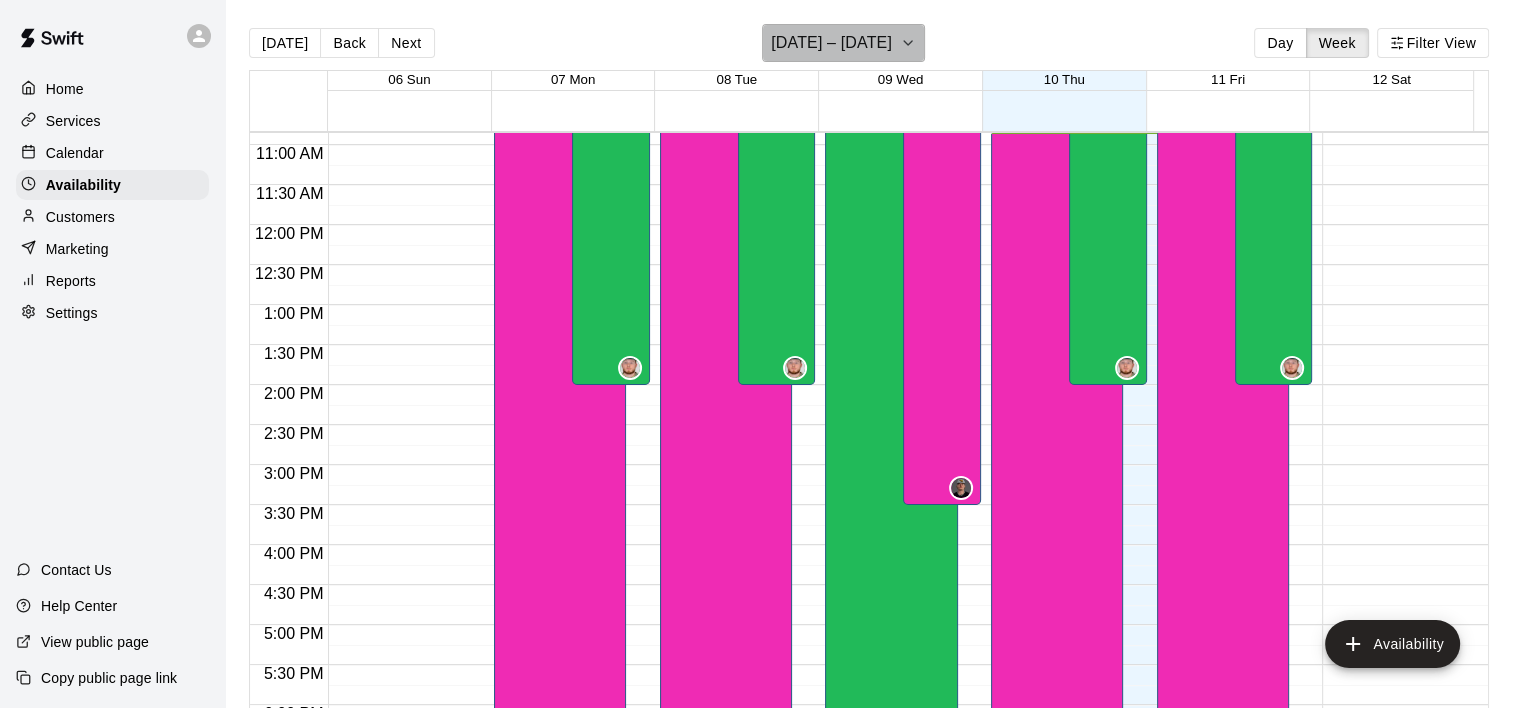 click on "[DATE] – [DATE]" at bounding box center (843, 43) 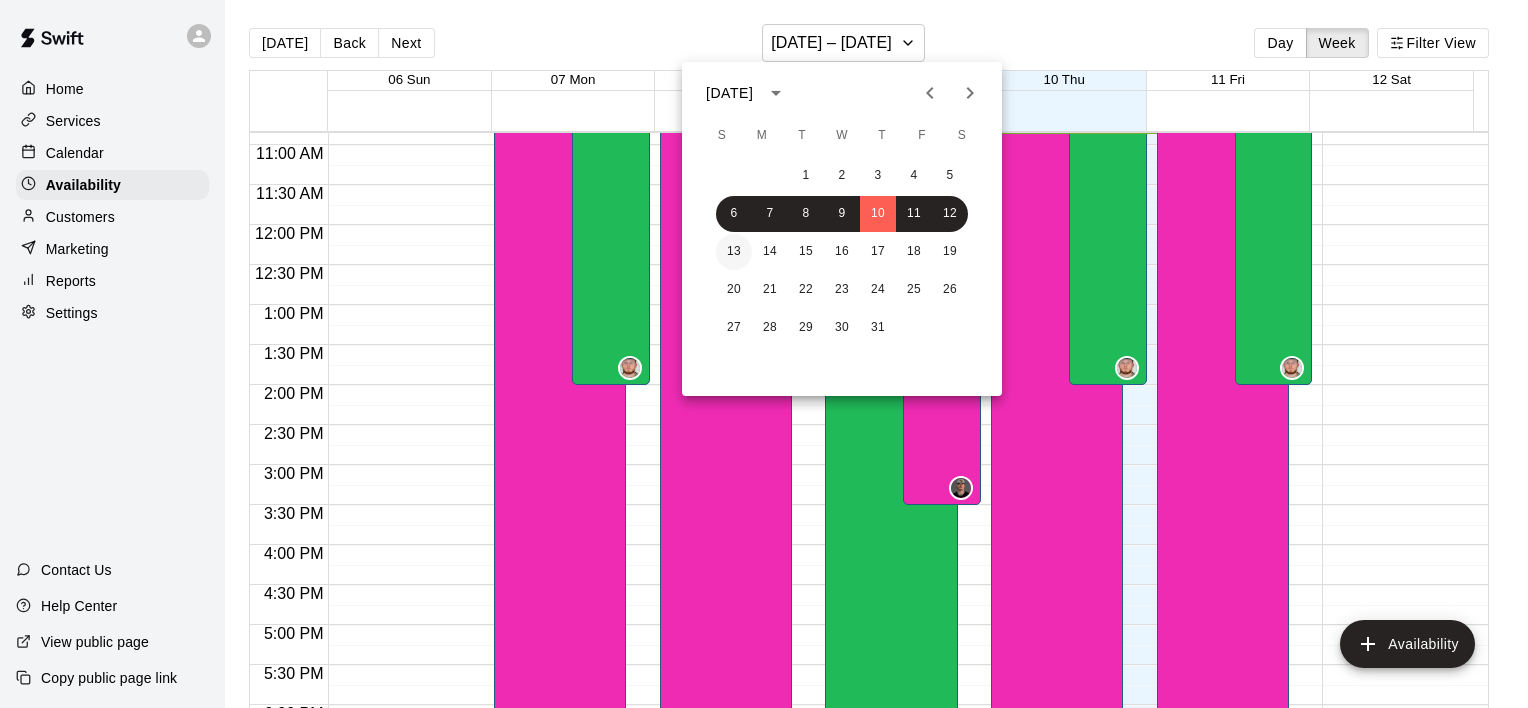 click on "13" at bounding box center (734, 252) 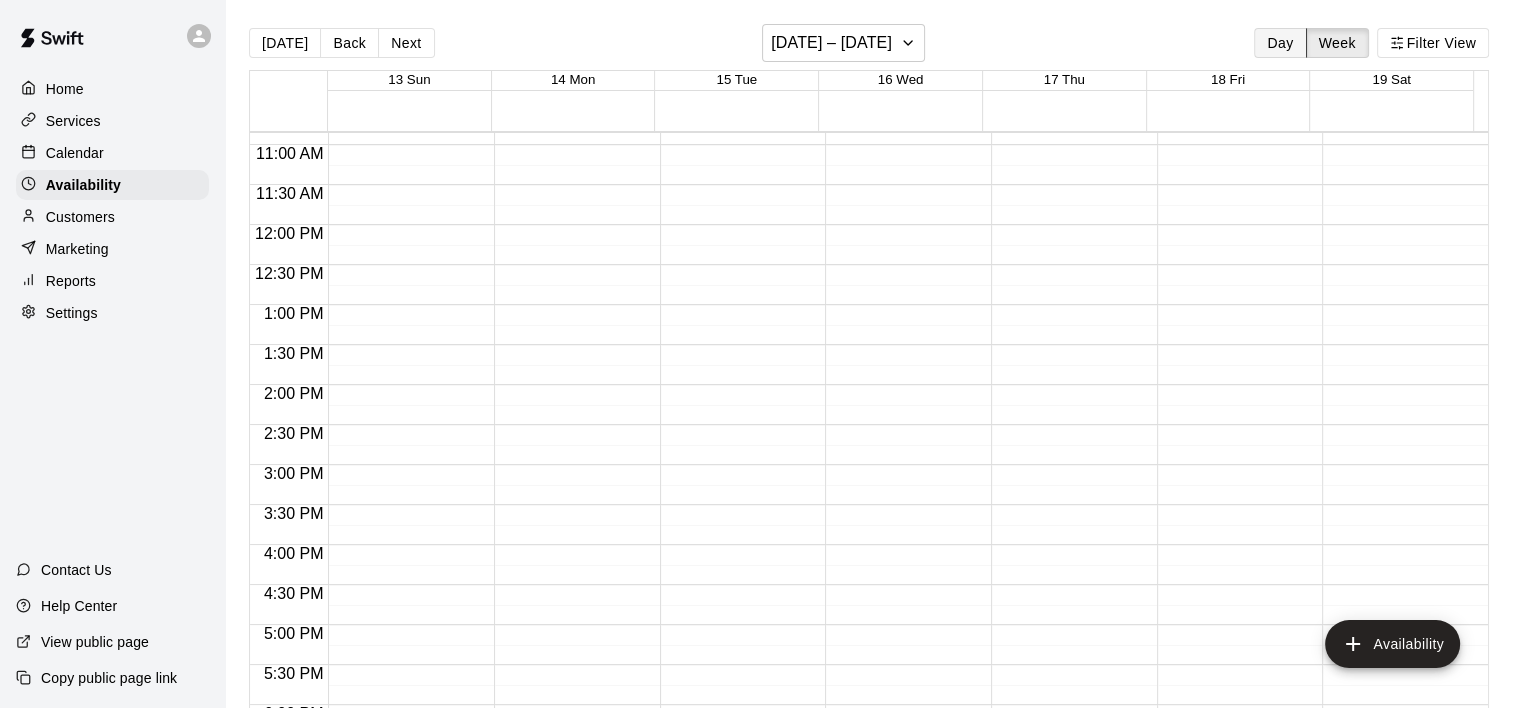 click on "Day" at bounding box center (1280, 43) 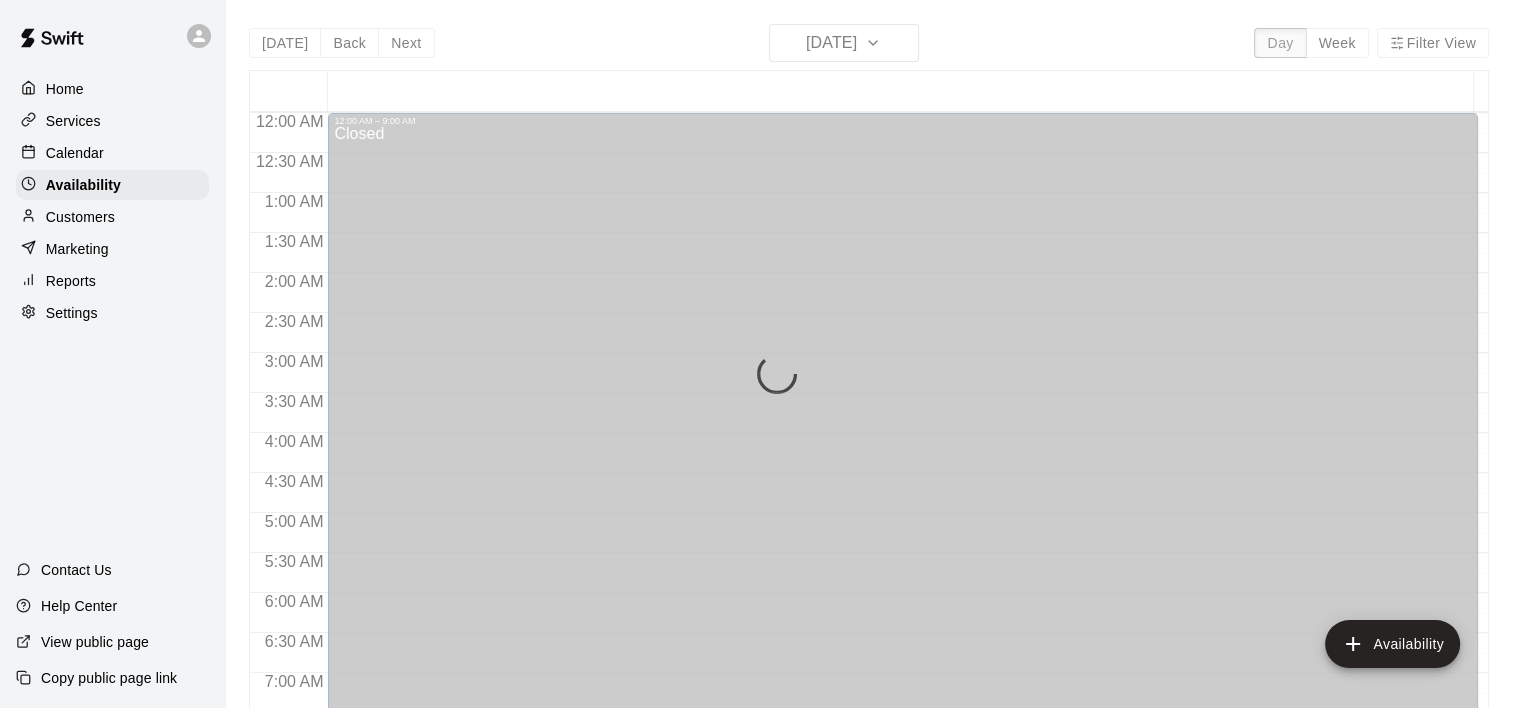 scroll, scrollTop: 868, scrollLeft: 0, axis: vertical 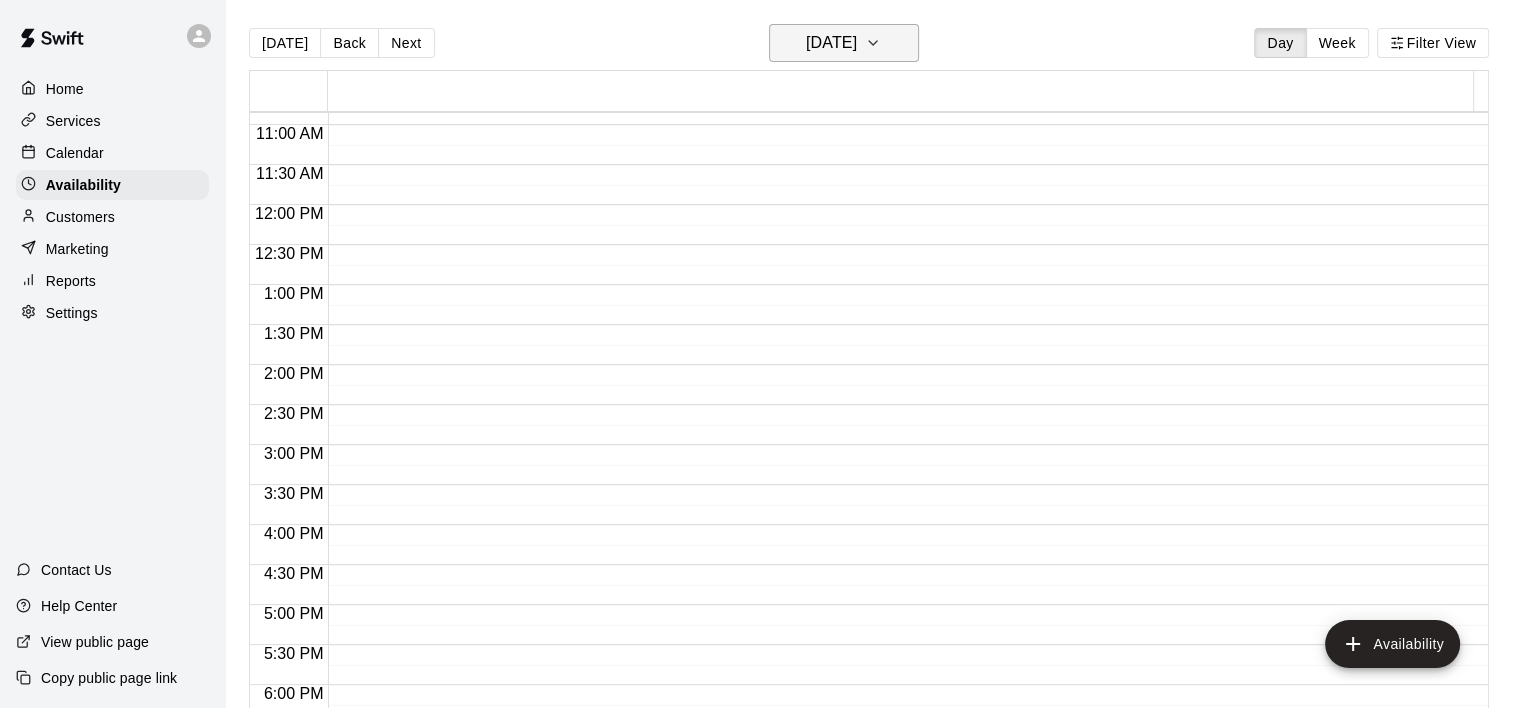 click 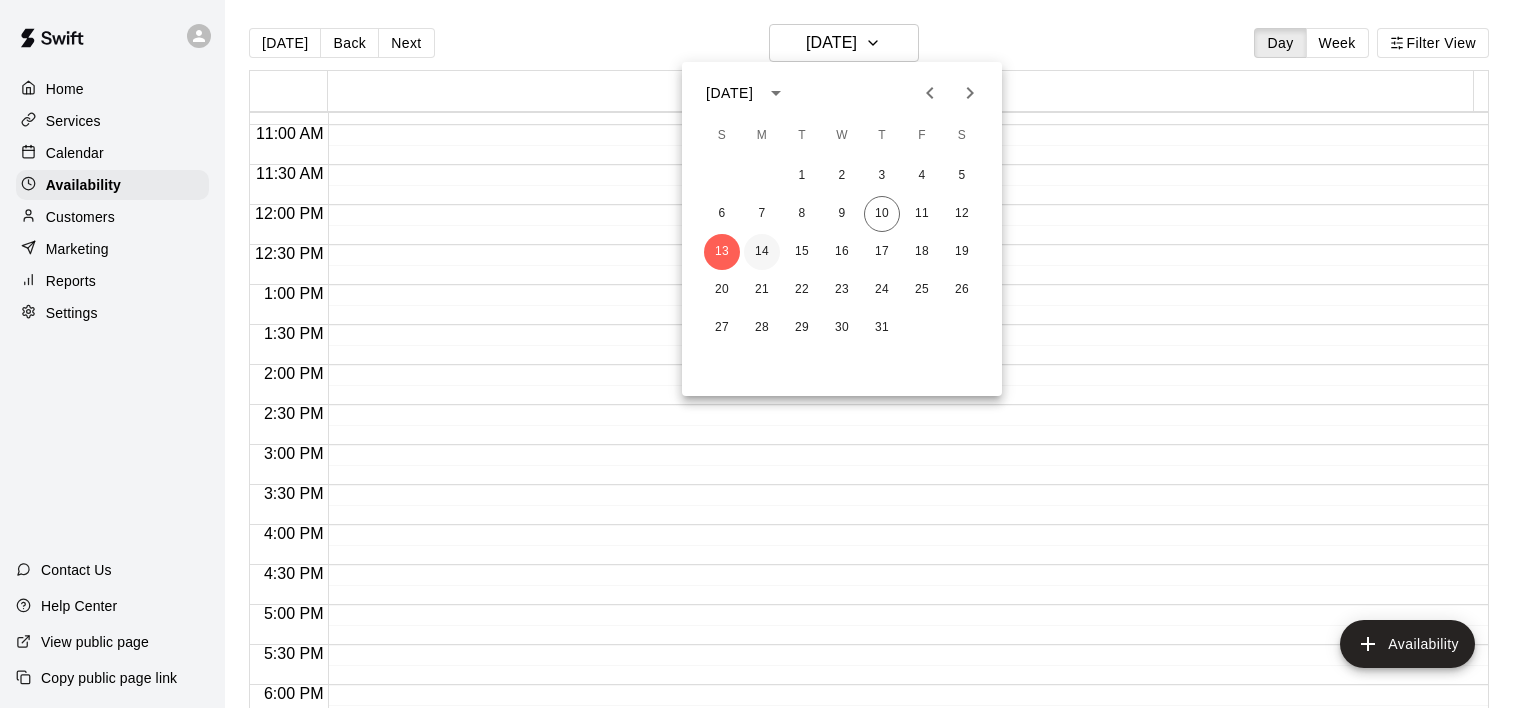 click on "14" at bounding box center [762, 252] 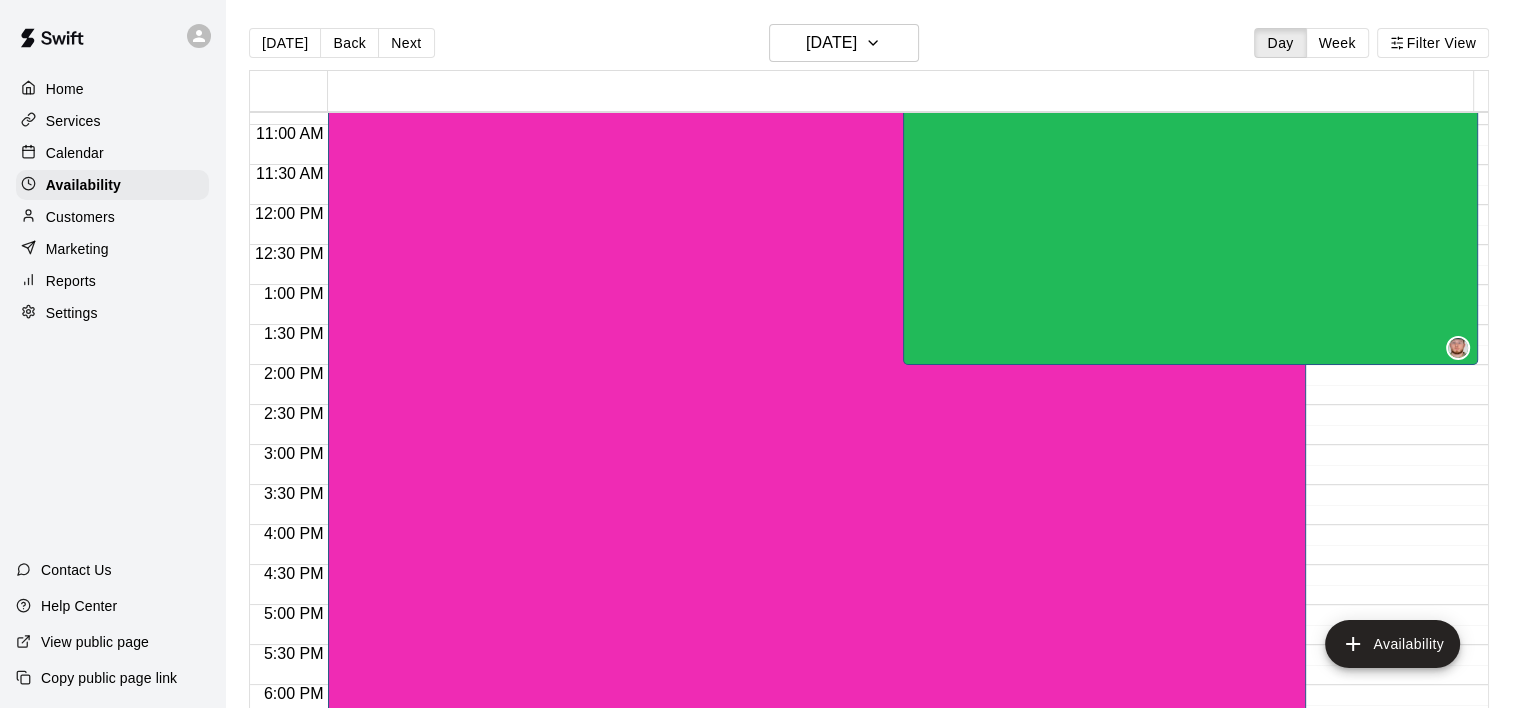 click on "Week" at bounding box center (1337, 43) 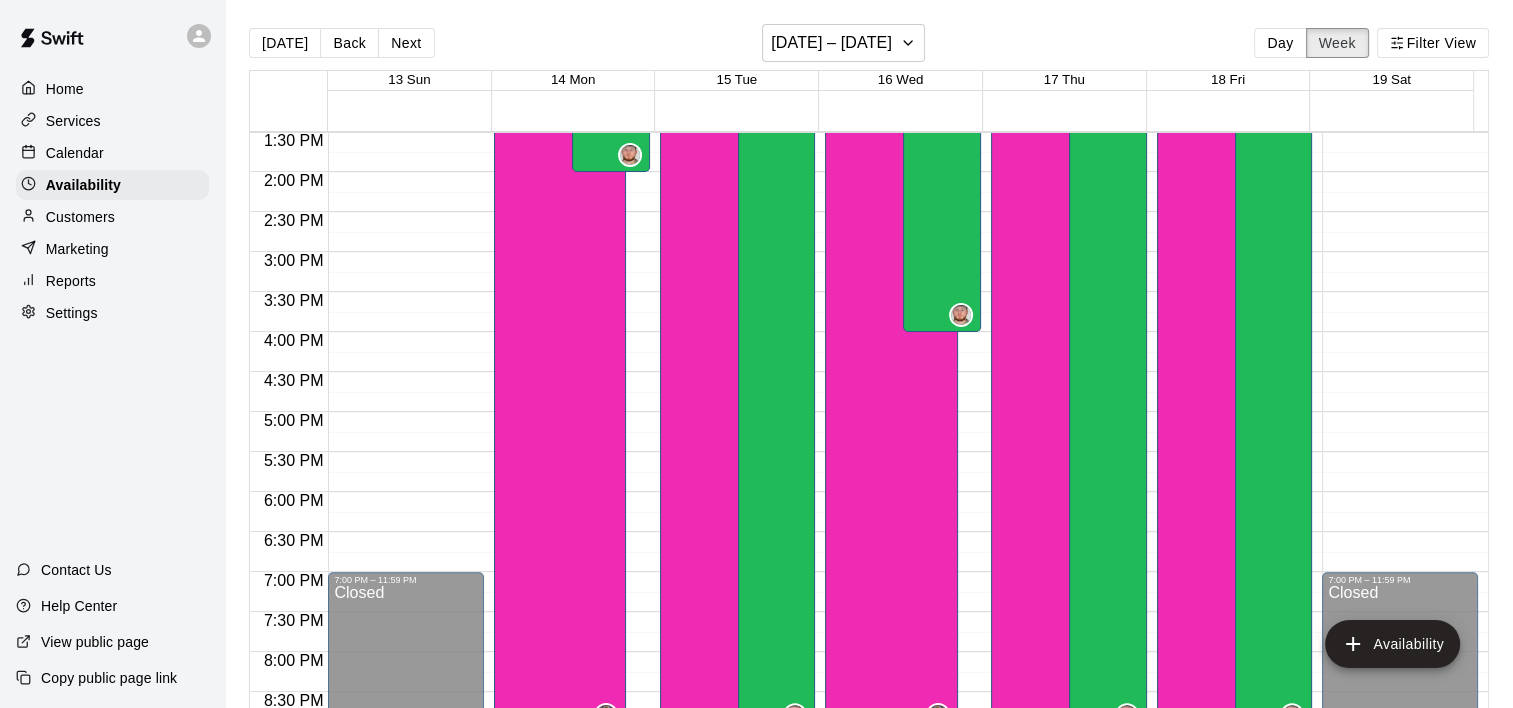 scroll, scrollTop: 968, scrollLeft: 0, axis: vertical 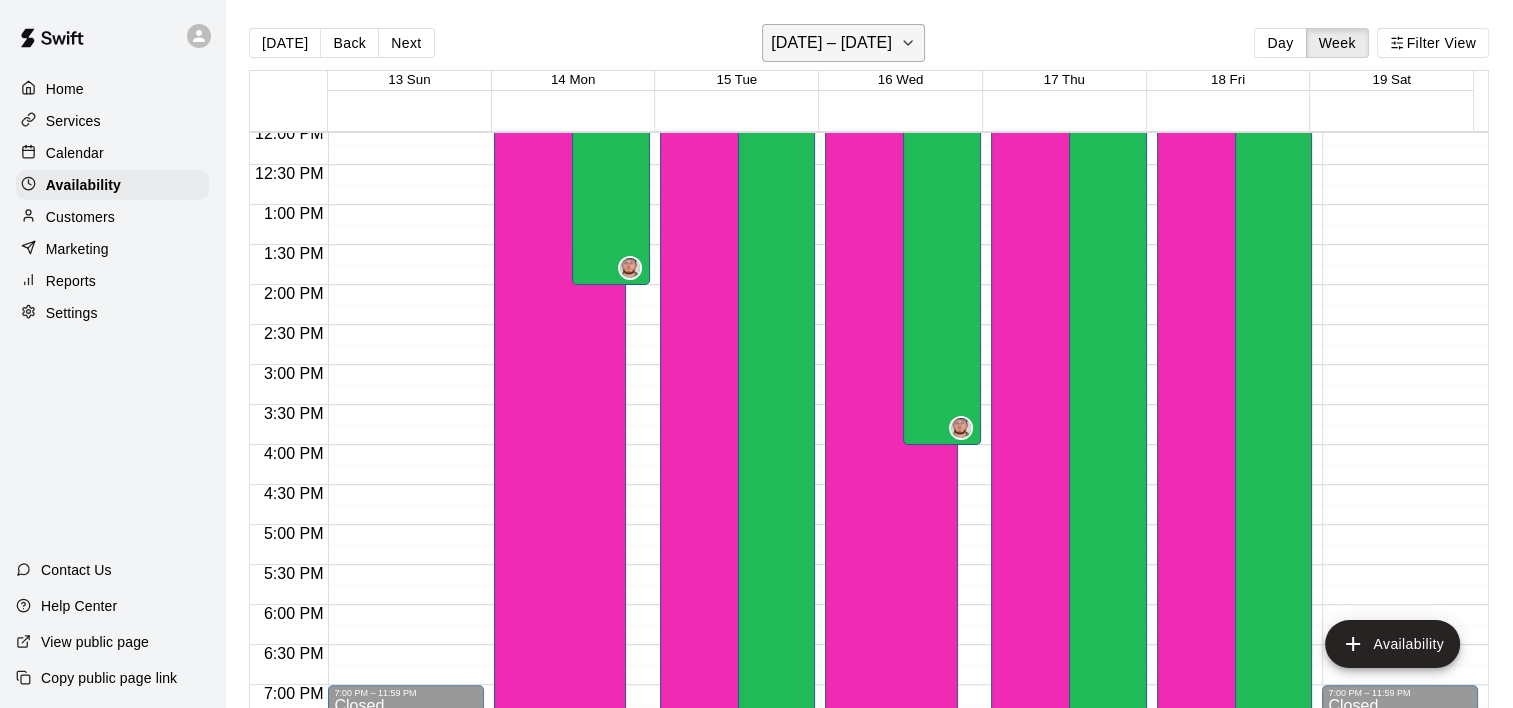 click 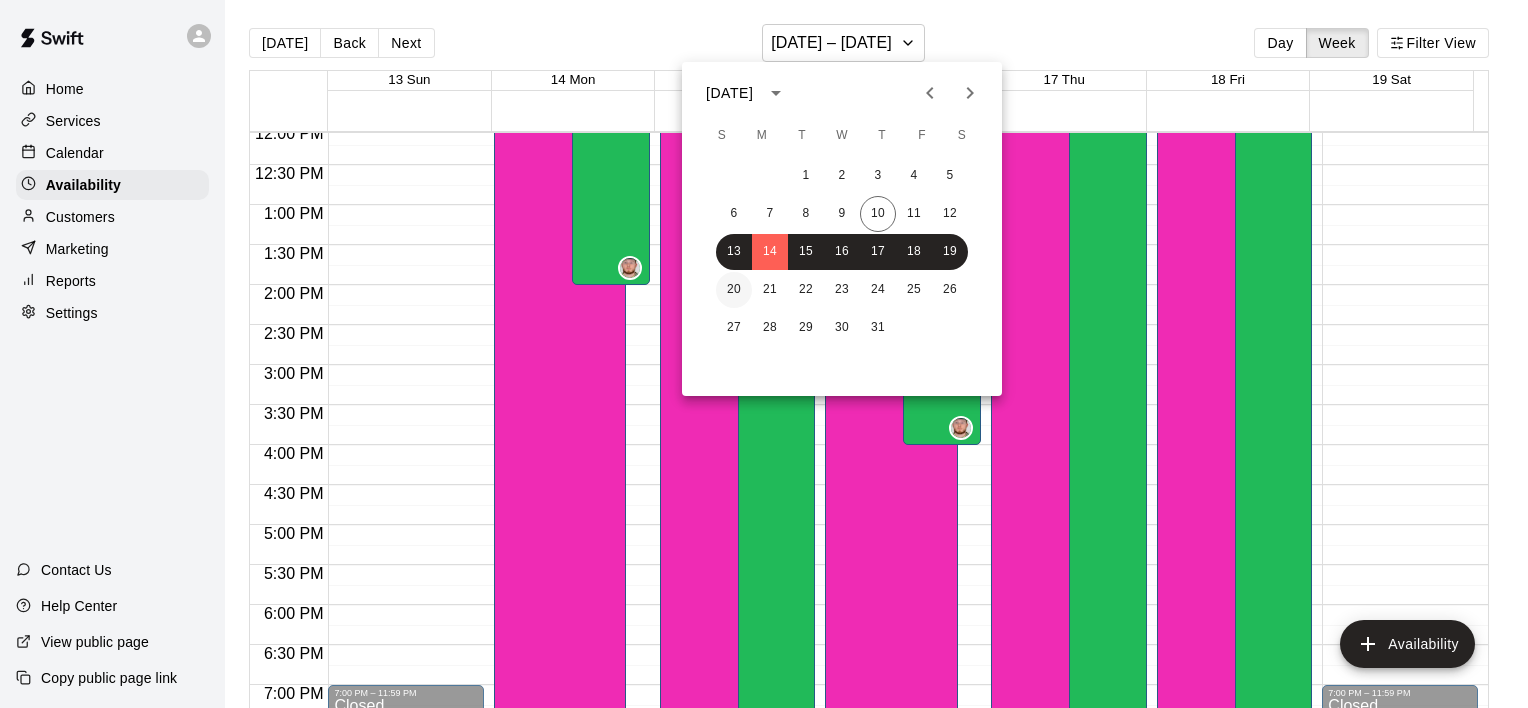 click on "20" at bounding box center (734, 290) 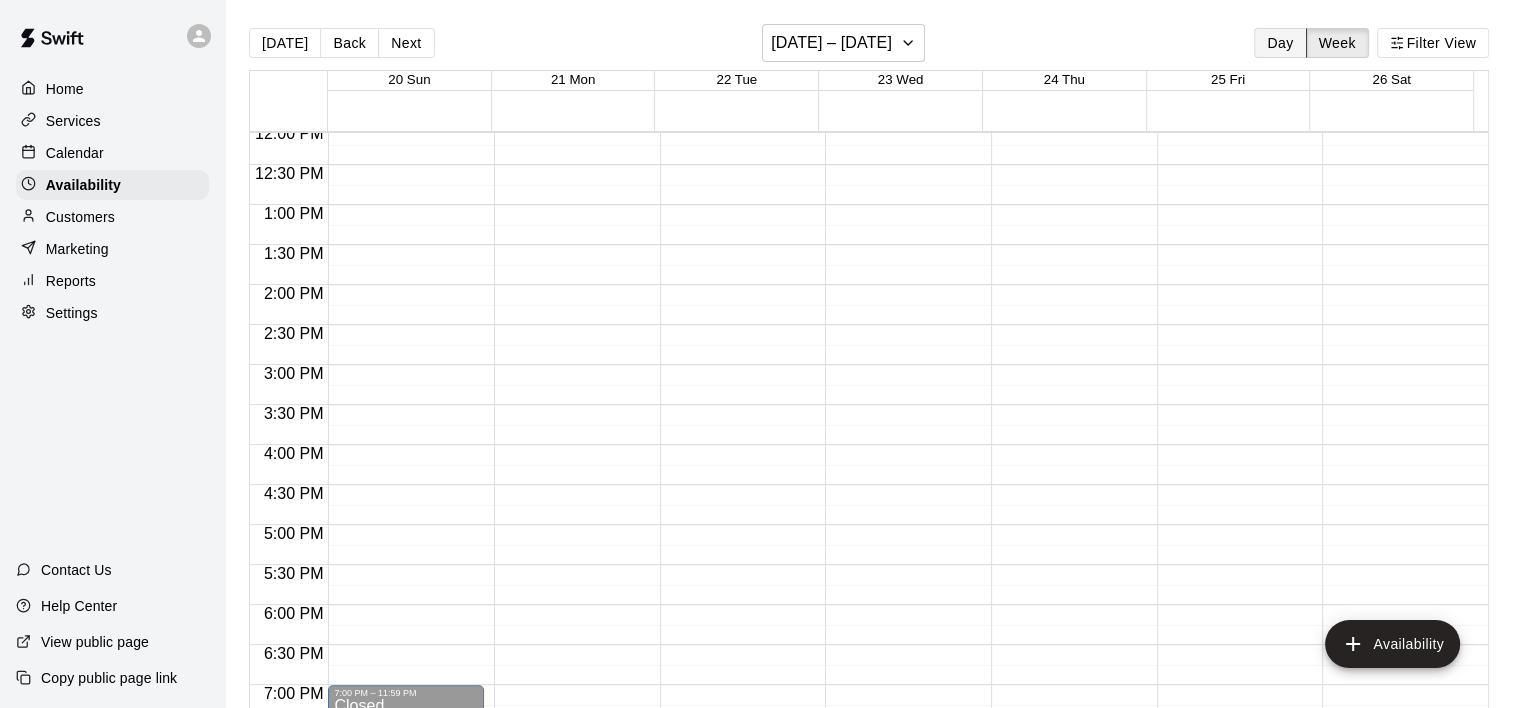 click on "Day" at bounding box center (1280, 43) 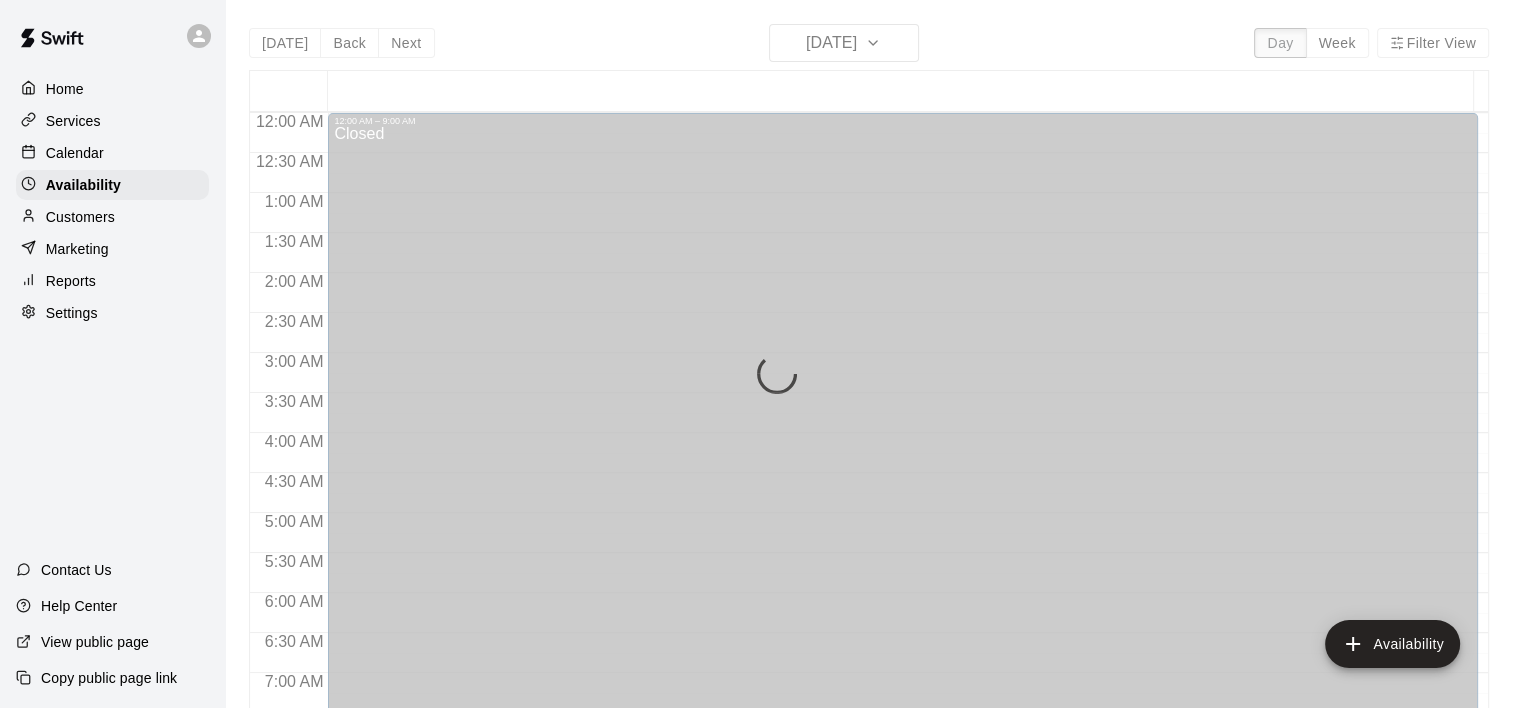 scroll, scrollTop: 868, scrollLeft: 0, axis: vertical 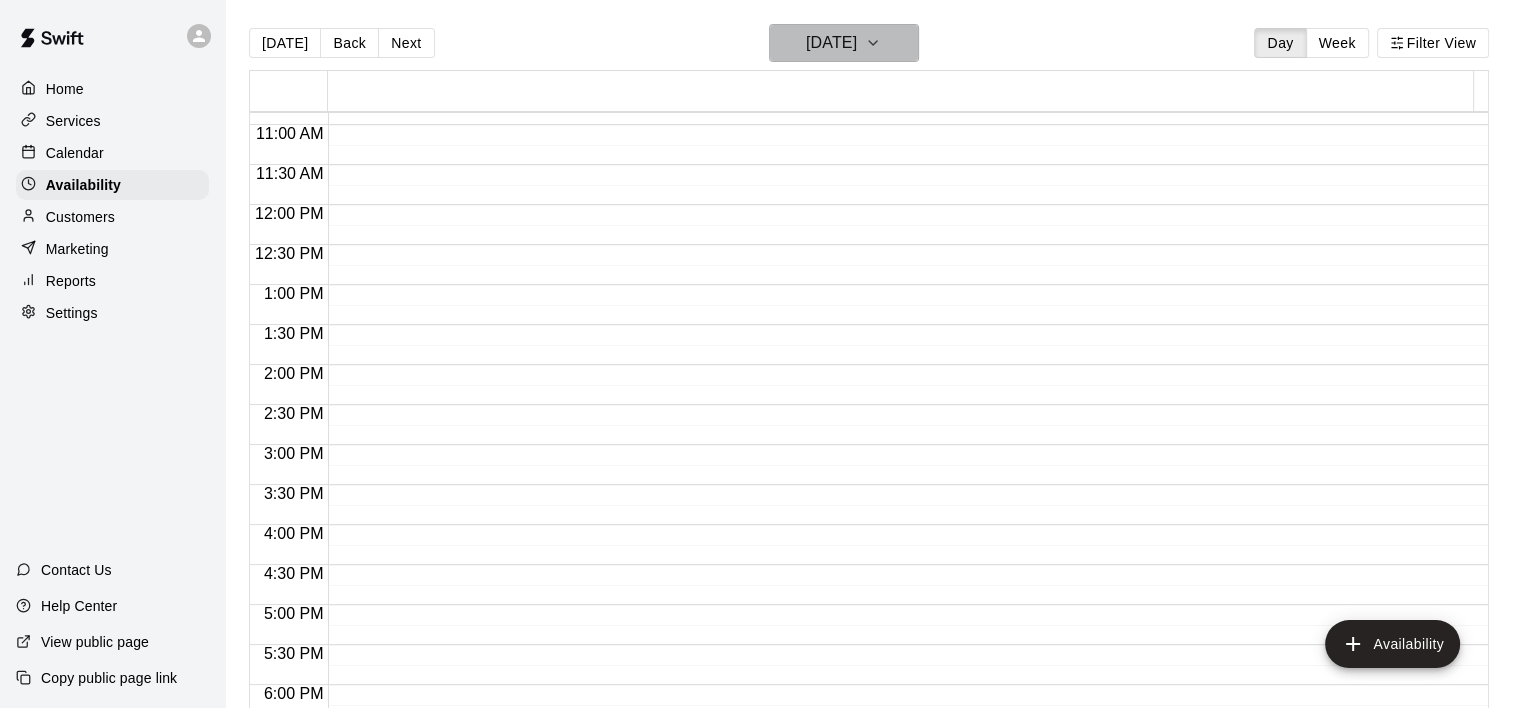 click 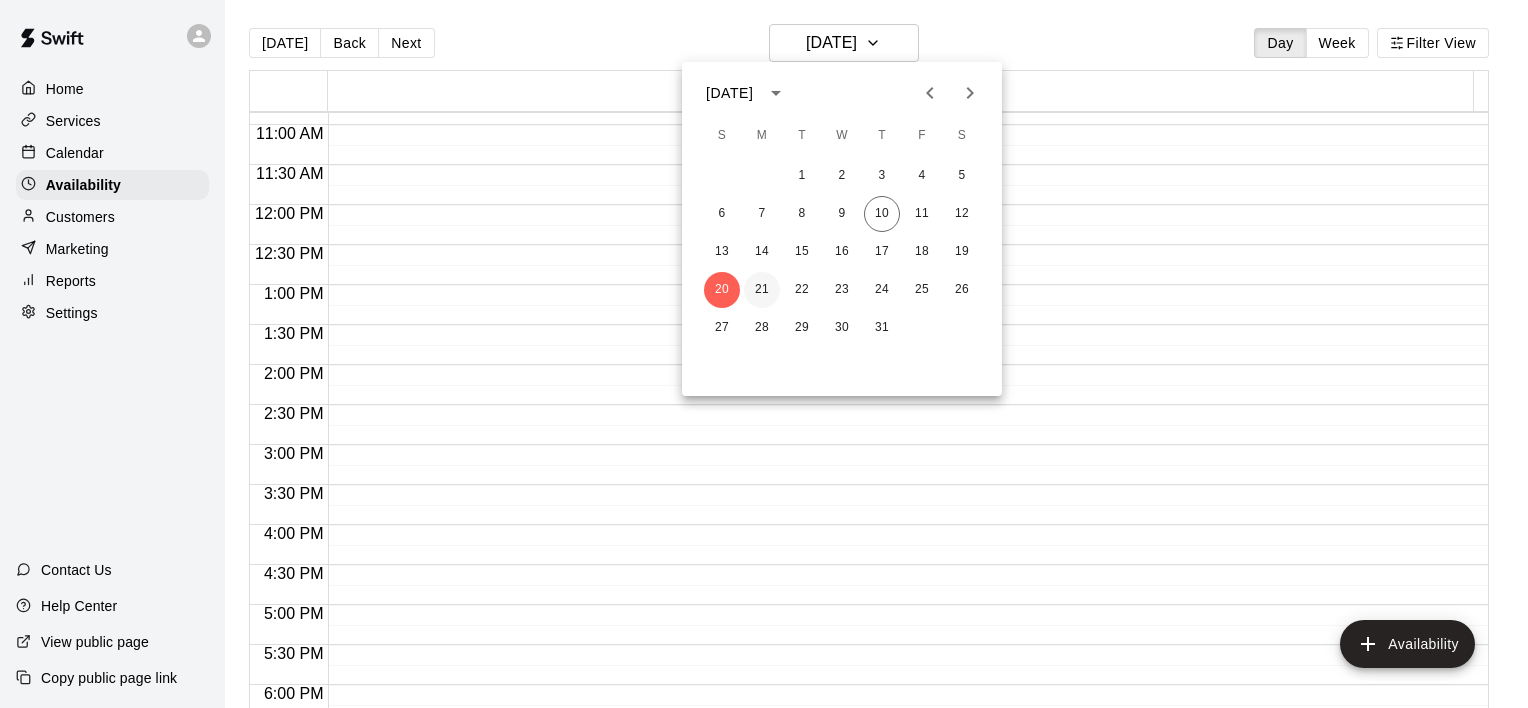 click on "21" at bounding box center [762, 290] 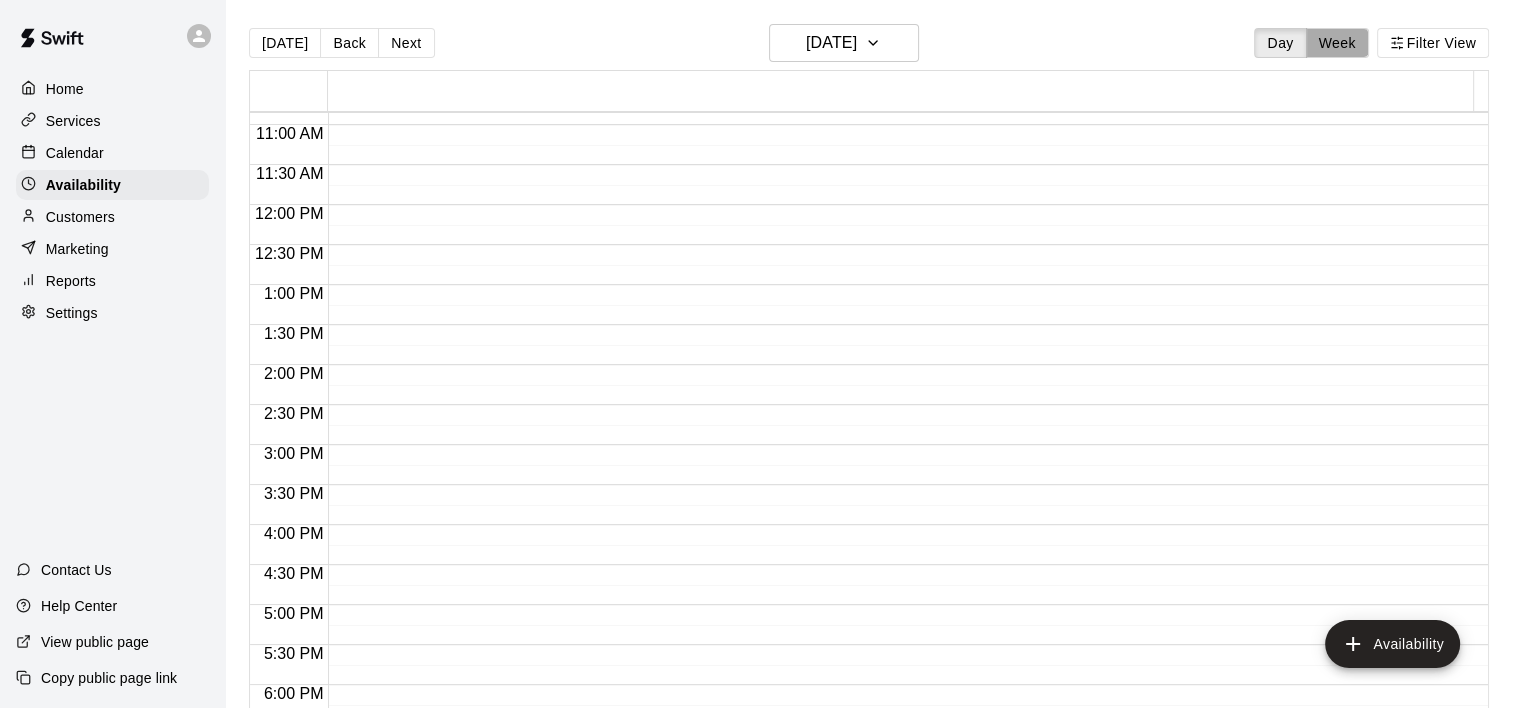 click on "Week" at bounding box center [1337, 43] 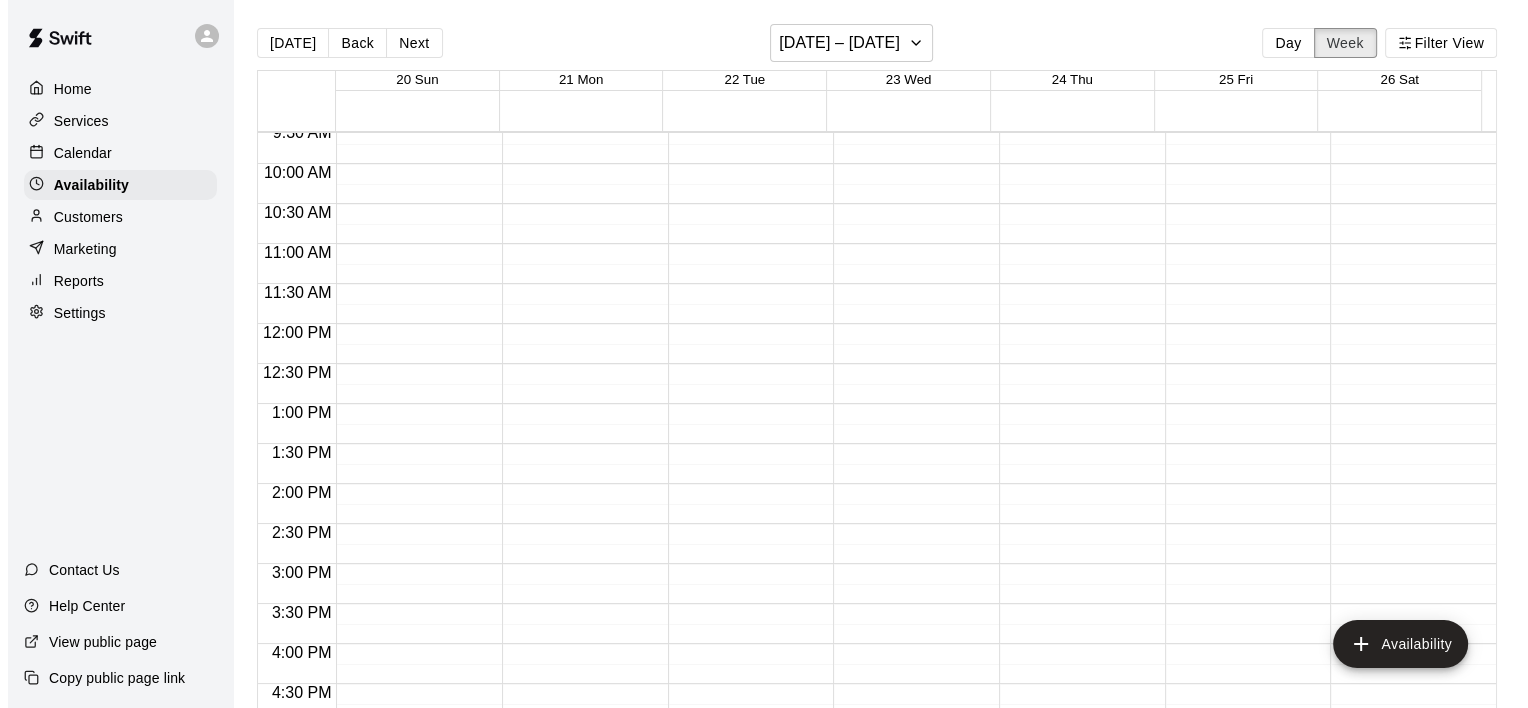 scroll, scrollTop: 469, scrollLeft: 0, axis: vertical 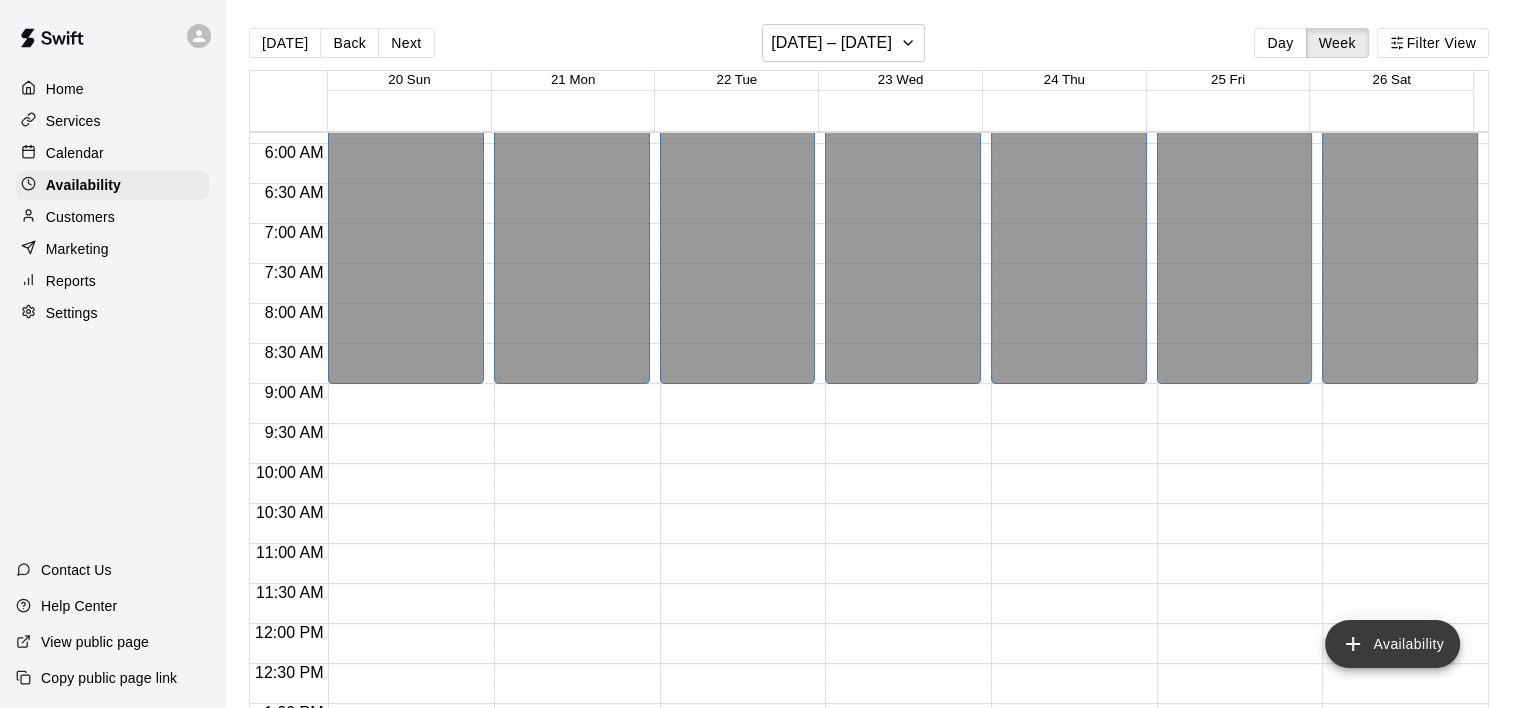 click on "Availability" at bounding box center (1392, 644) 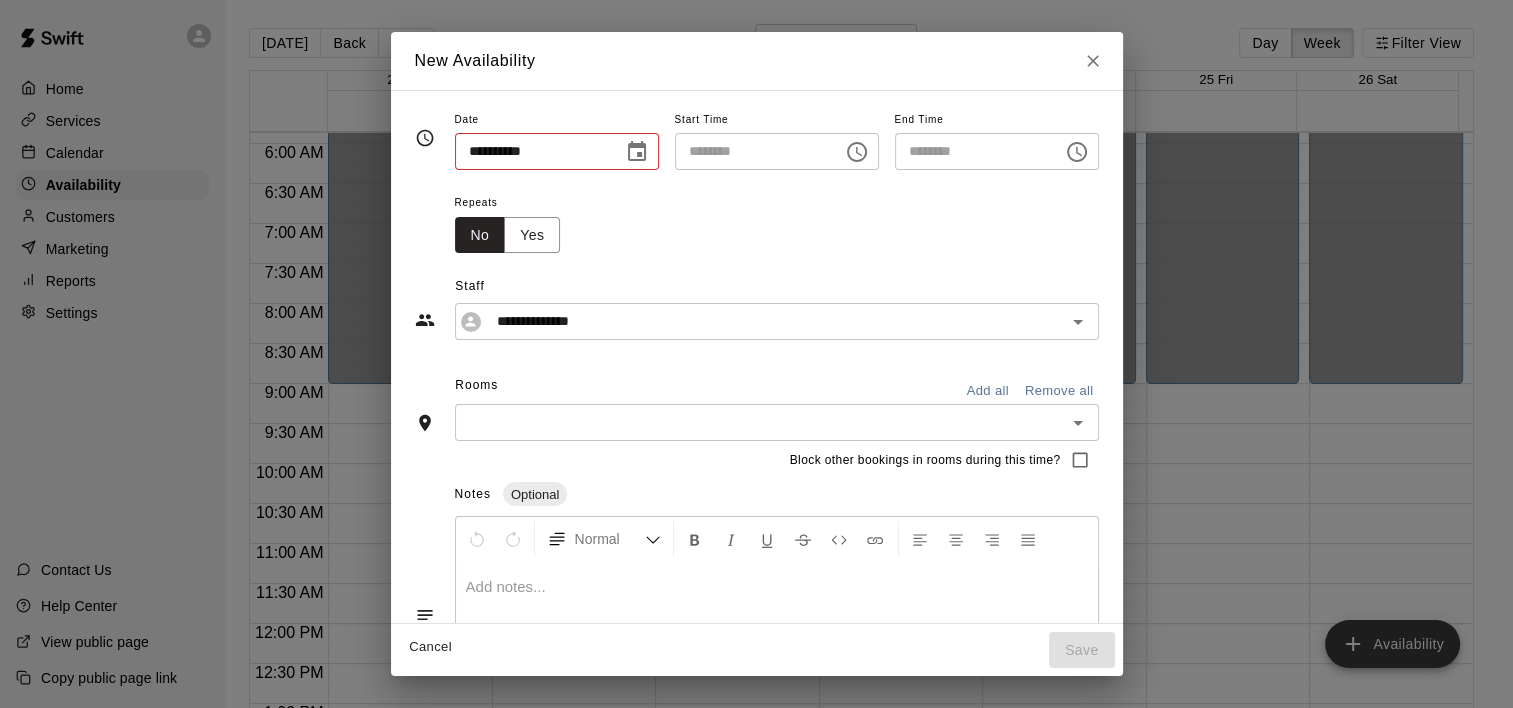 type on "**********" 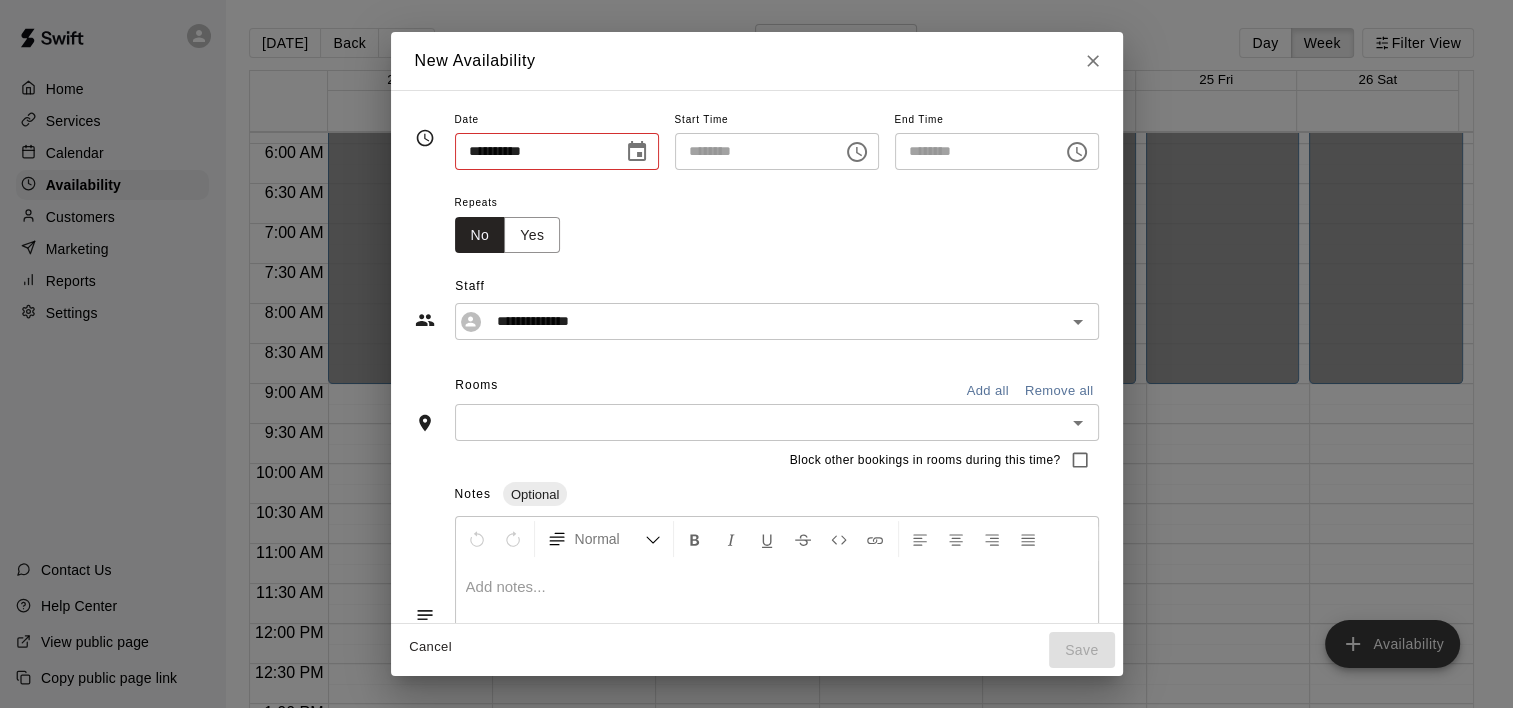 type on "********" 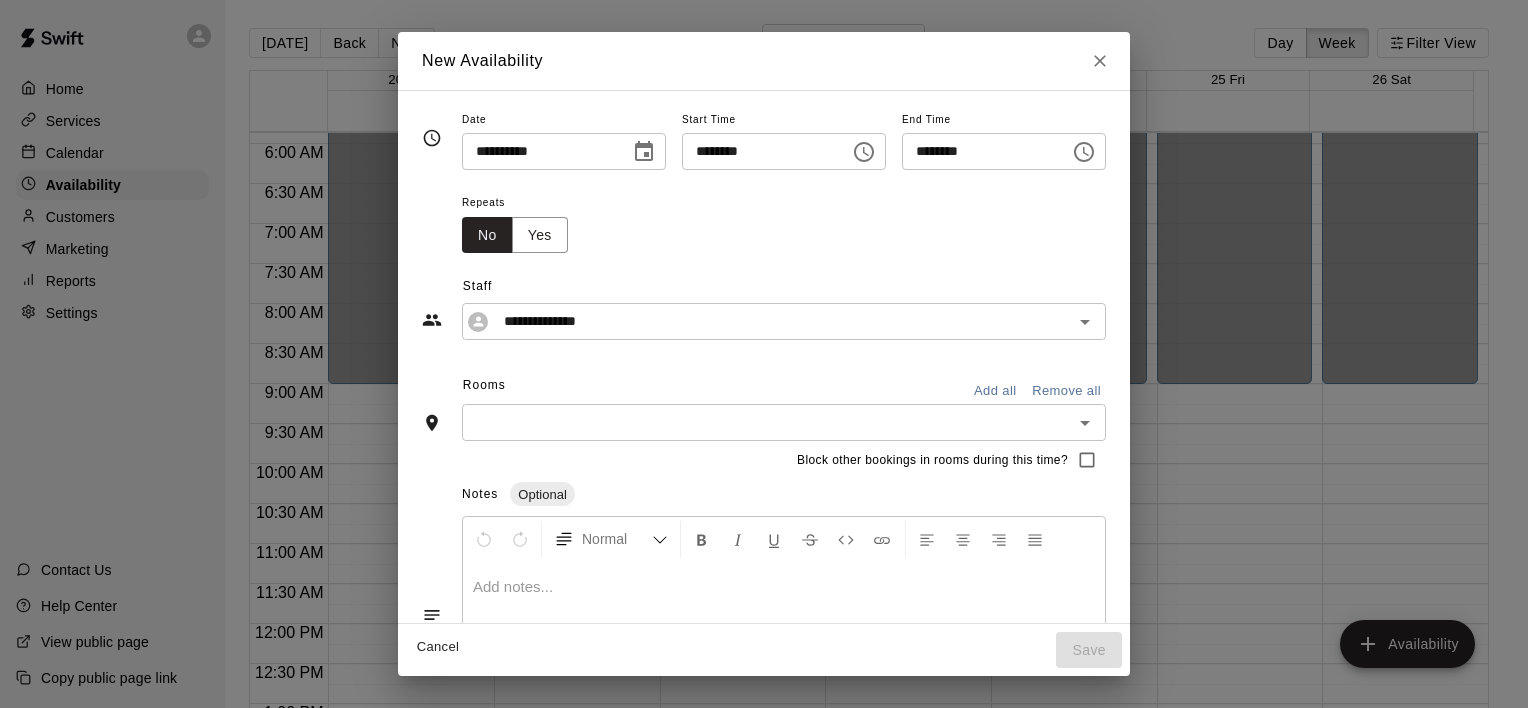 click at bounding box center [644, 152] 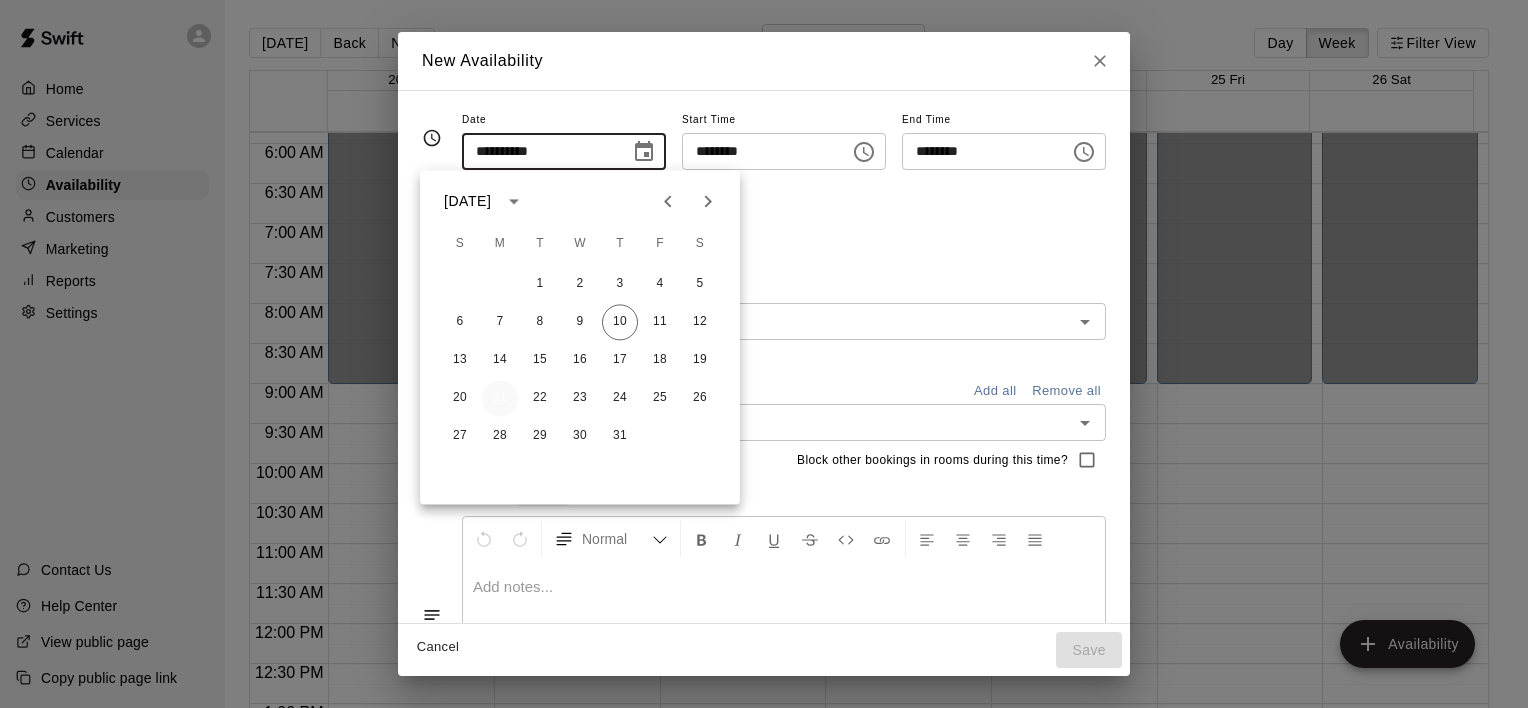 click on "21" at bounding box center (500, 398) 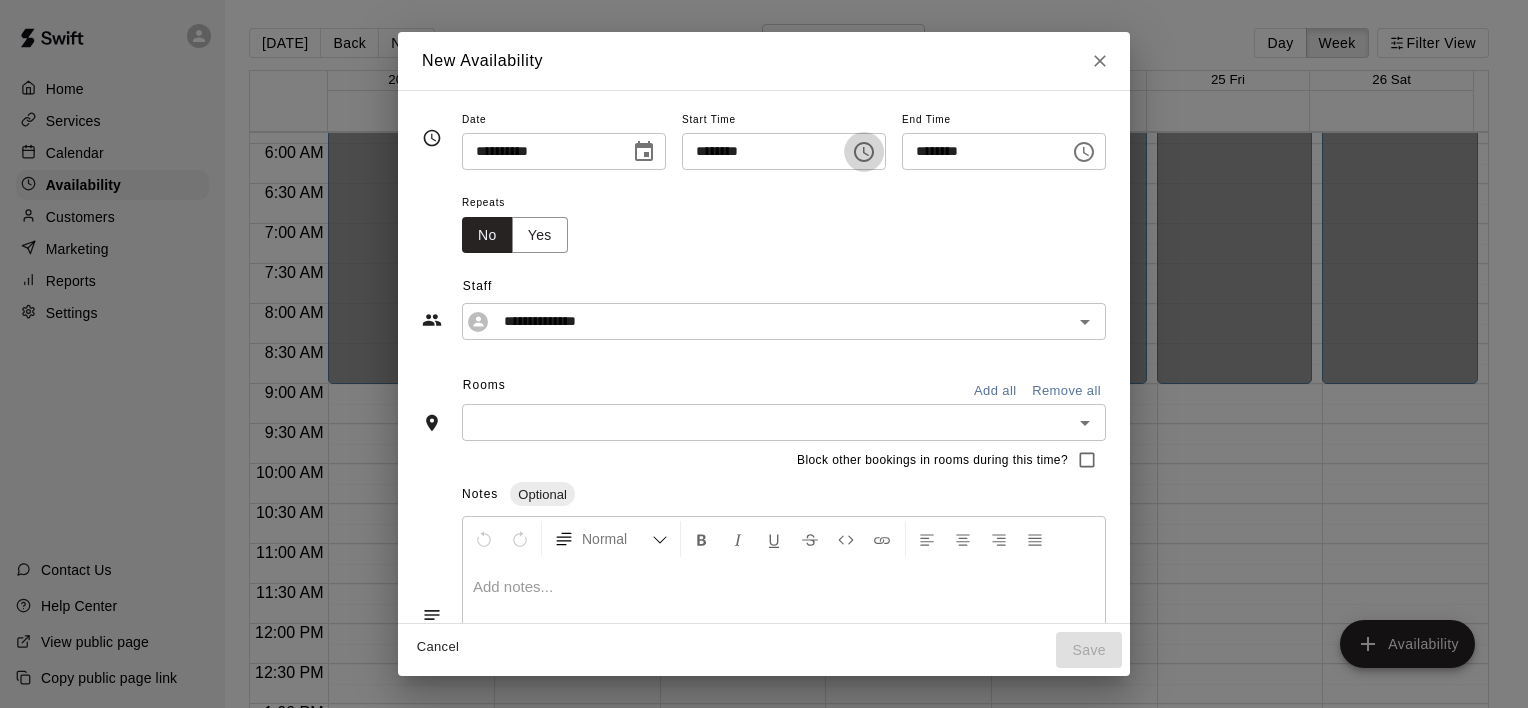 click 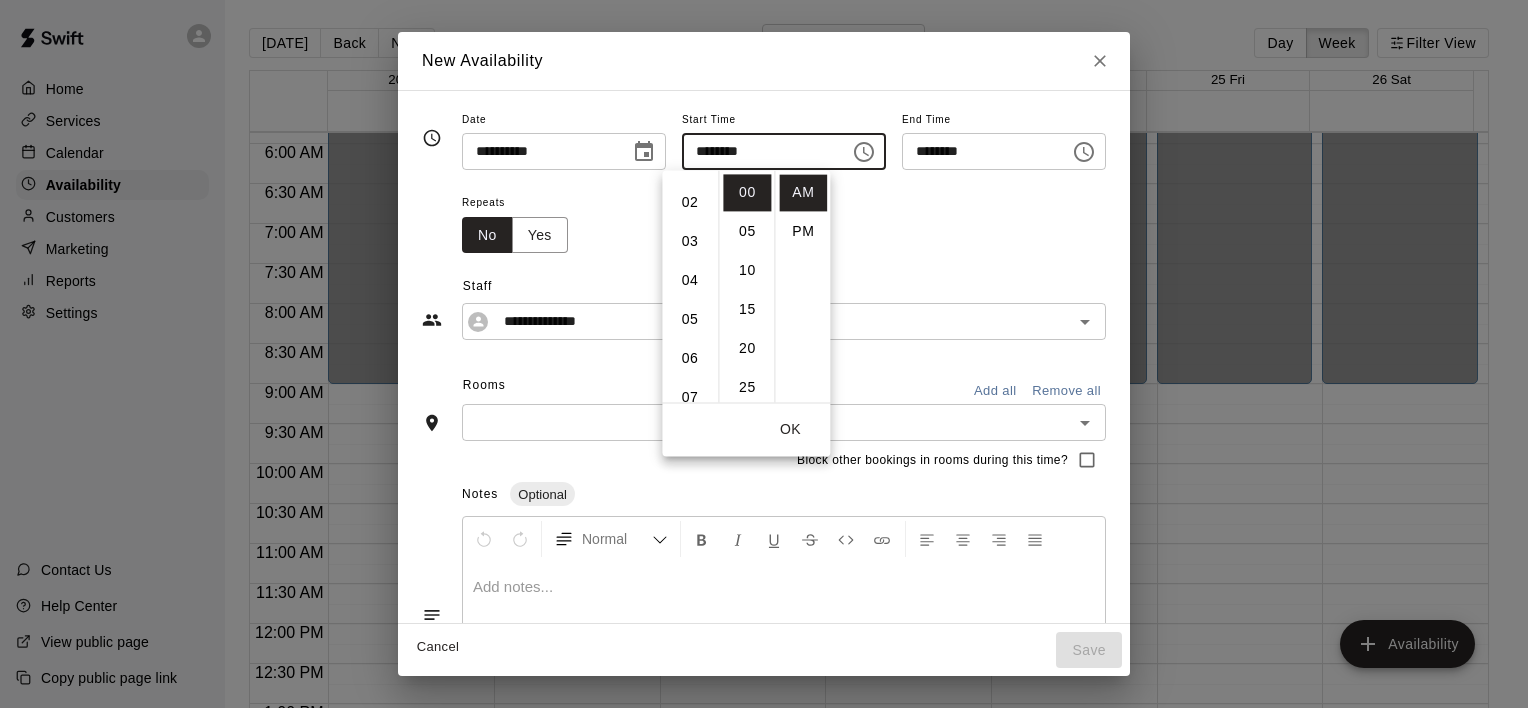 scroll, scrollTop: 0, scrollLeft: 0, axis: both 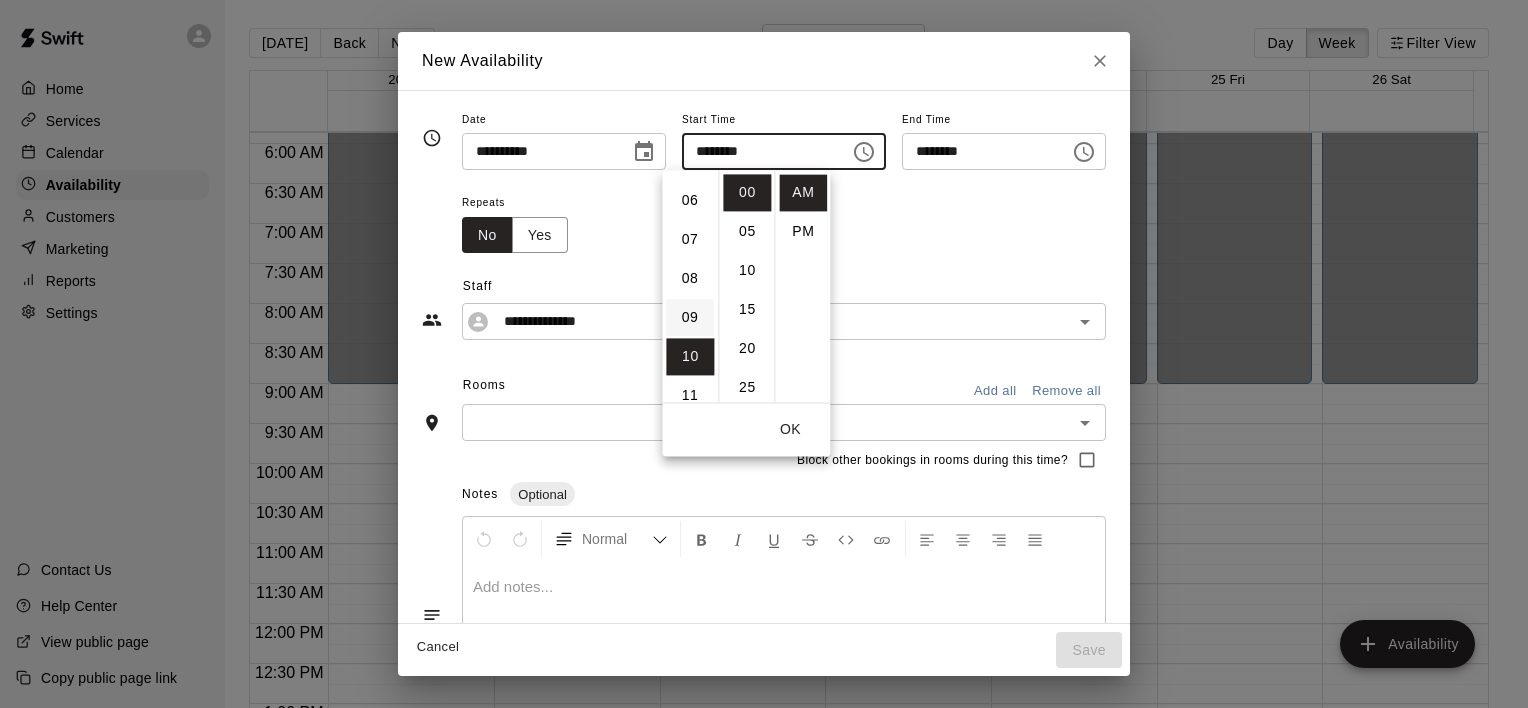 click on "09" at bounding box center (690, 317) 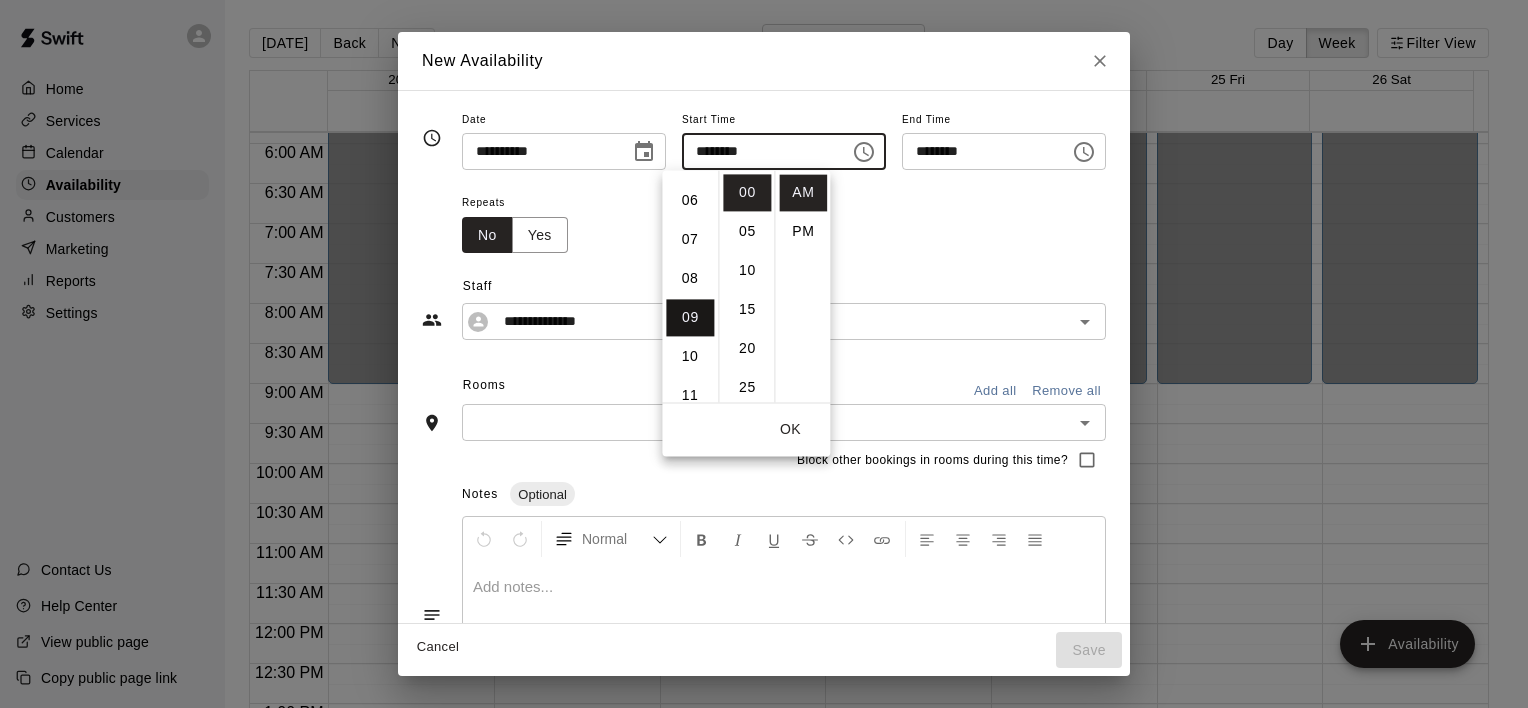 type on "********" 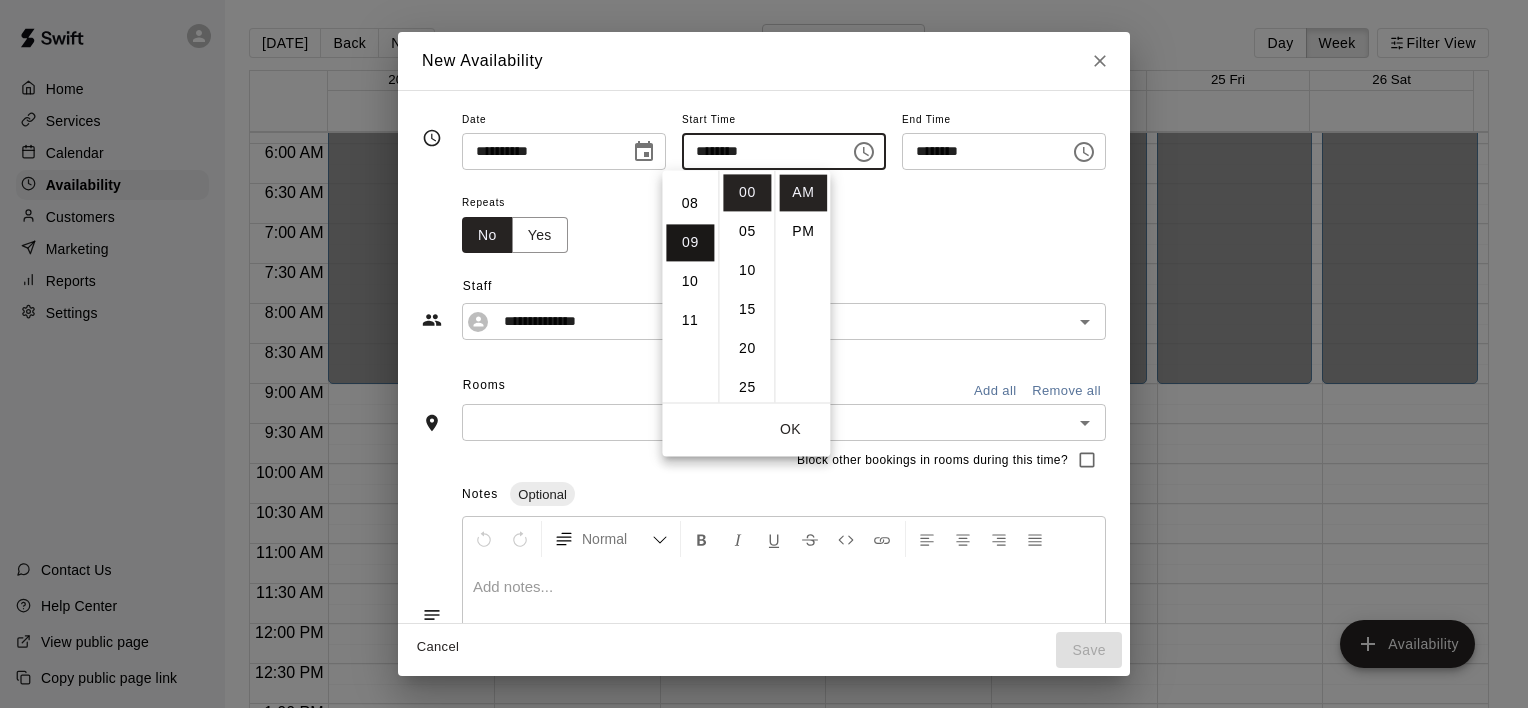 scroll, scrollTop: 351, scrollLeft: 0, axis: vertical 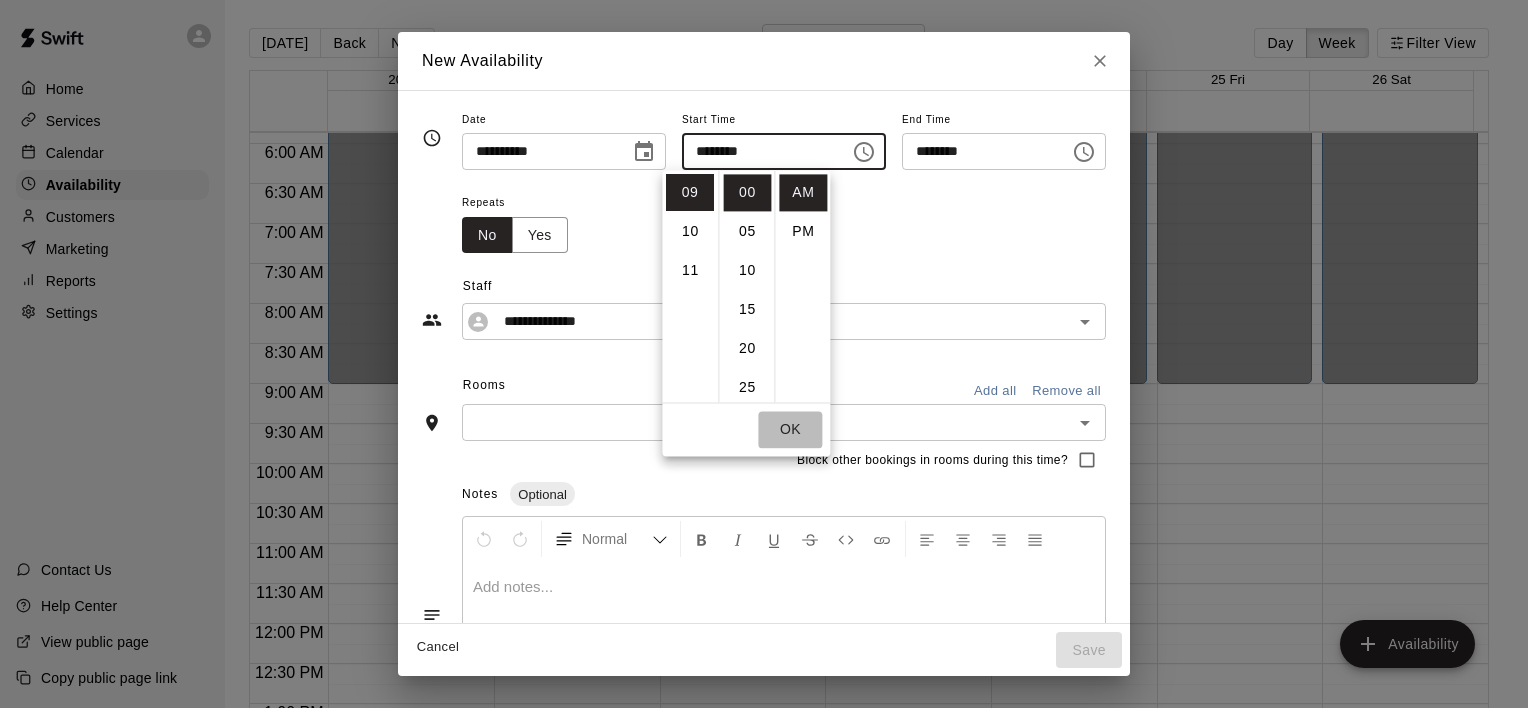 click on "OK" at bounding box center (790, 429) 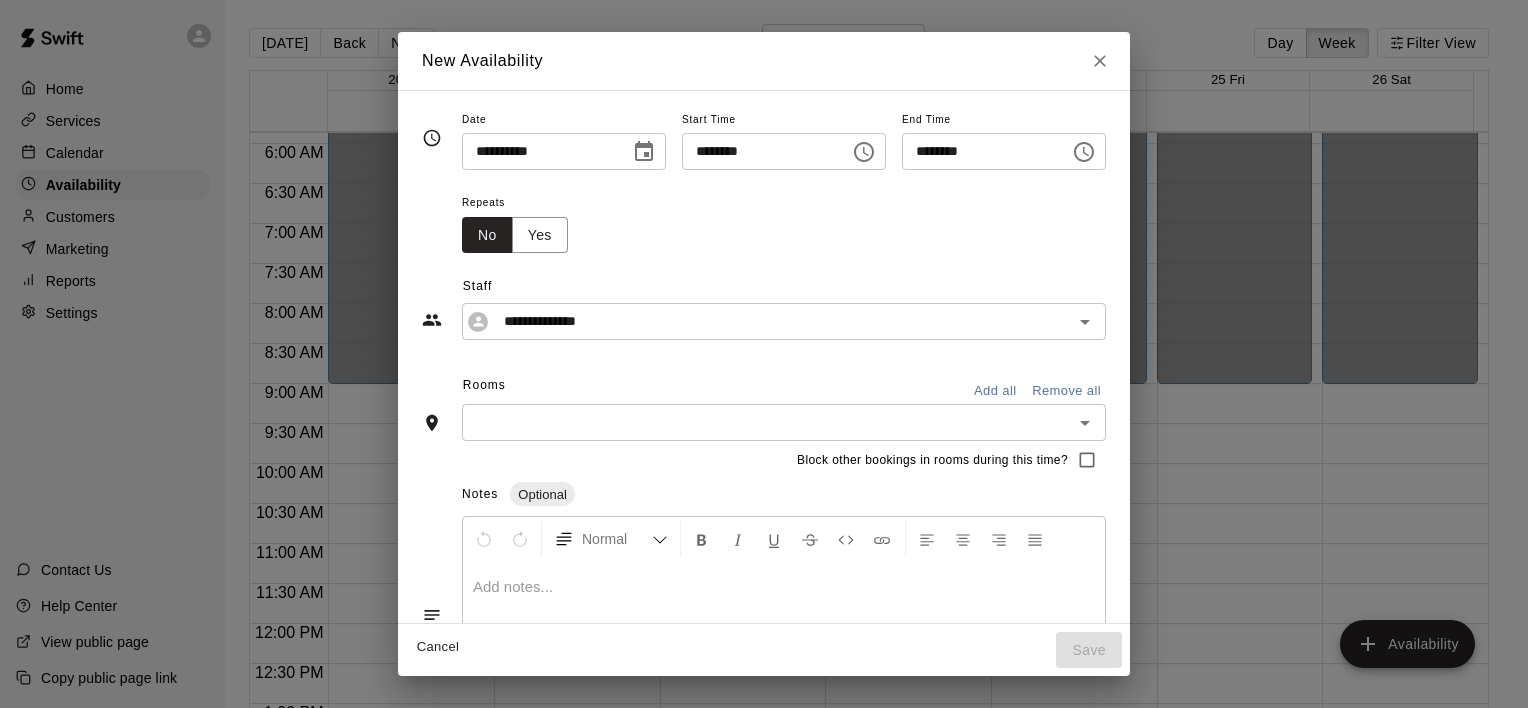 click 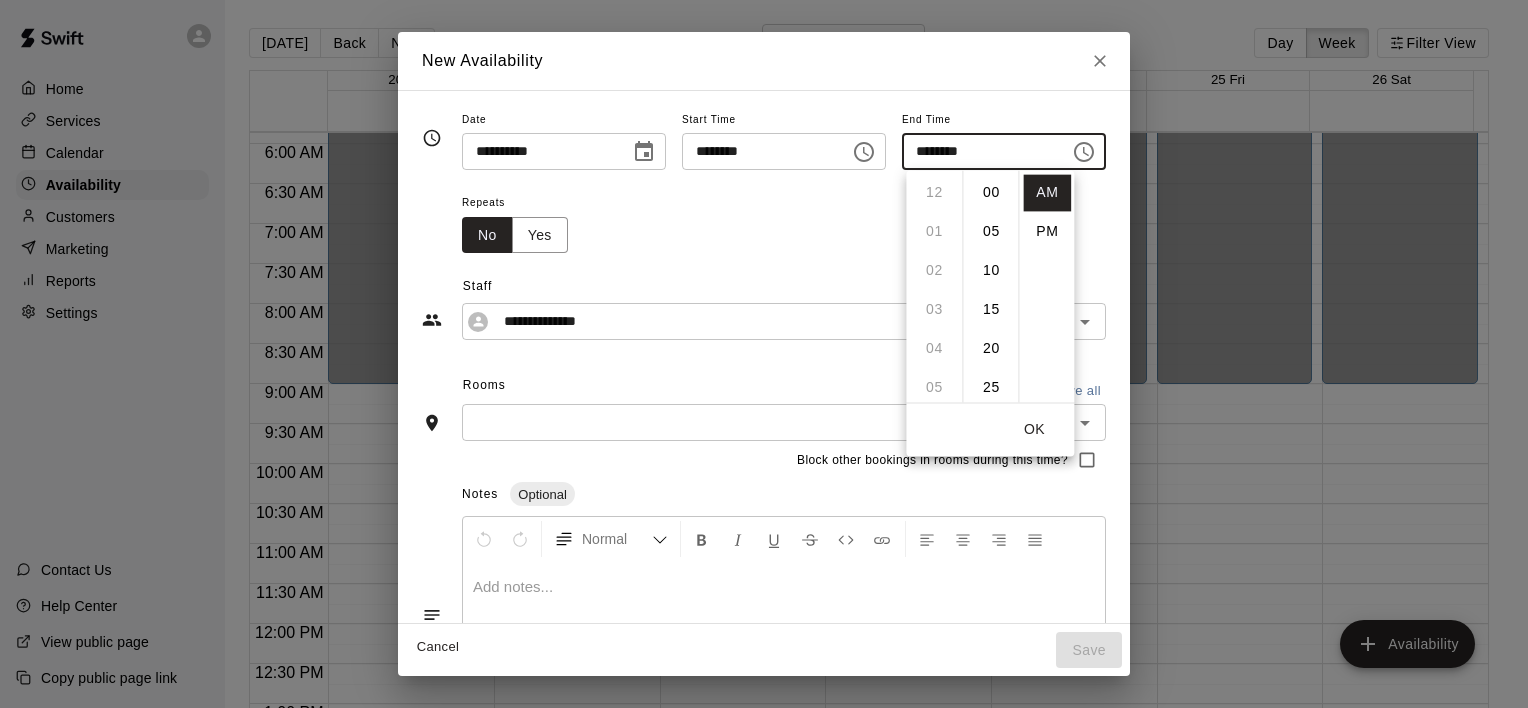 scroll, scrollTop: 390, scrollLeft: 0, axis: vertical 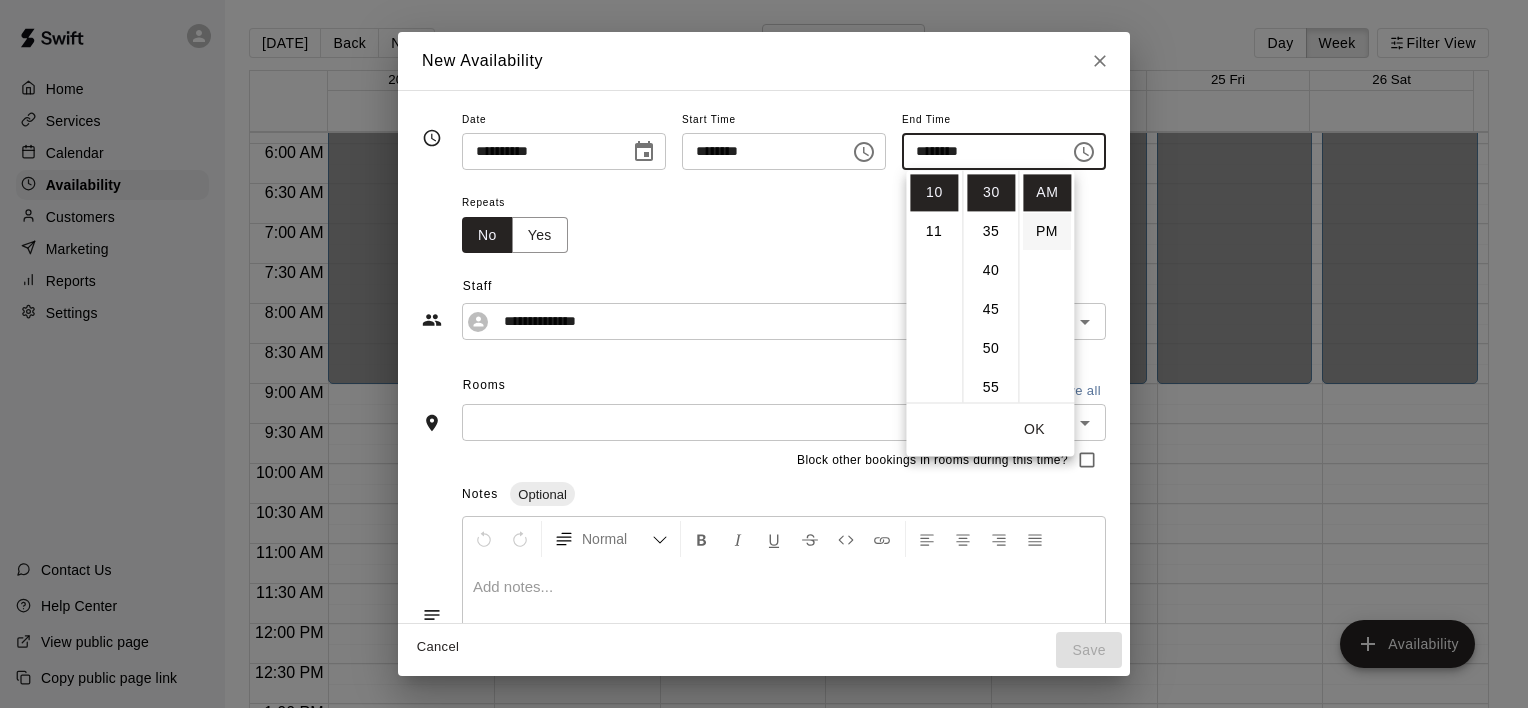 click on "PM" at bounding box center (1047, 231) 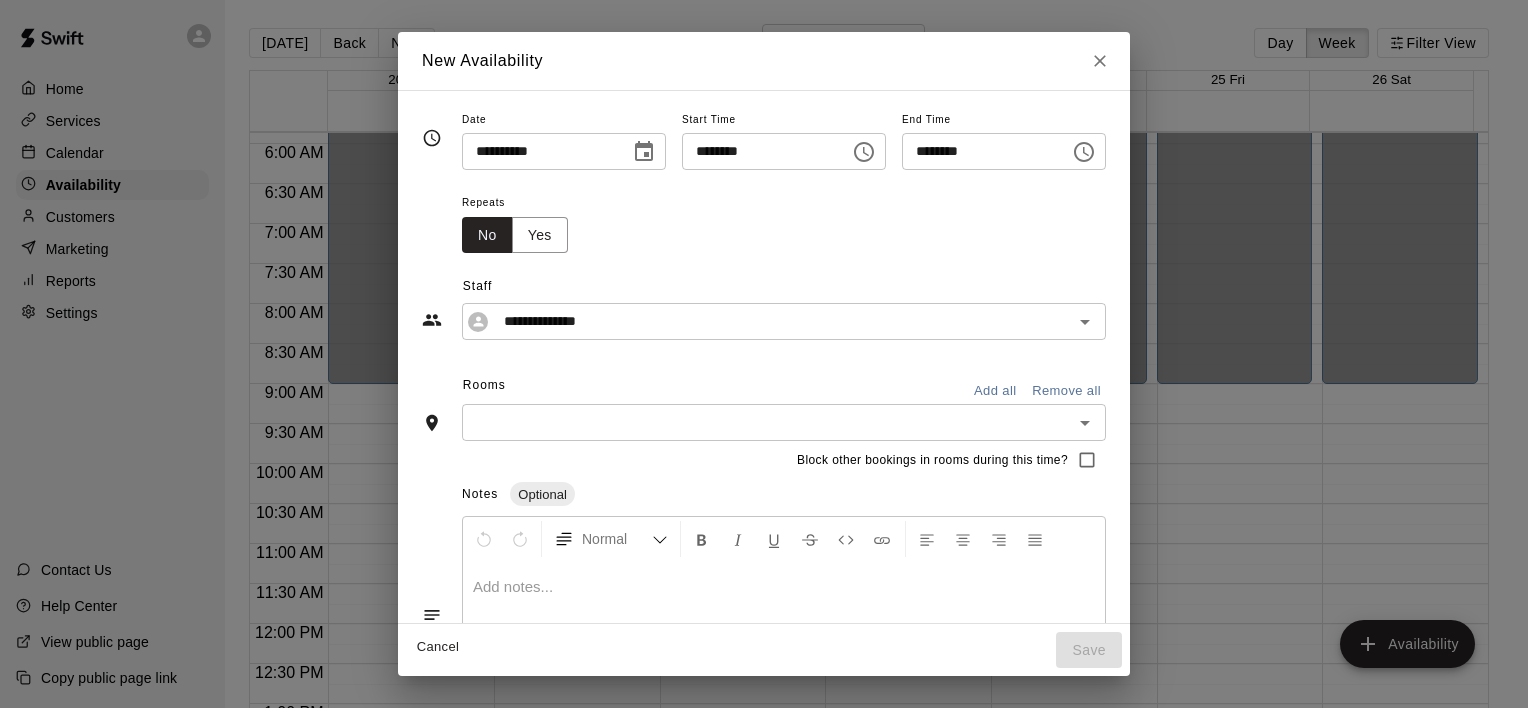 scroll, scrollTop: 36, scrollLeft: 0, axis: vertical 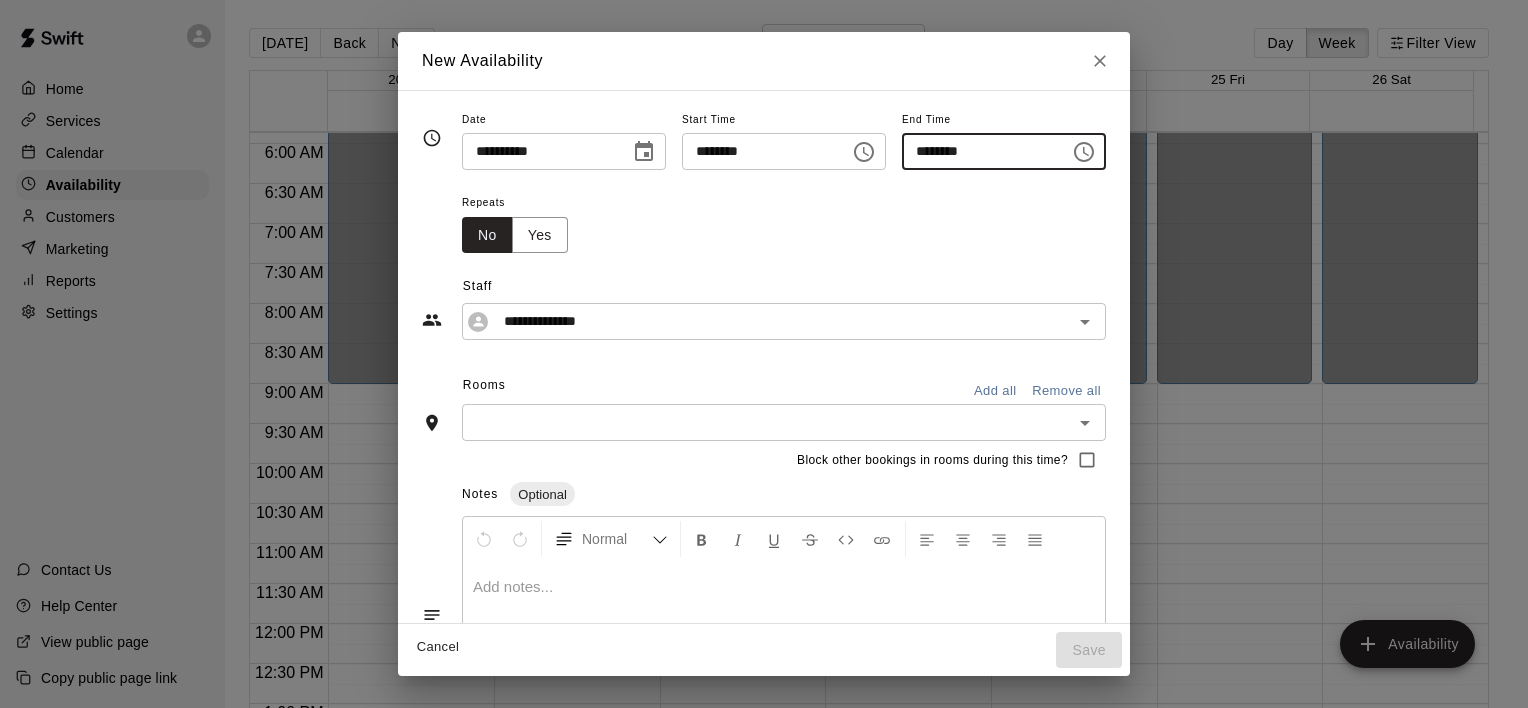 click on "********" at bounding box center [979, 151] 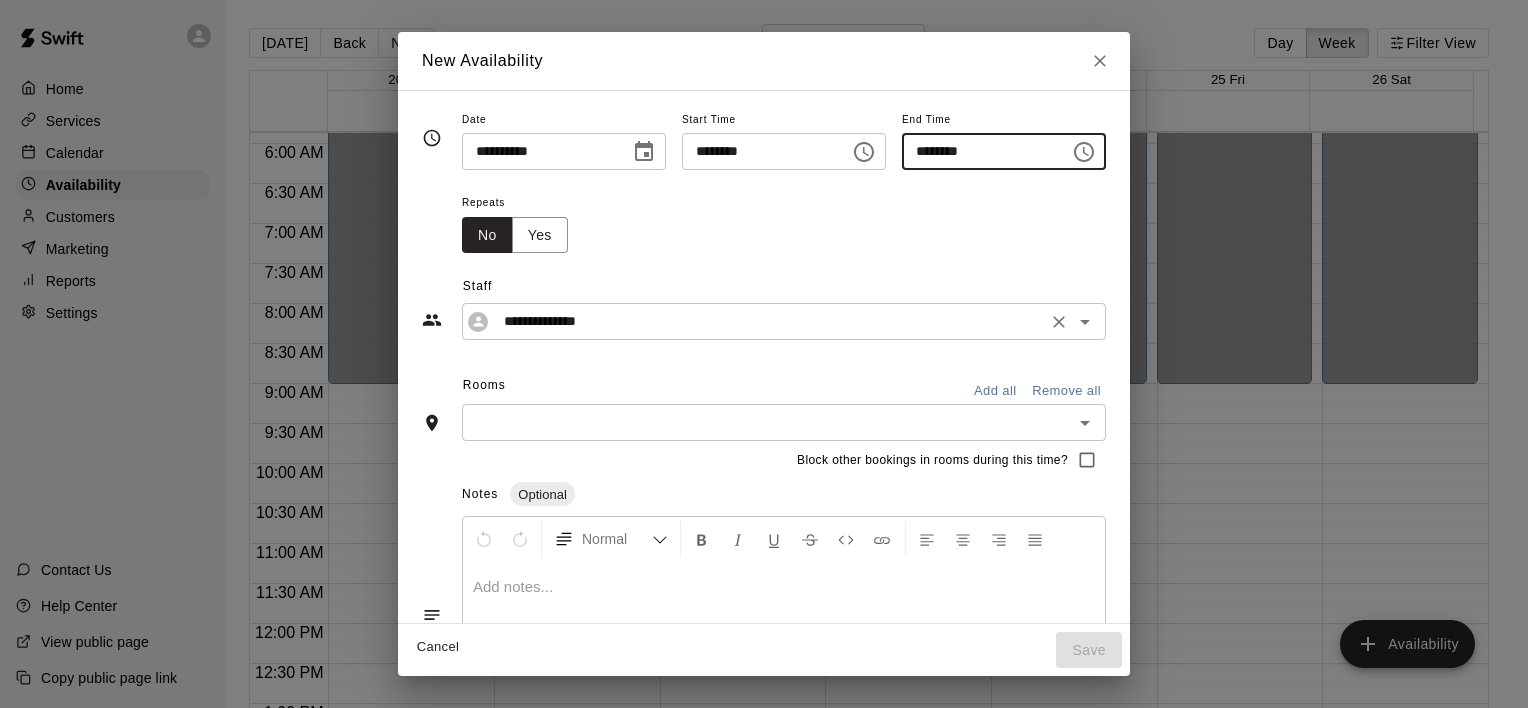click 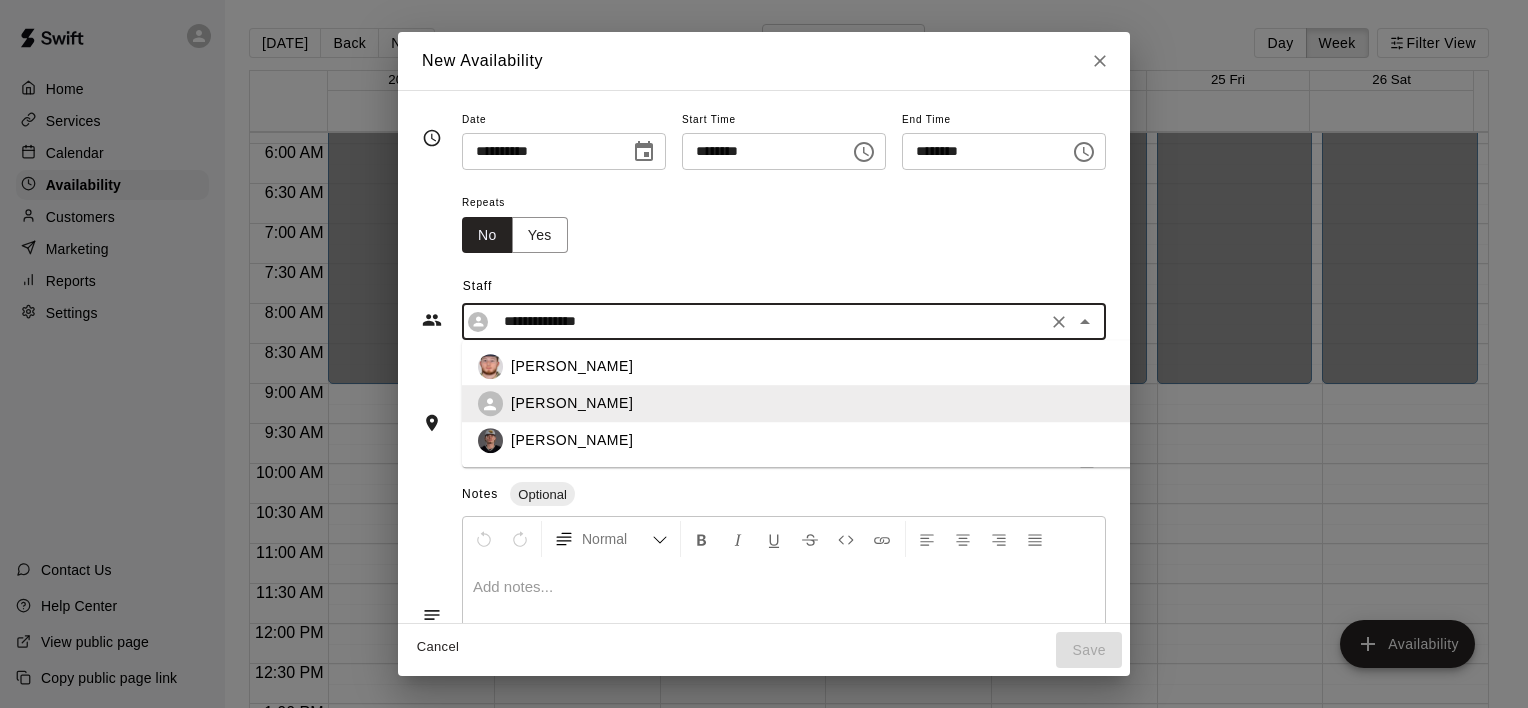 click on "[PERSON_NAME]" at bounding box center (835, 367) 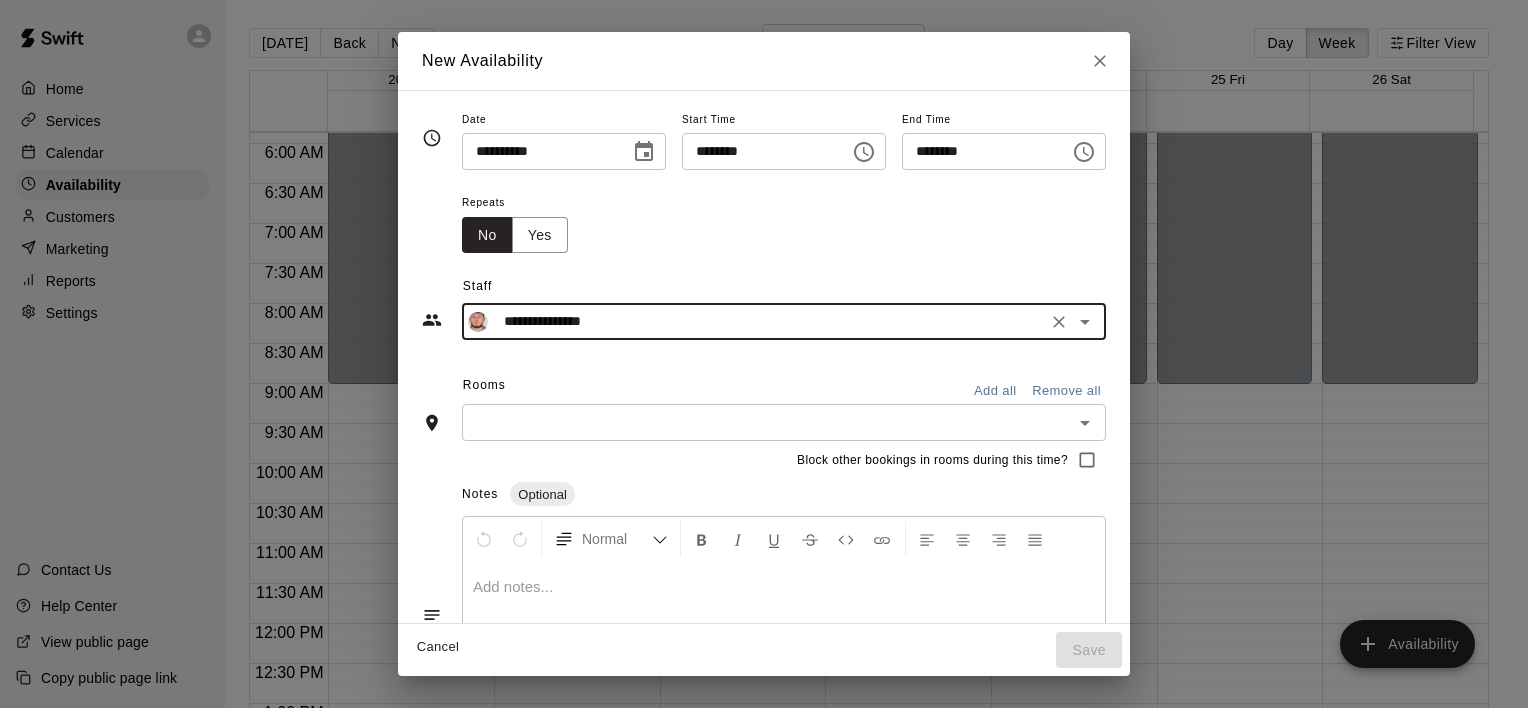 click 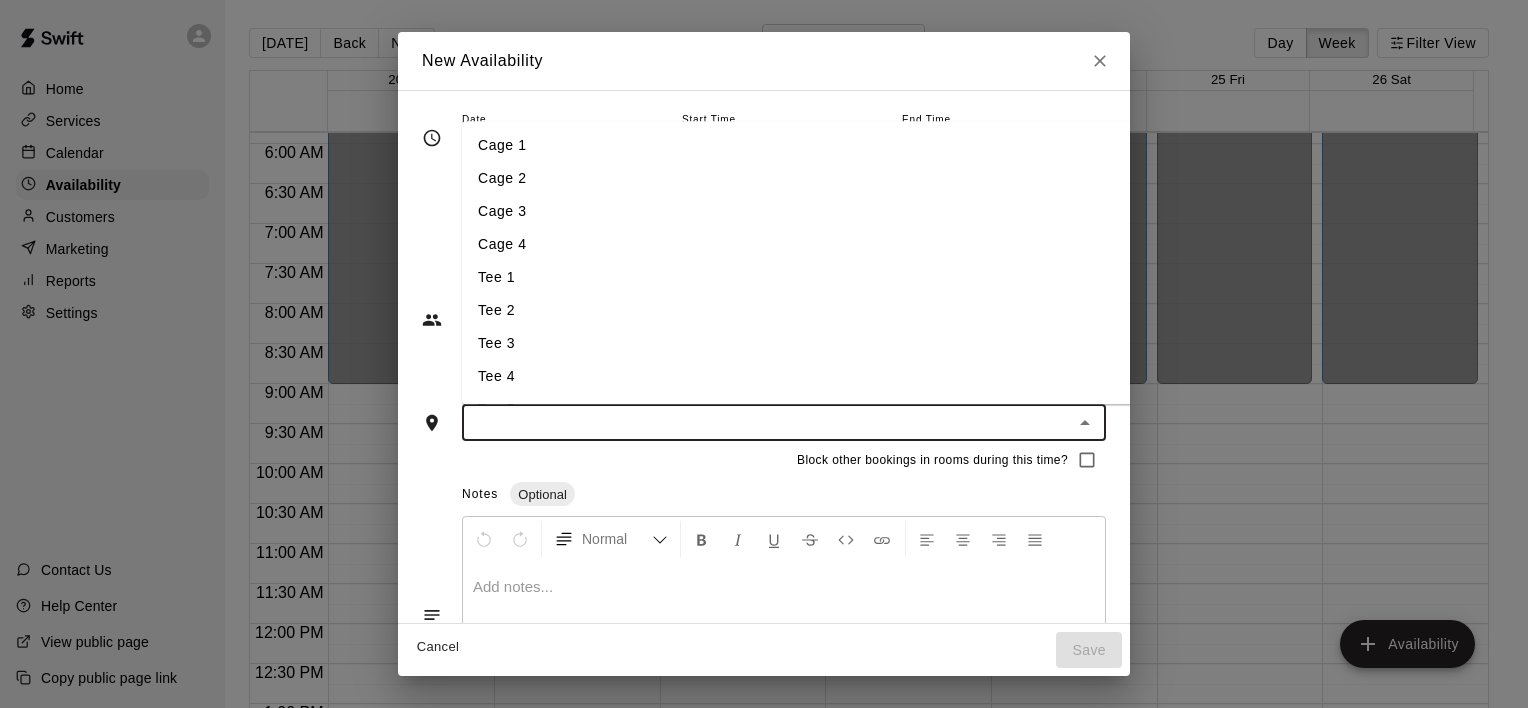 click on "Cage 1" at bounding box center (819, 145) 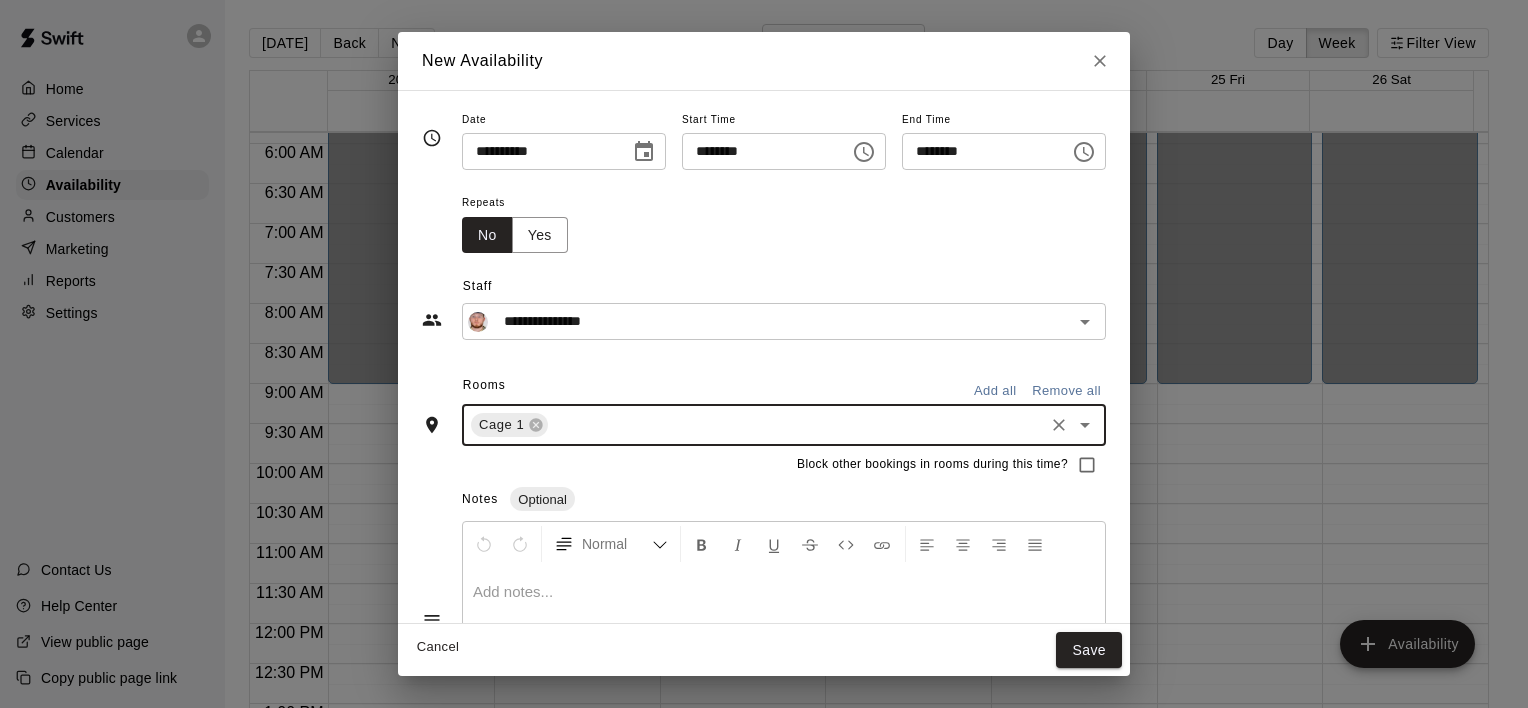 click 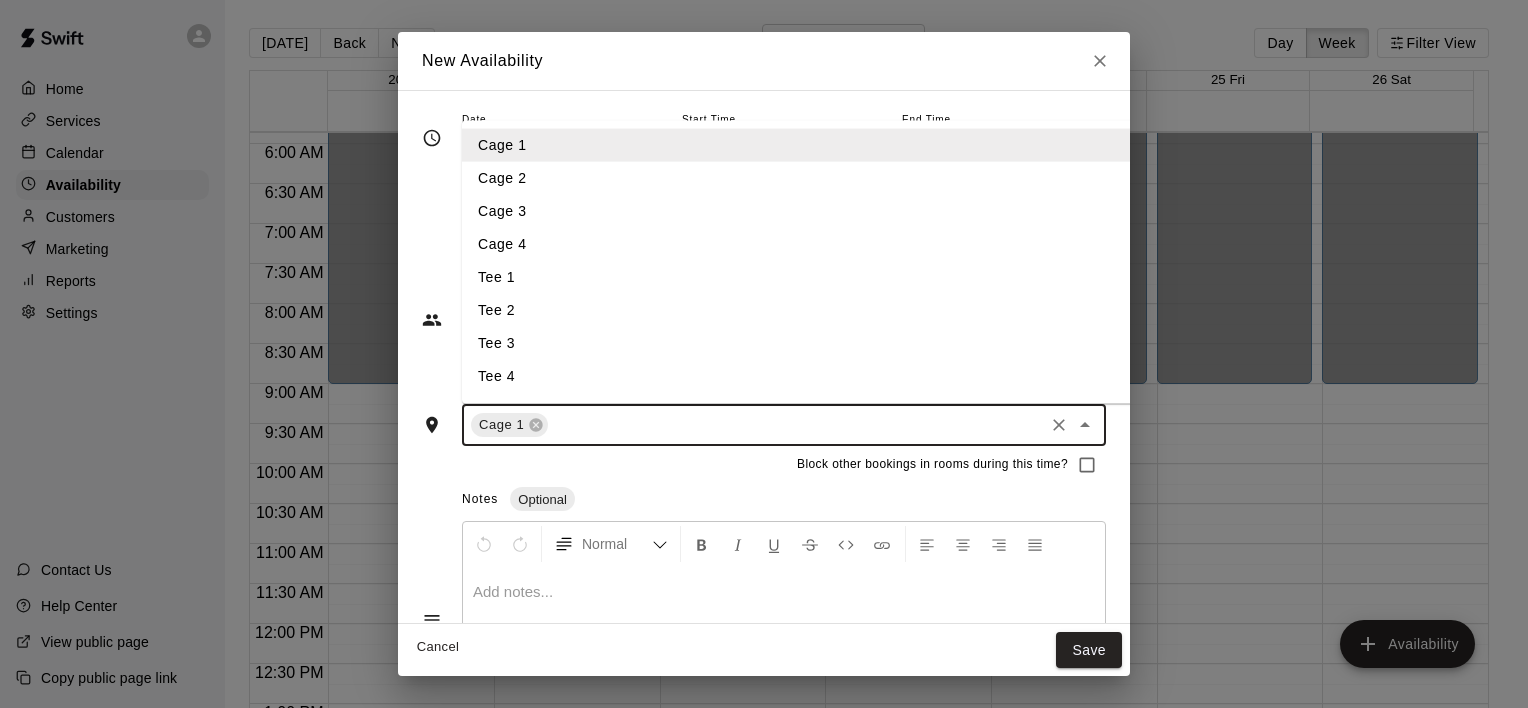 click on "Tee 1" at bounding box center [819, 277] 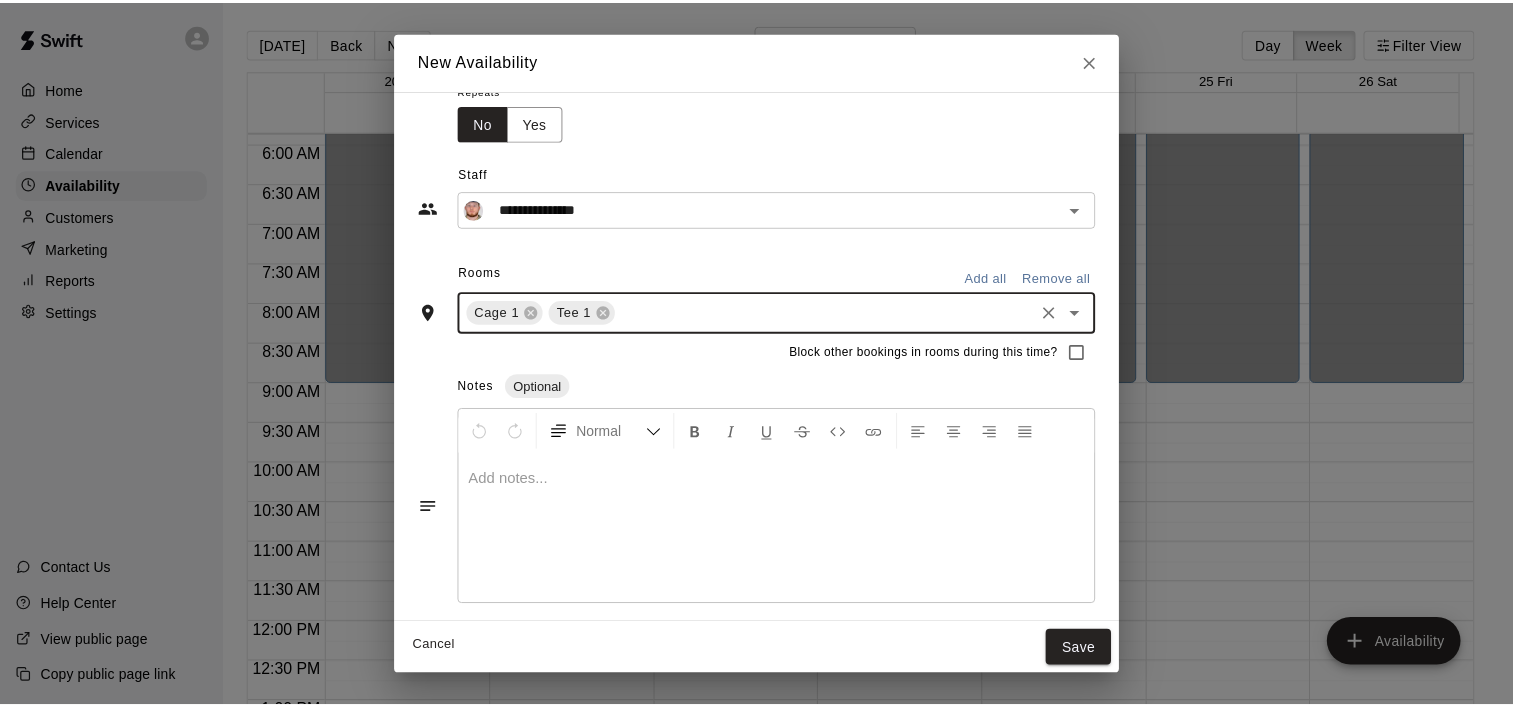 scroll, scrollTop: 116, scrollLeft: 0, axis: vertical 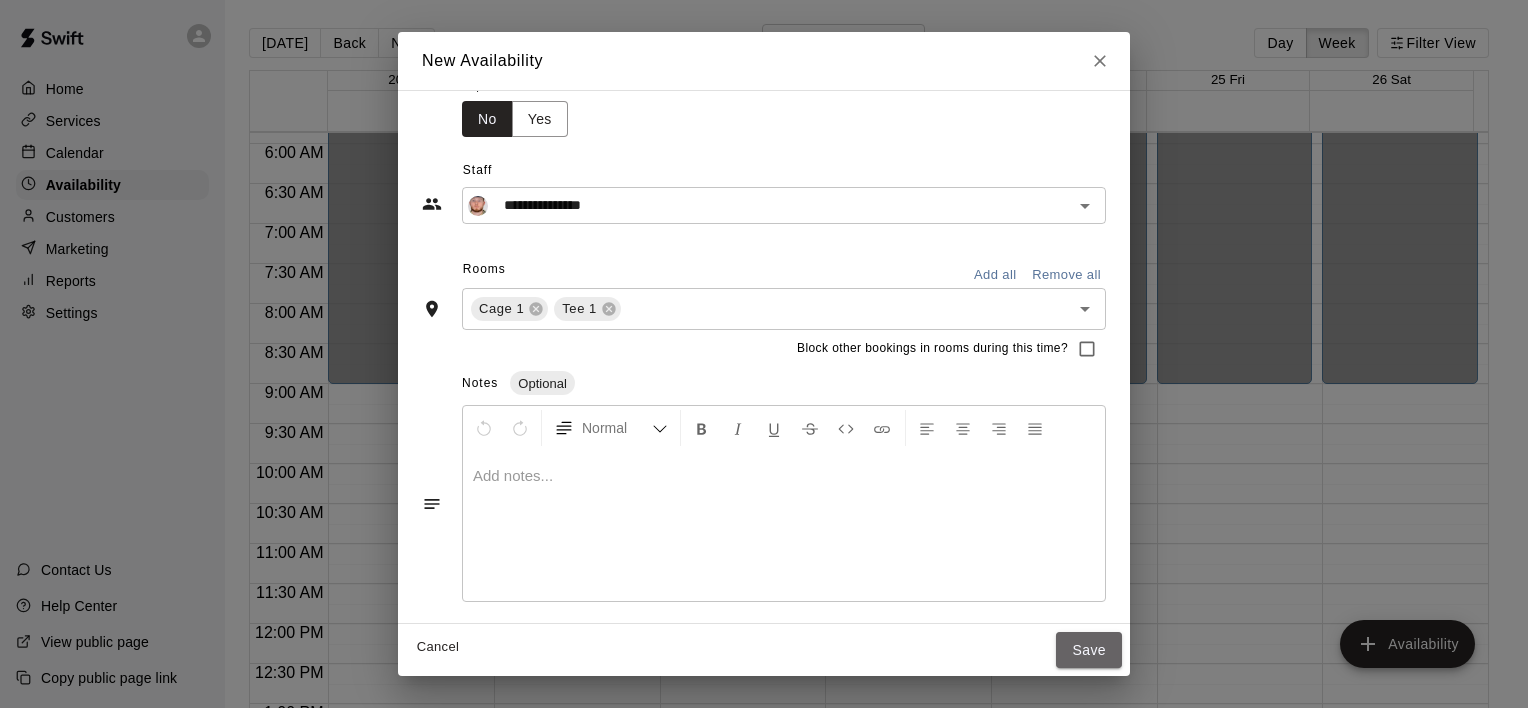 click on "Save" at bounding box center [1089, 650] 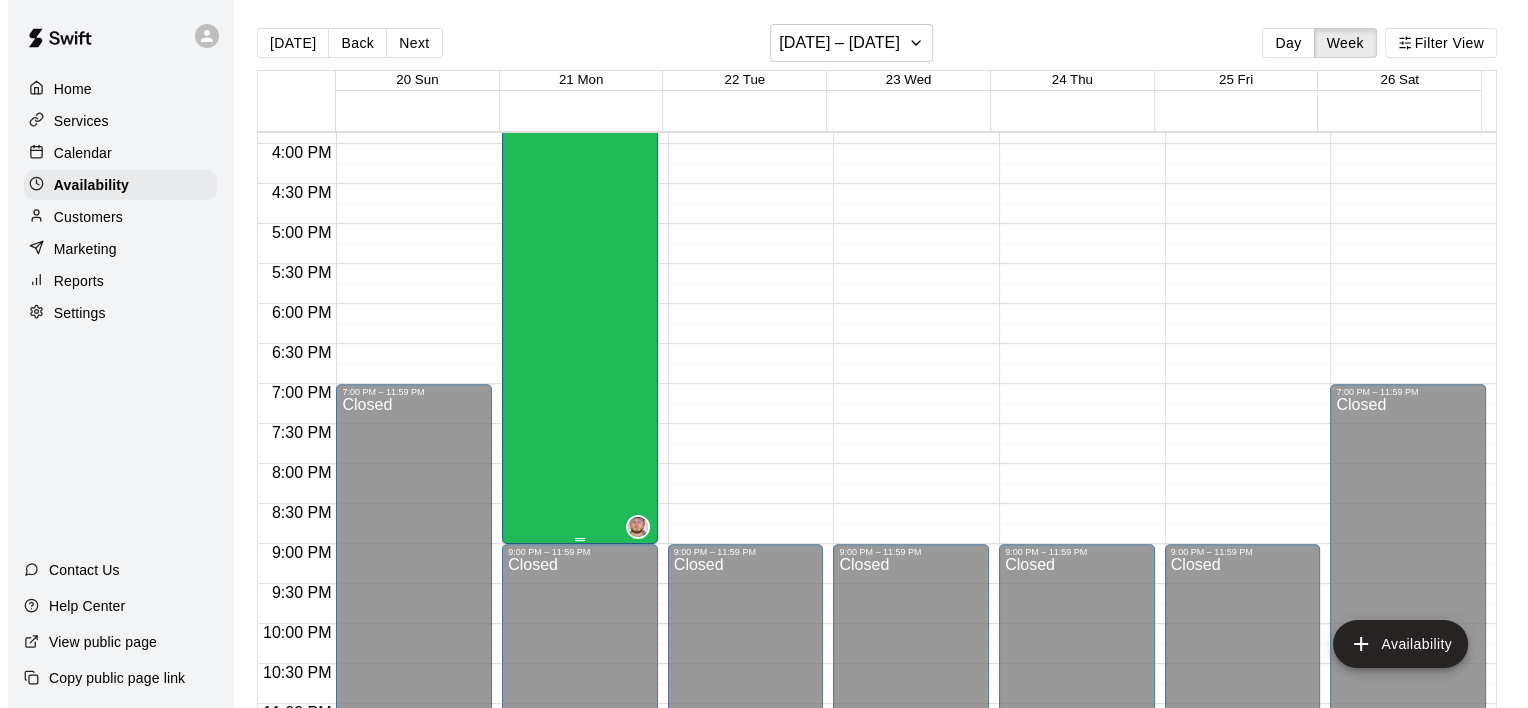 scroll, scrollTop: 969, scrollLeft: 0, axis: vertical 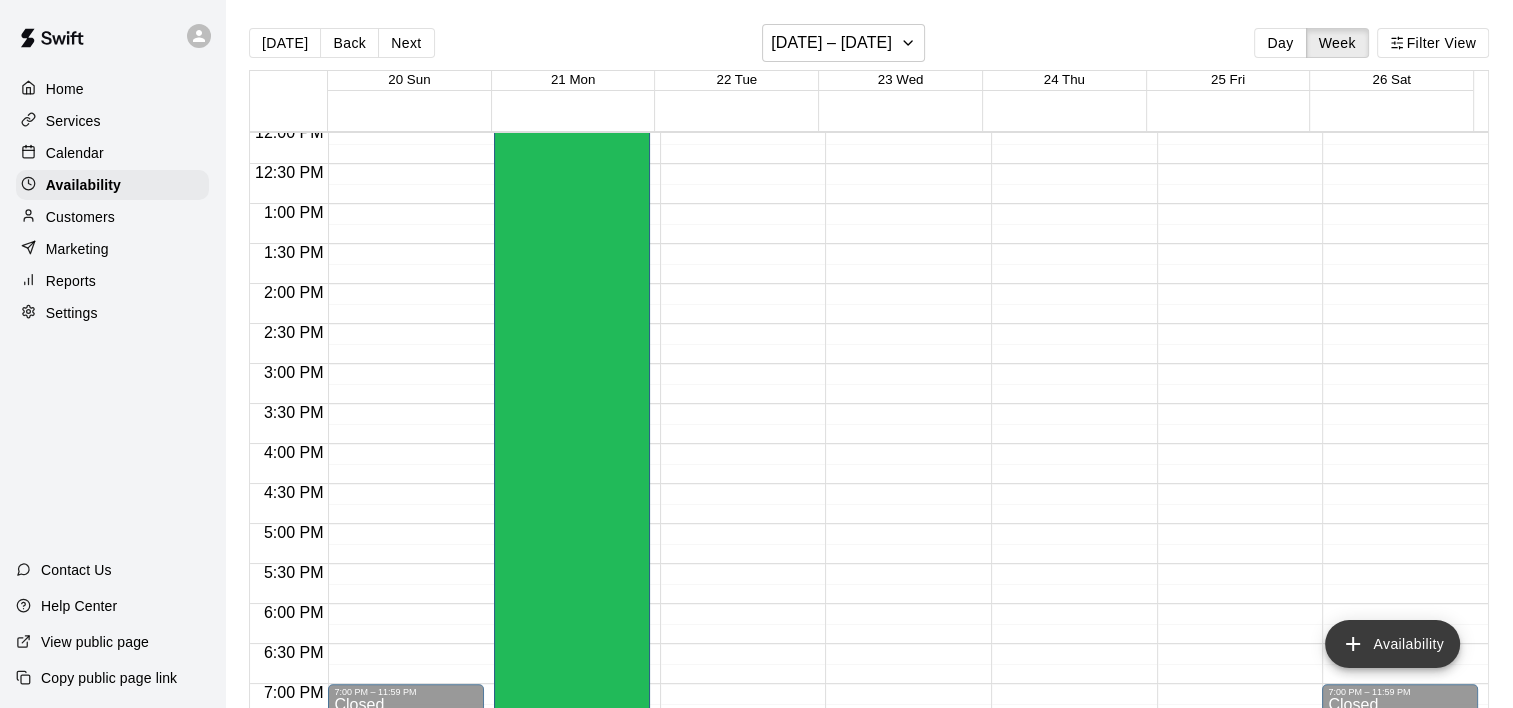 click on "Availability" at bounding box center (1392, 644) 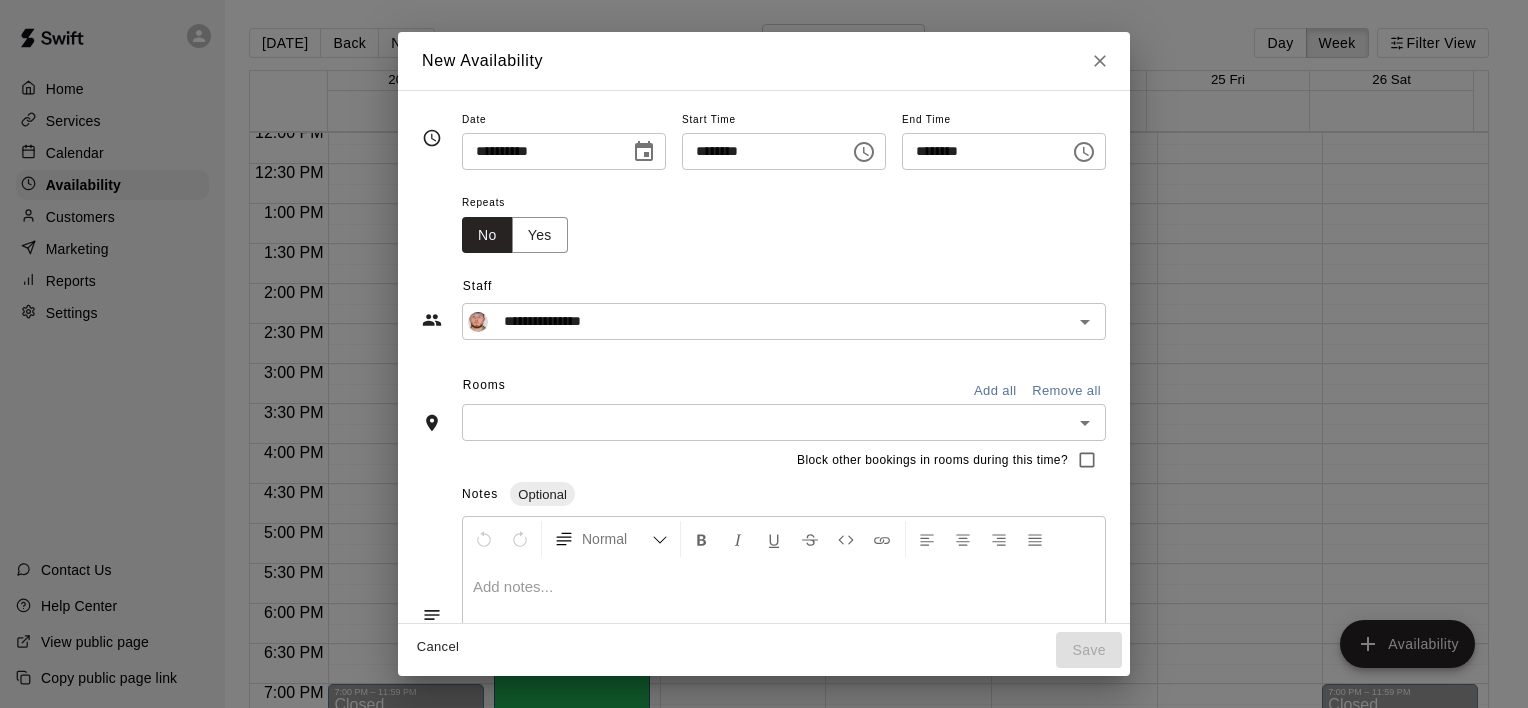 click 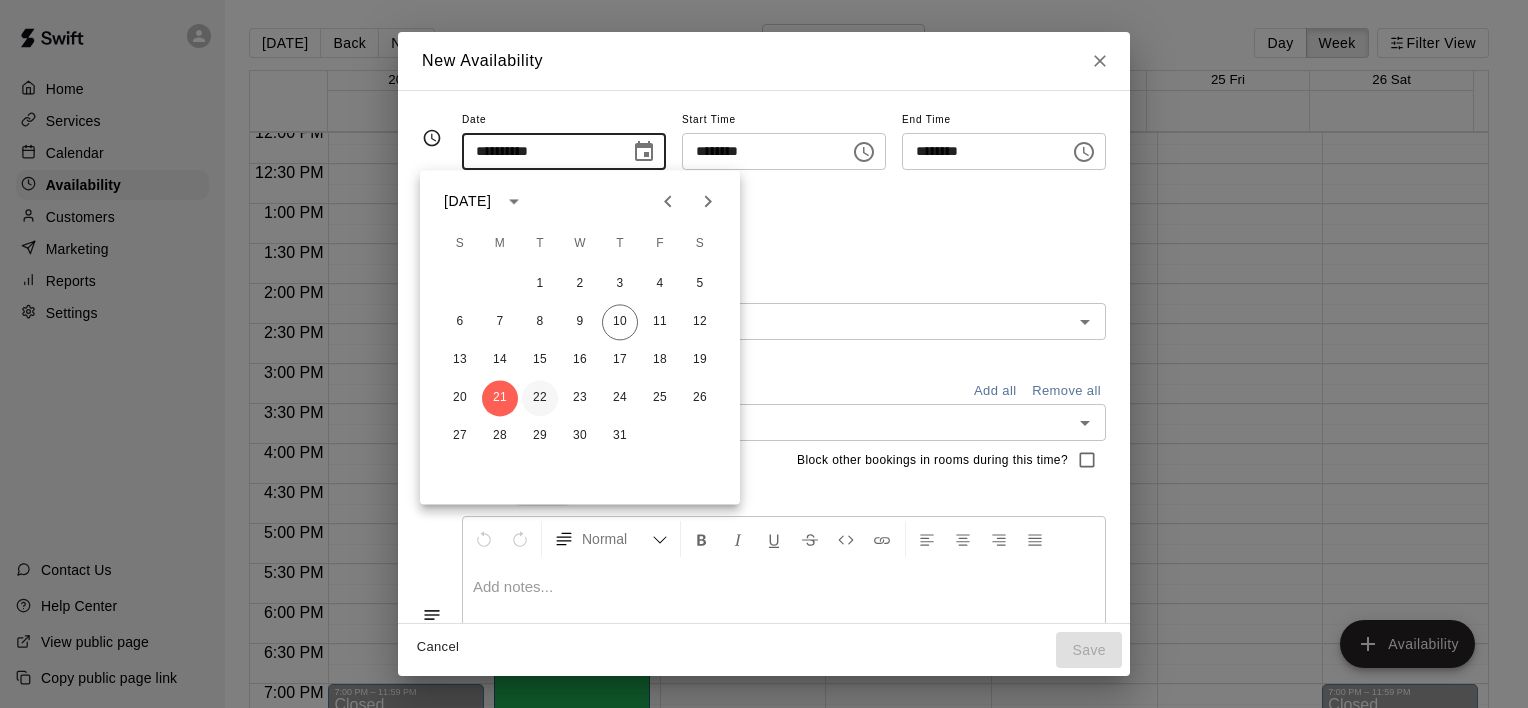 click on "22" at bounding box center [540, 398] 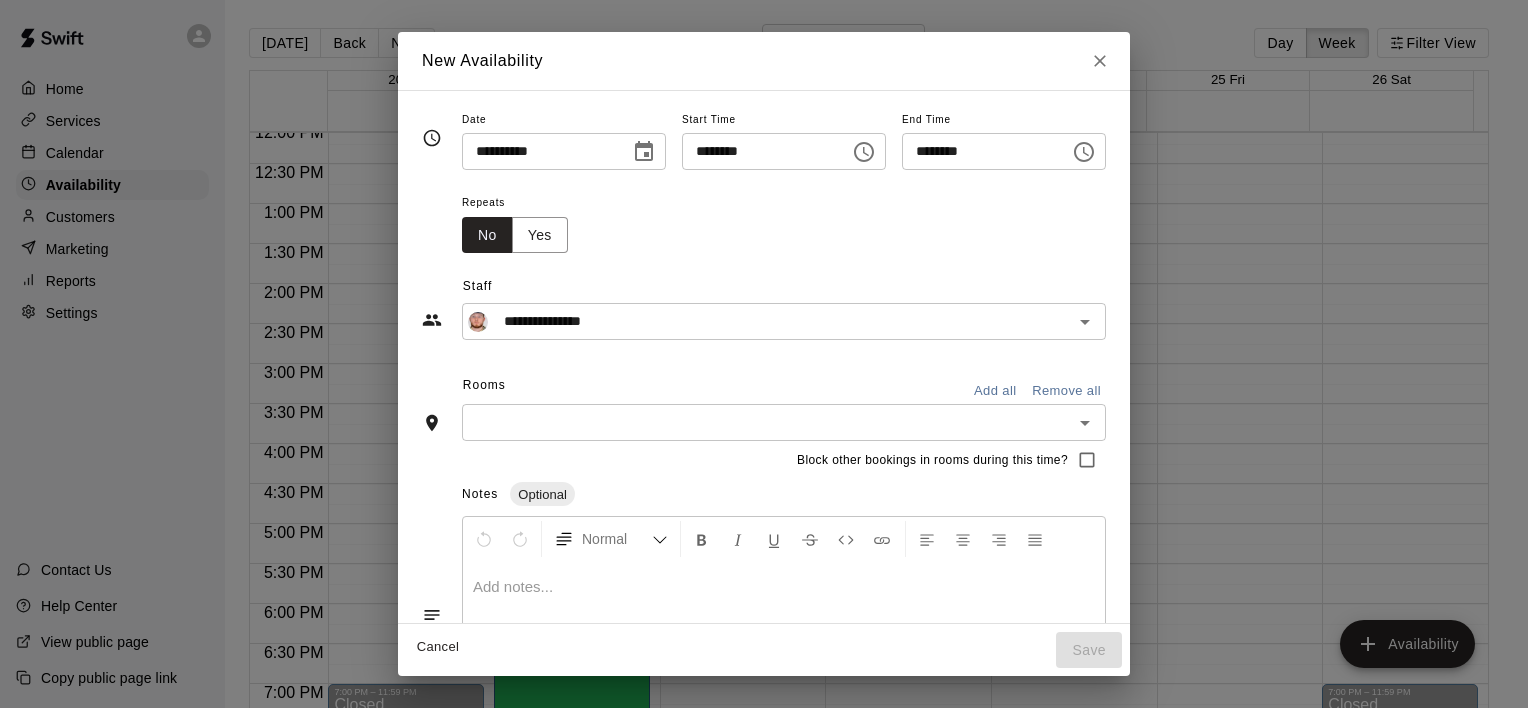 click on "********" at bounding box center (759, 151) 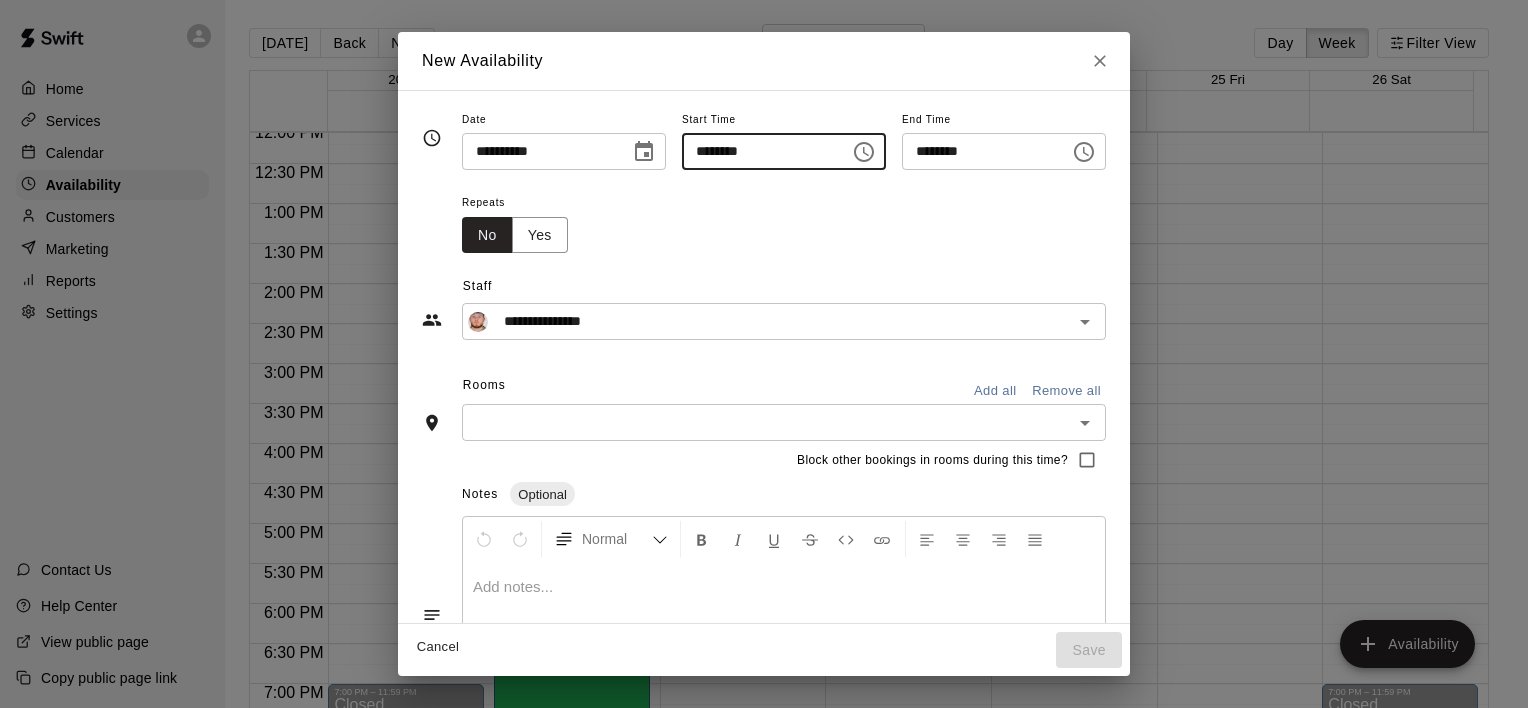 click on "********" at bounding box center (759, 151) 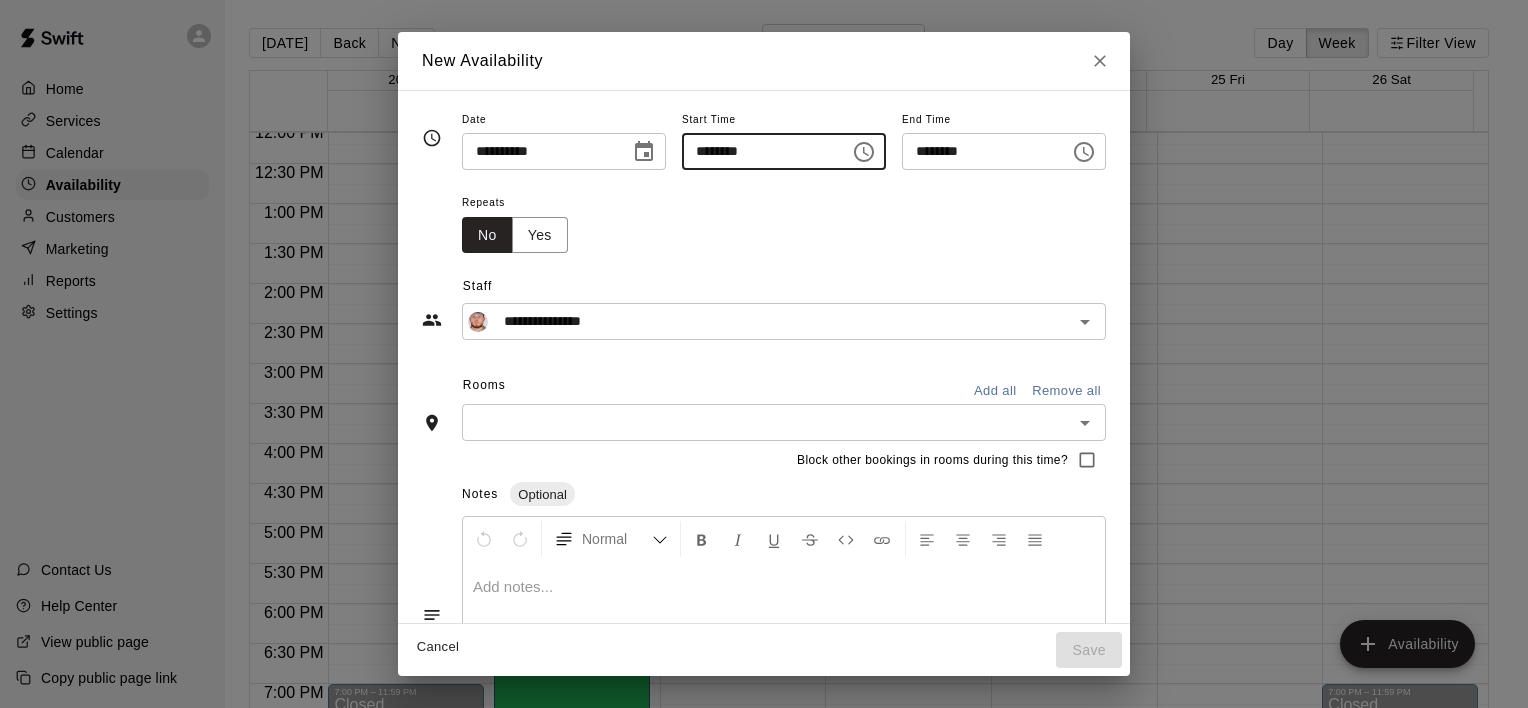 click on "********" at bounding box center (759, 151) 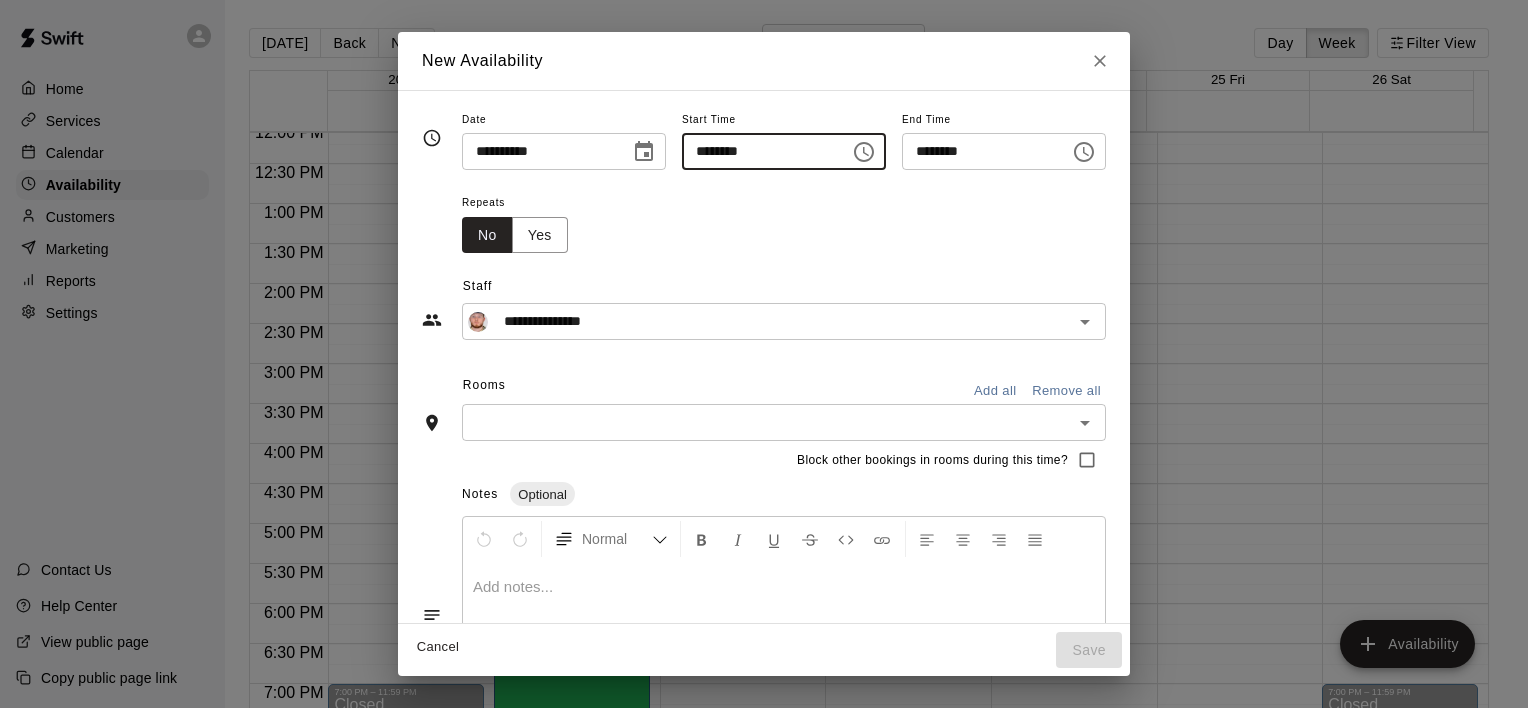 type on "********" 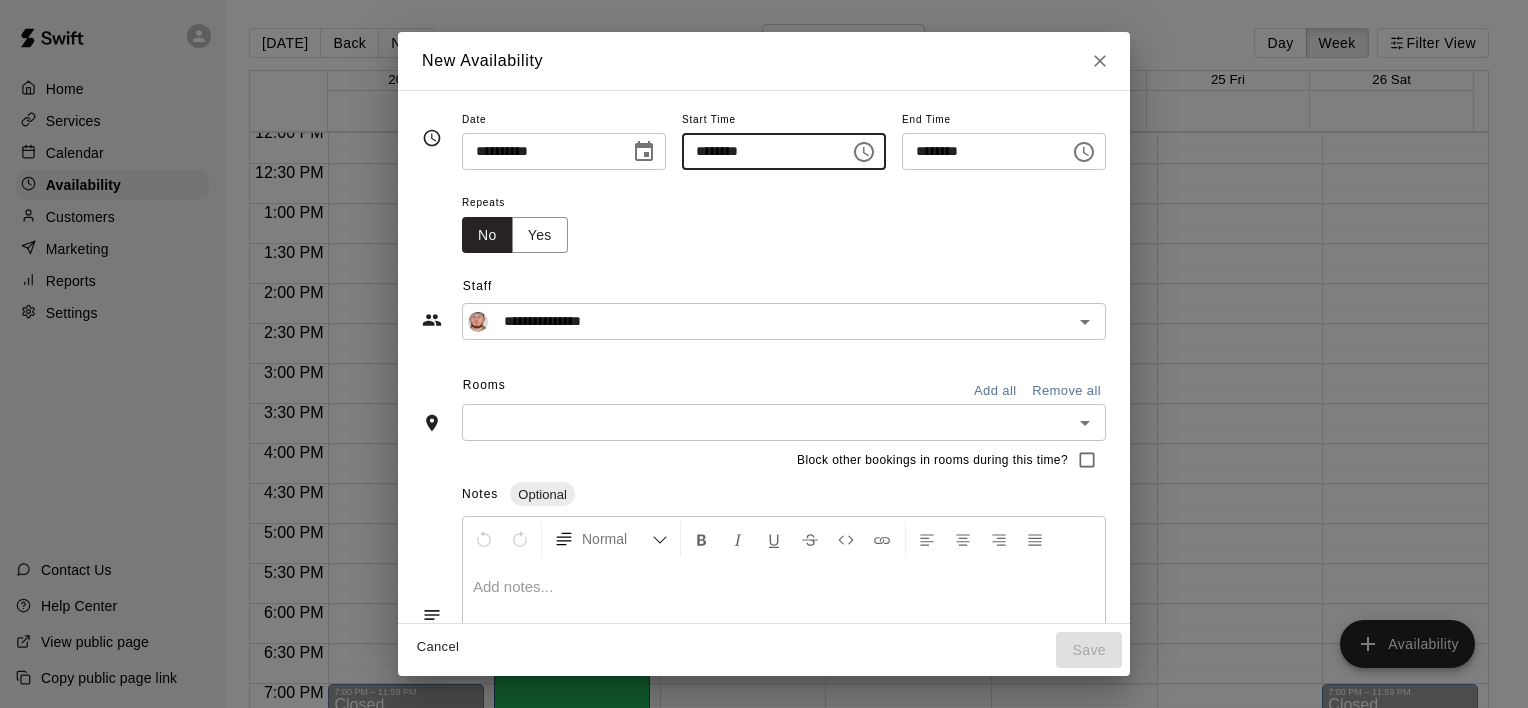 type 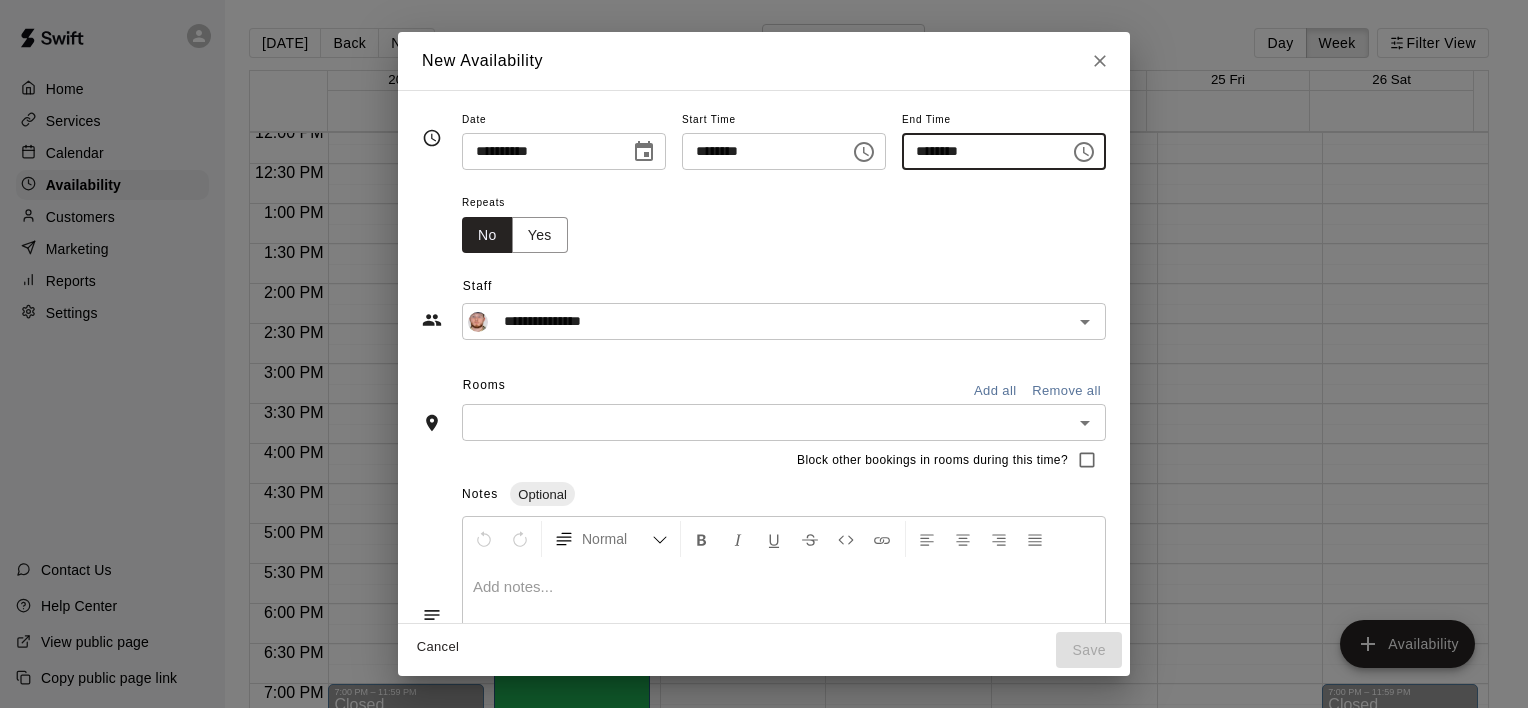 click on "********" at bounding box center [979, 151] 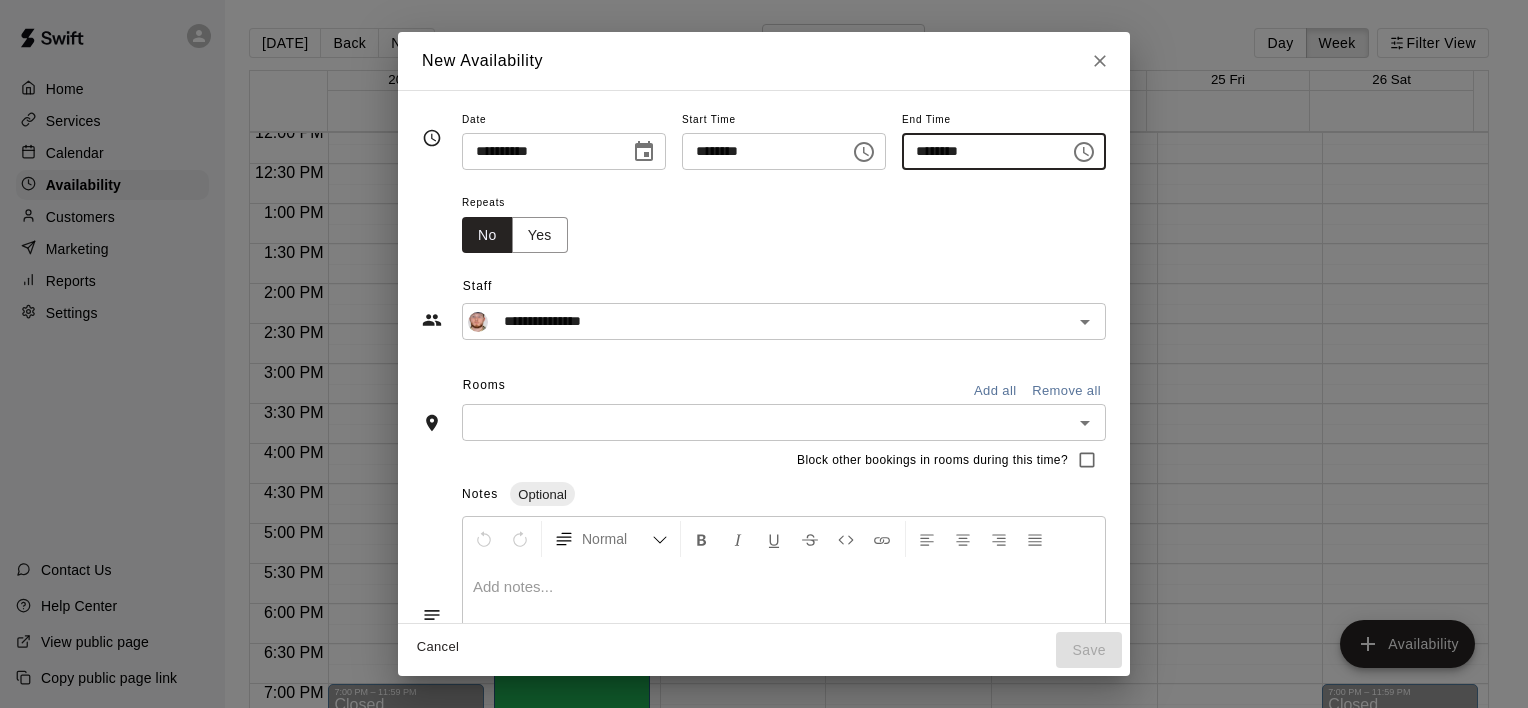 click on "********" at bounding box center (979, 151) 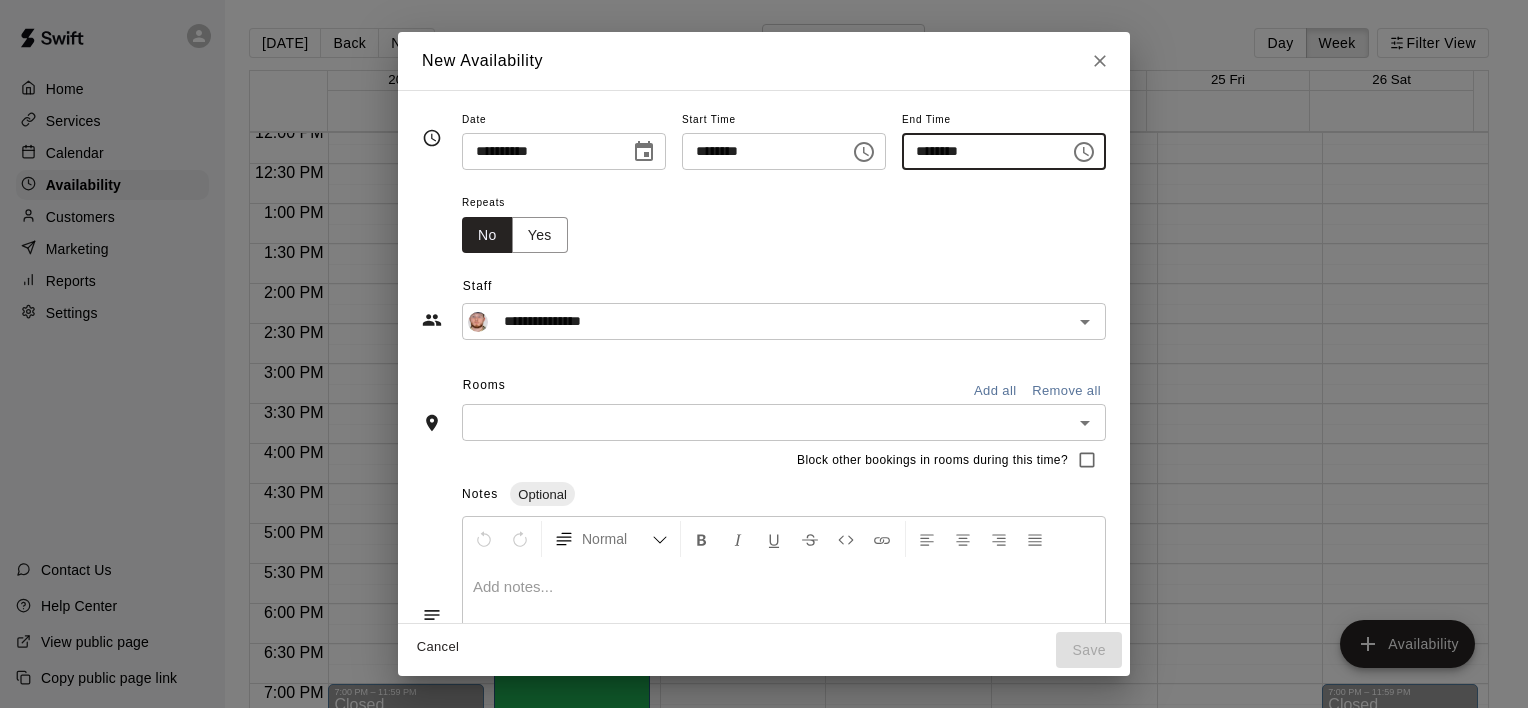 click on "********" at bounding box center (979, 151) 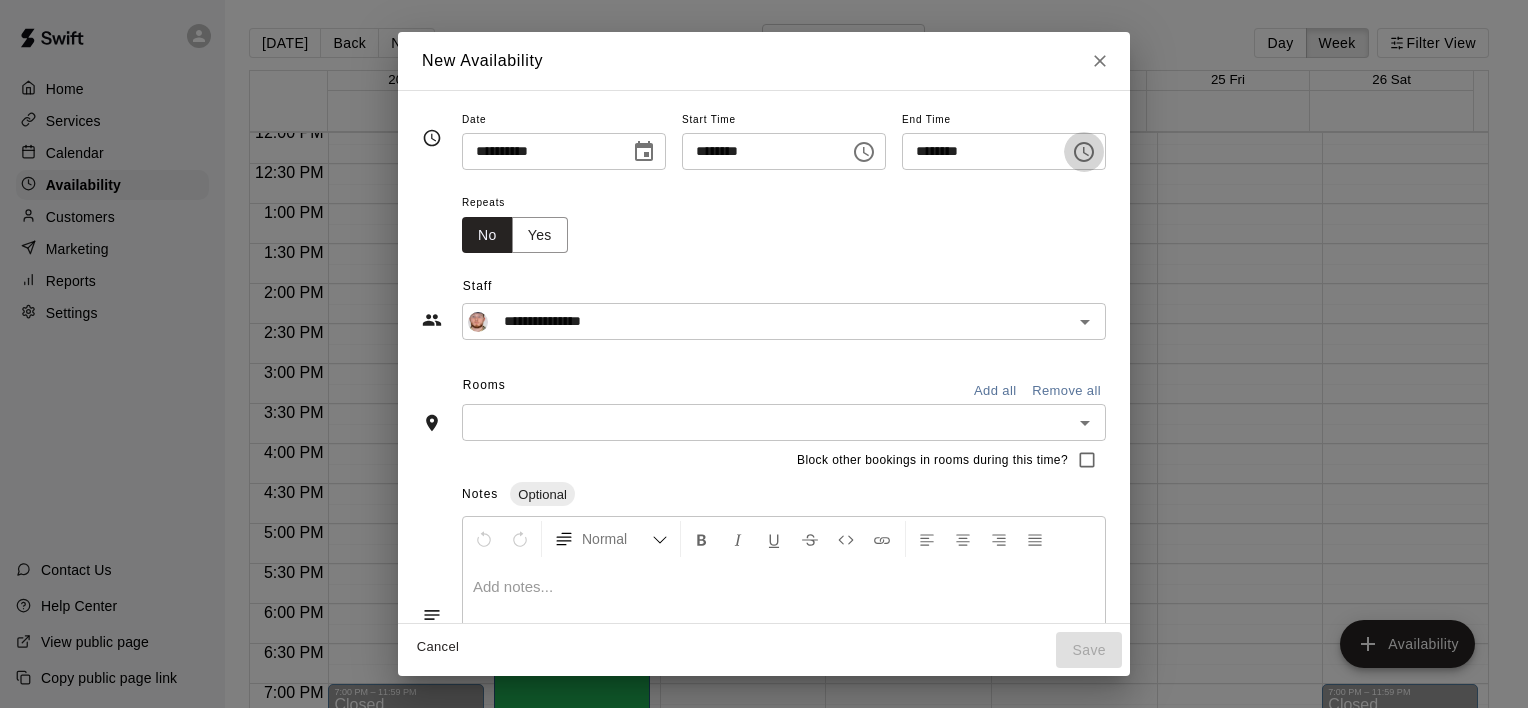 click 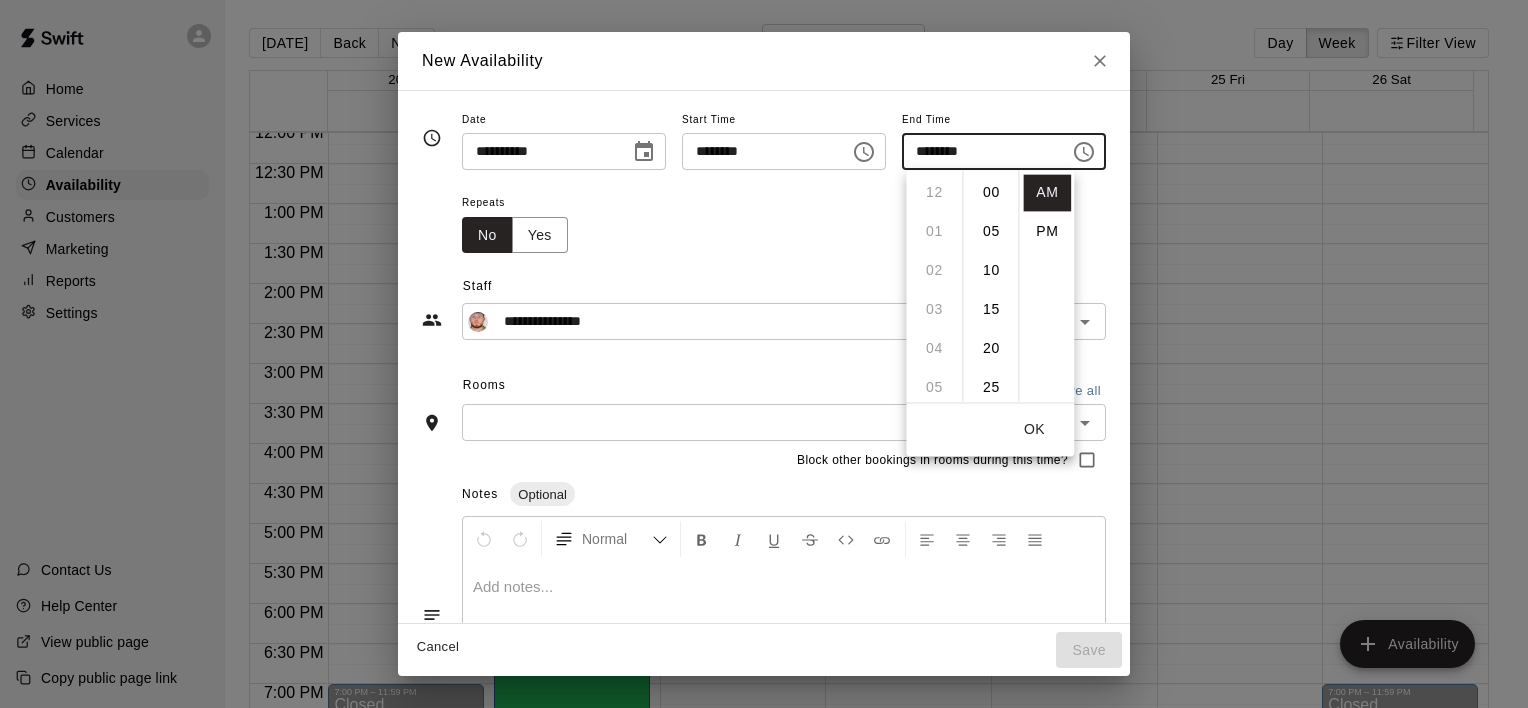 scroll, scrollTop: 351, scrollLeft: 0, axis: vertical 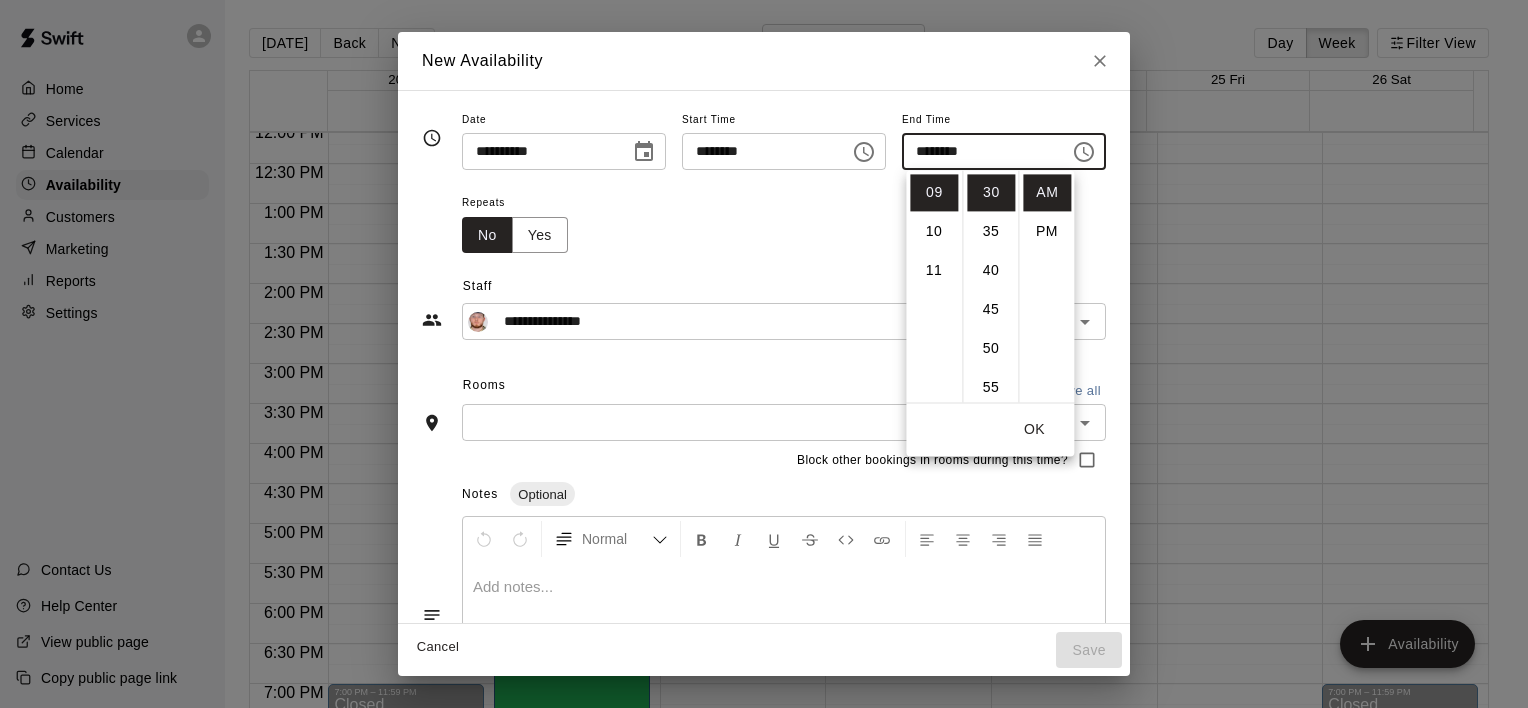 drag, startPoint x: 1053, startPoint y: 224, endPoint x: 1041, endPoint y: 222, distance: 12.165525 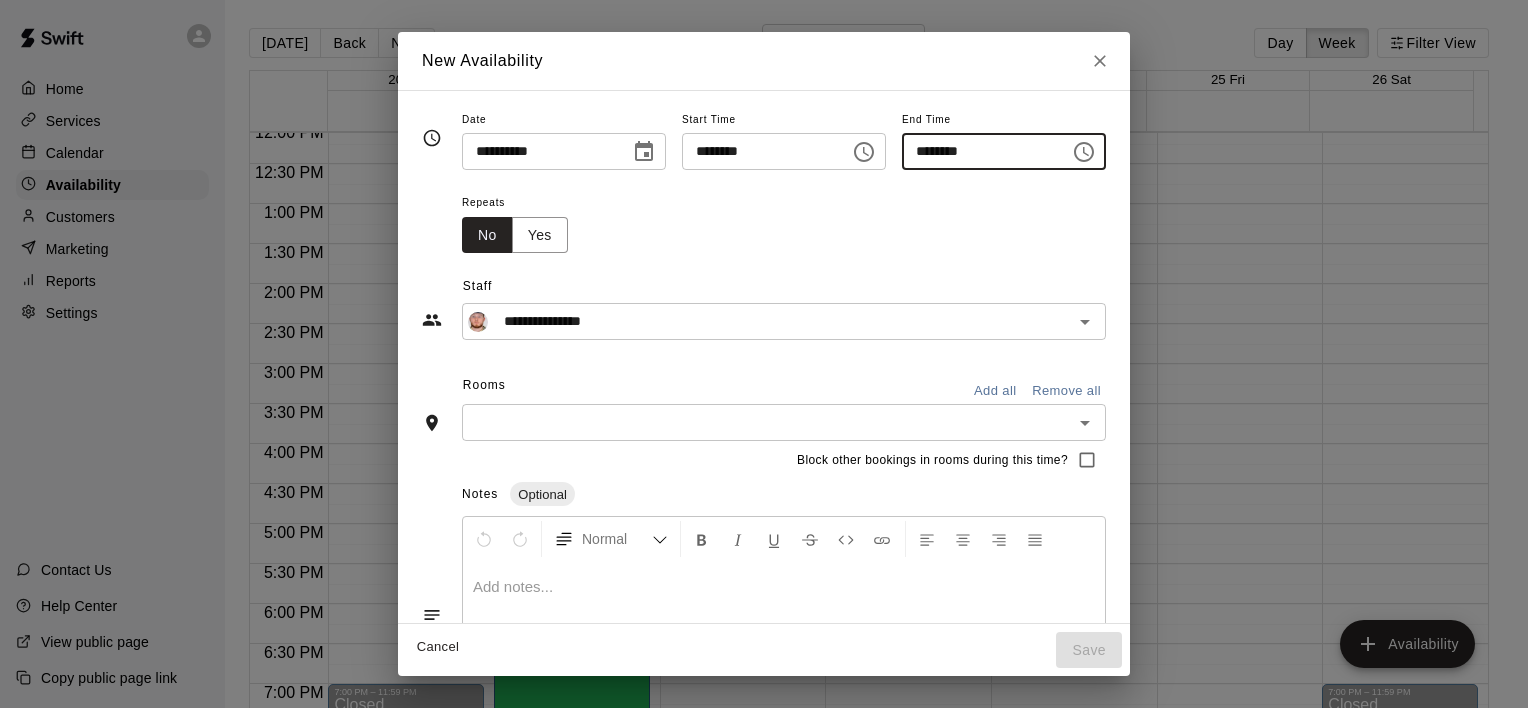 click on "********" at bounding box center [979, 151] 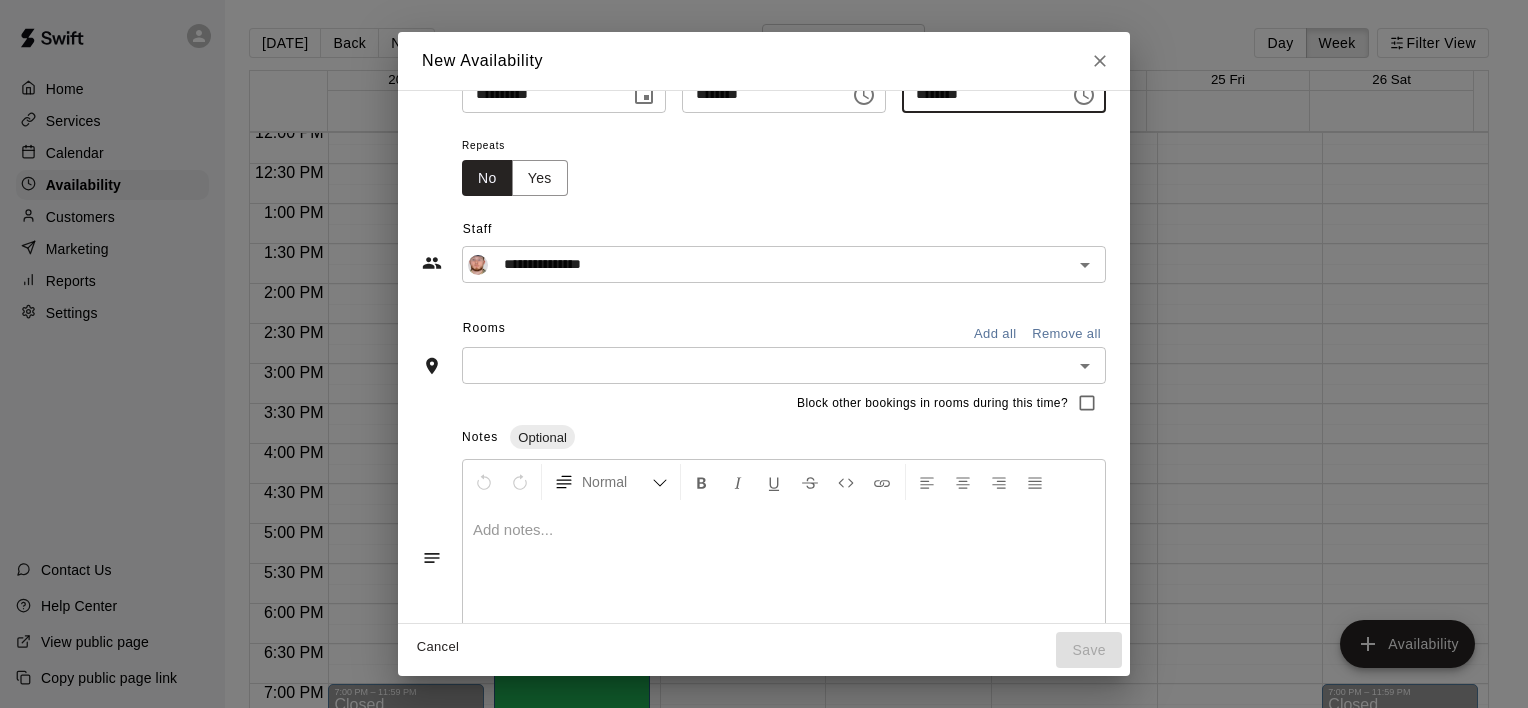scroll, scrollTop: 111, scrollLeft: 0, axis: vertical 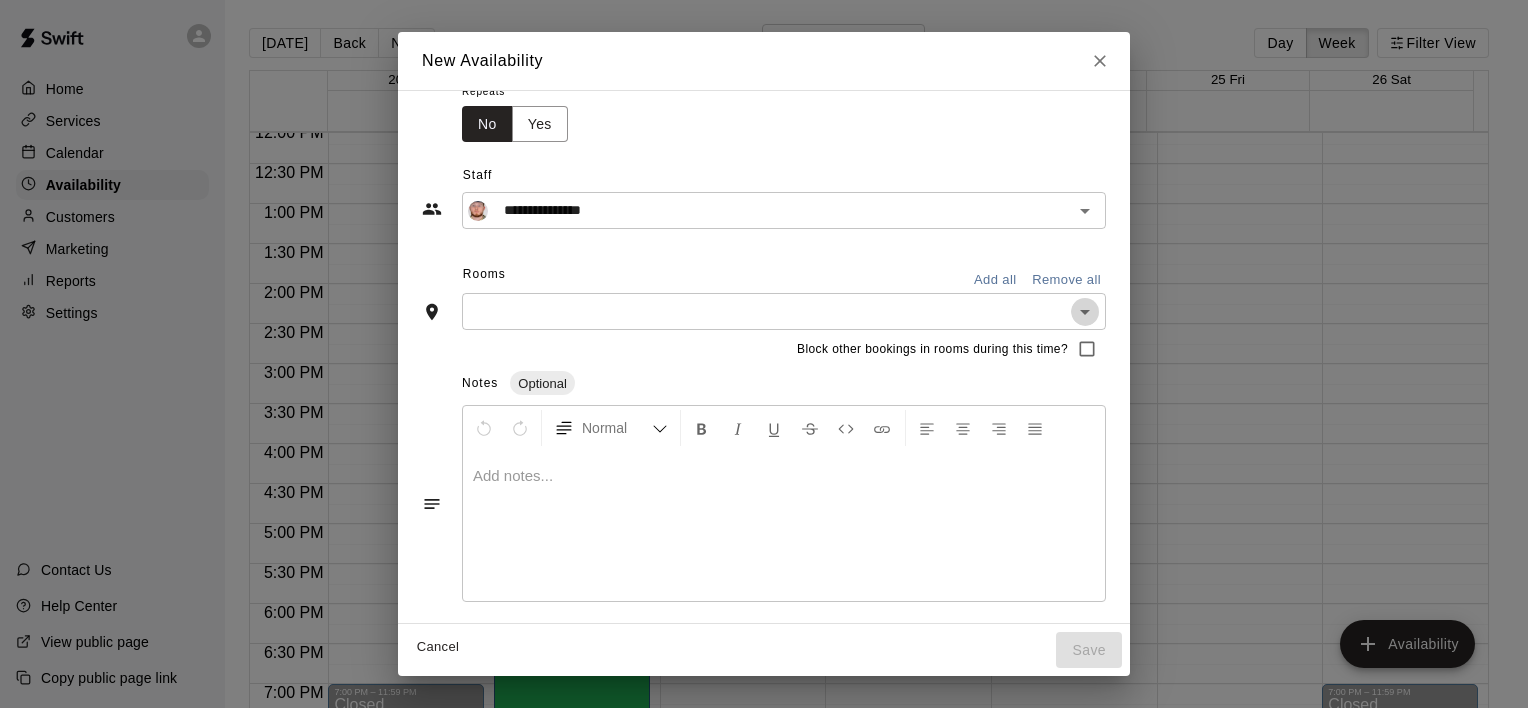 click 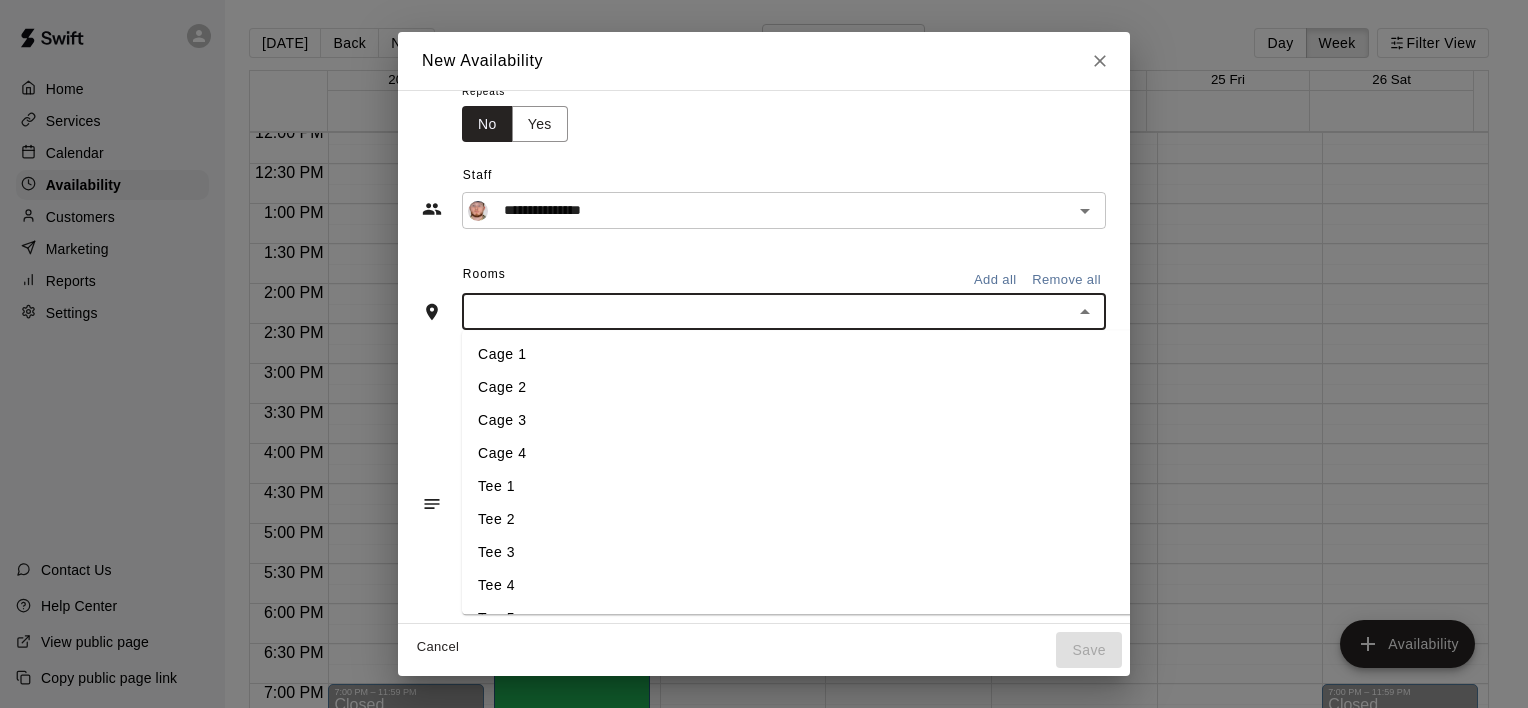 click on "Cage 1" at bounding box center (819, 355) 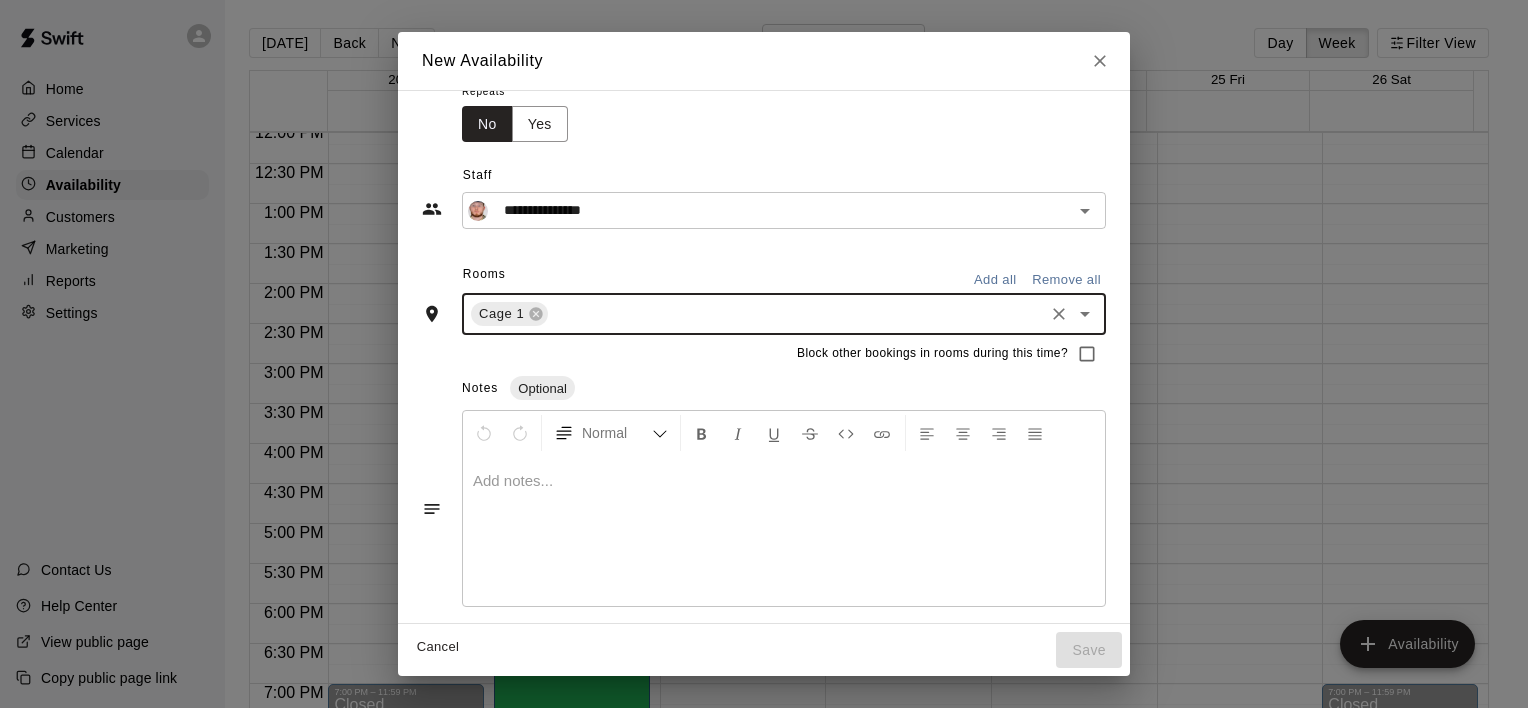 click 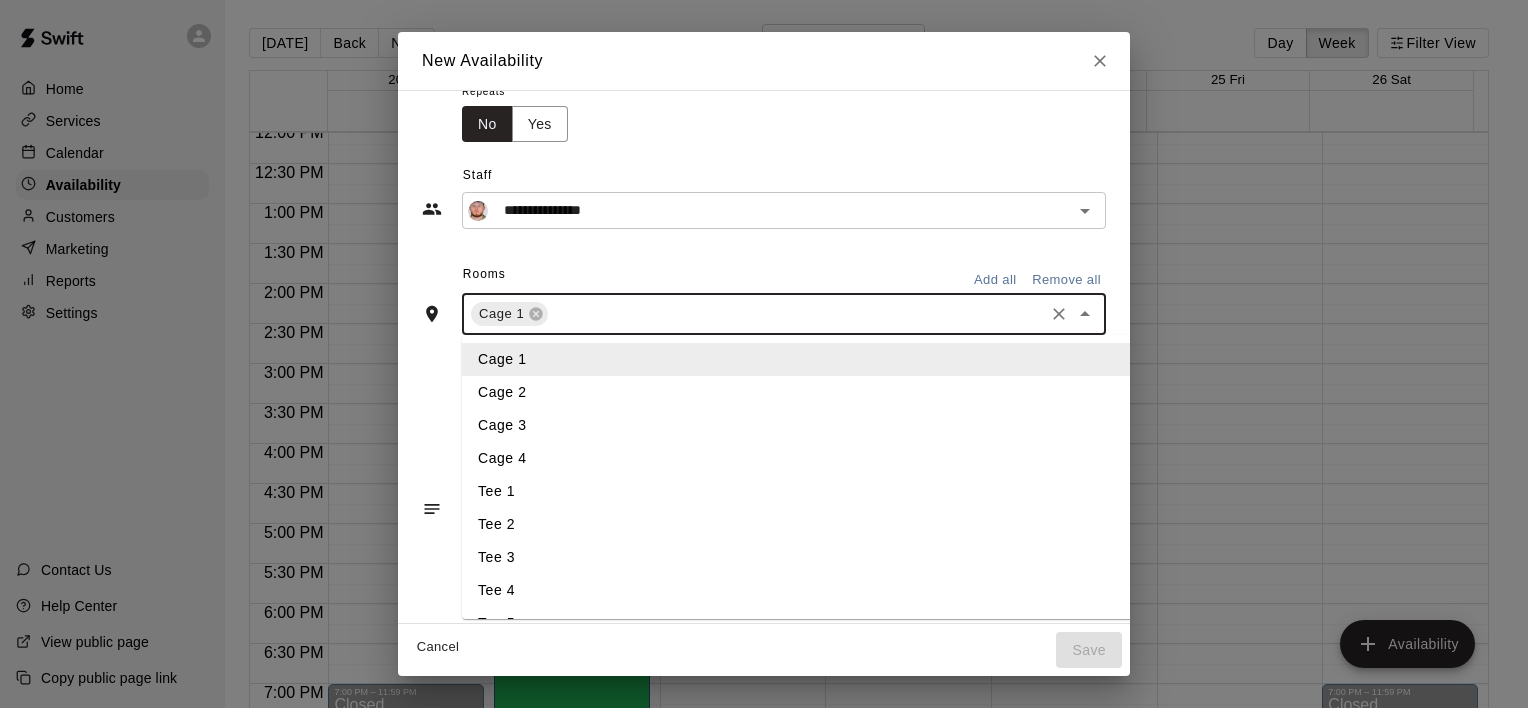 click on "Tee 1" at bounding box center [819, 491] 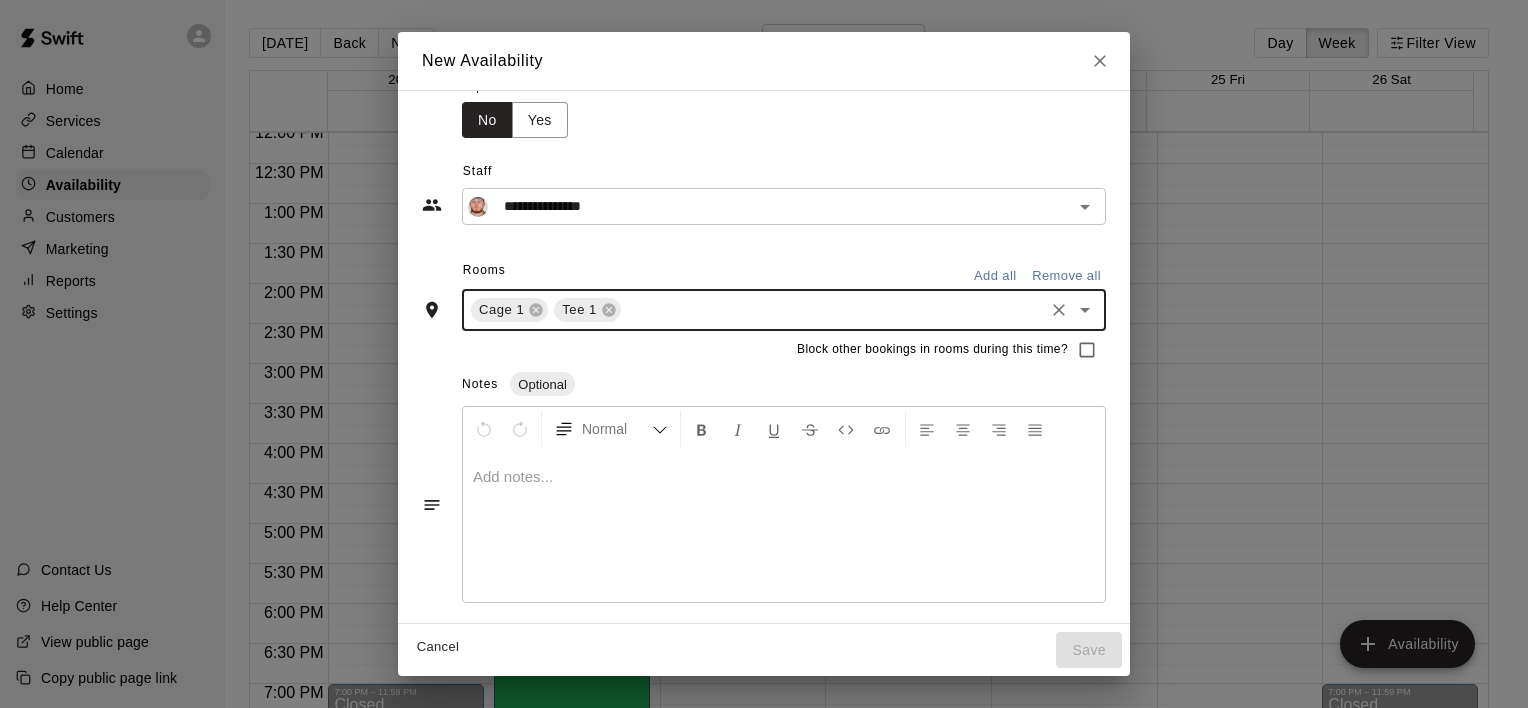 scroll, scrollTop: 116, scrollLeft: 0, axis: vertical 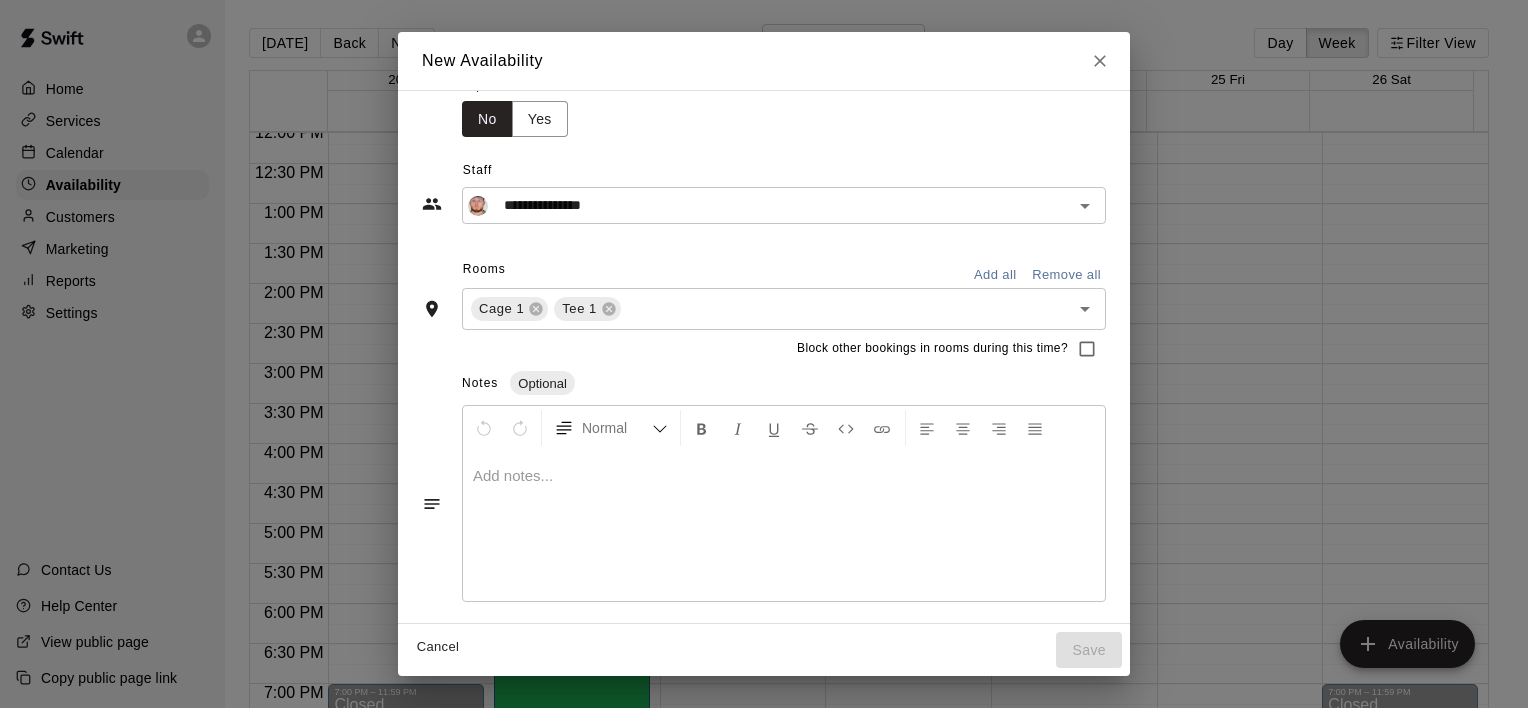 click at bounding box center [784, 526] 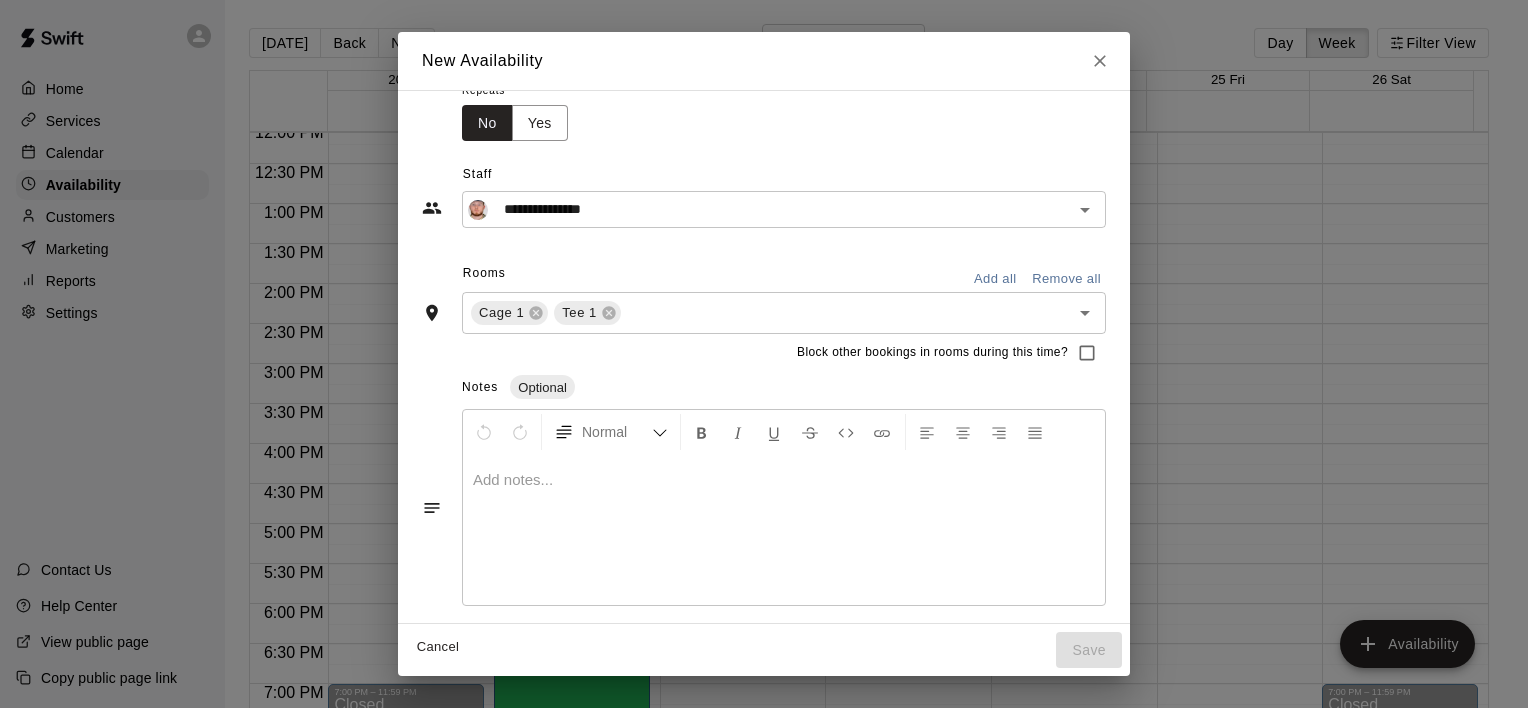 scroll, scrollTop: 116, scrollLeft: 0, axis: vertical 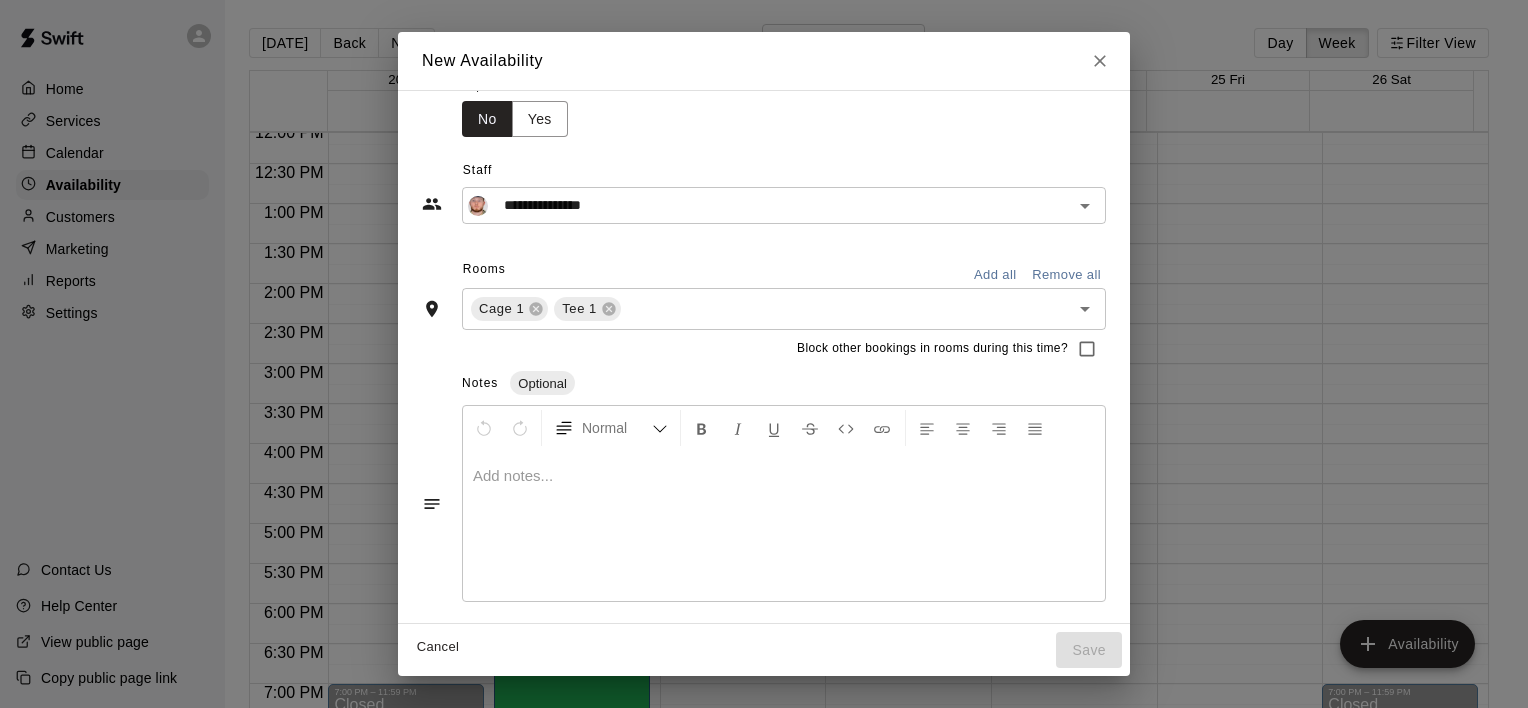 click at bounding box center (784, 526) 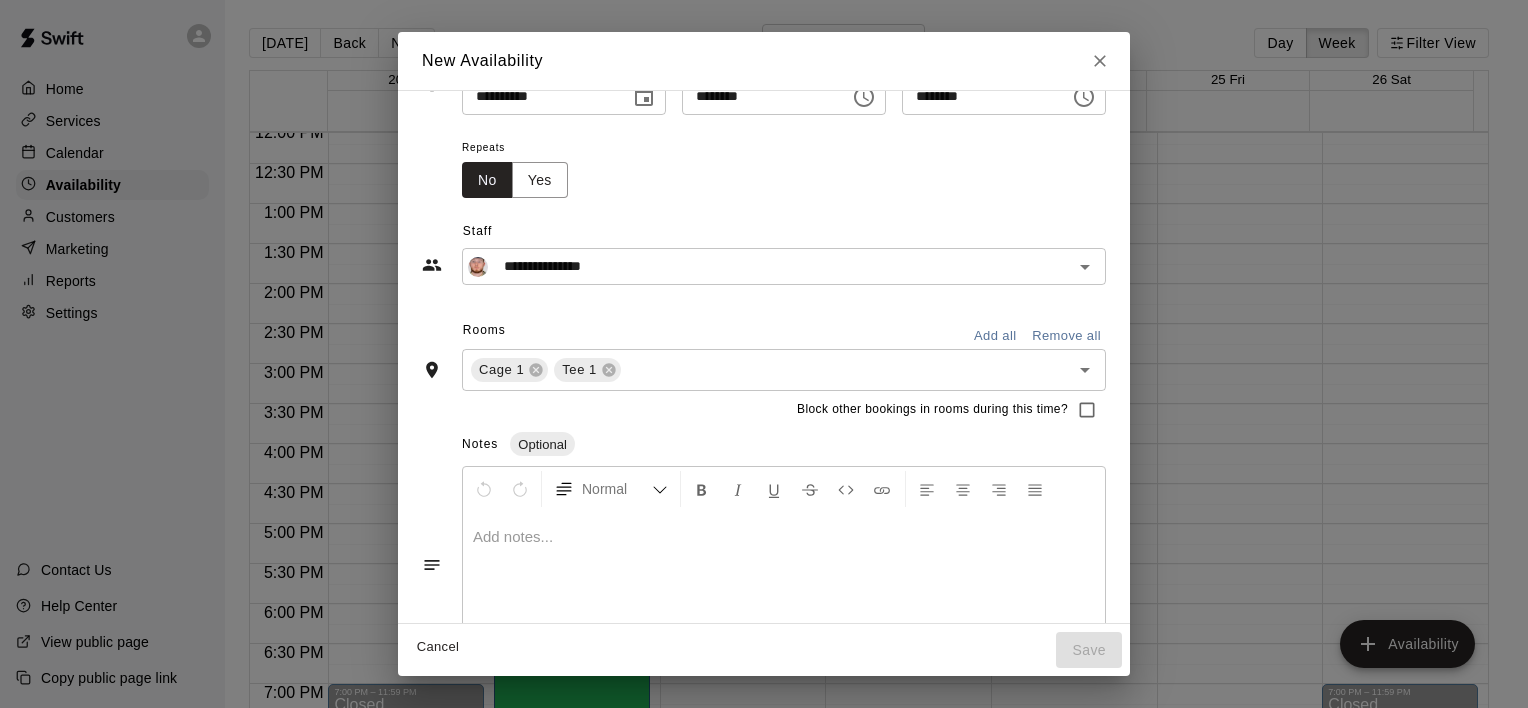 scroll, scrollTop: 0, scrollLeft: 0, axis: both 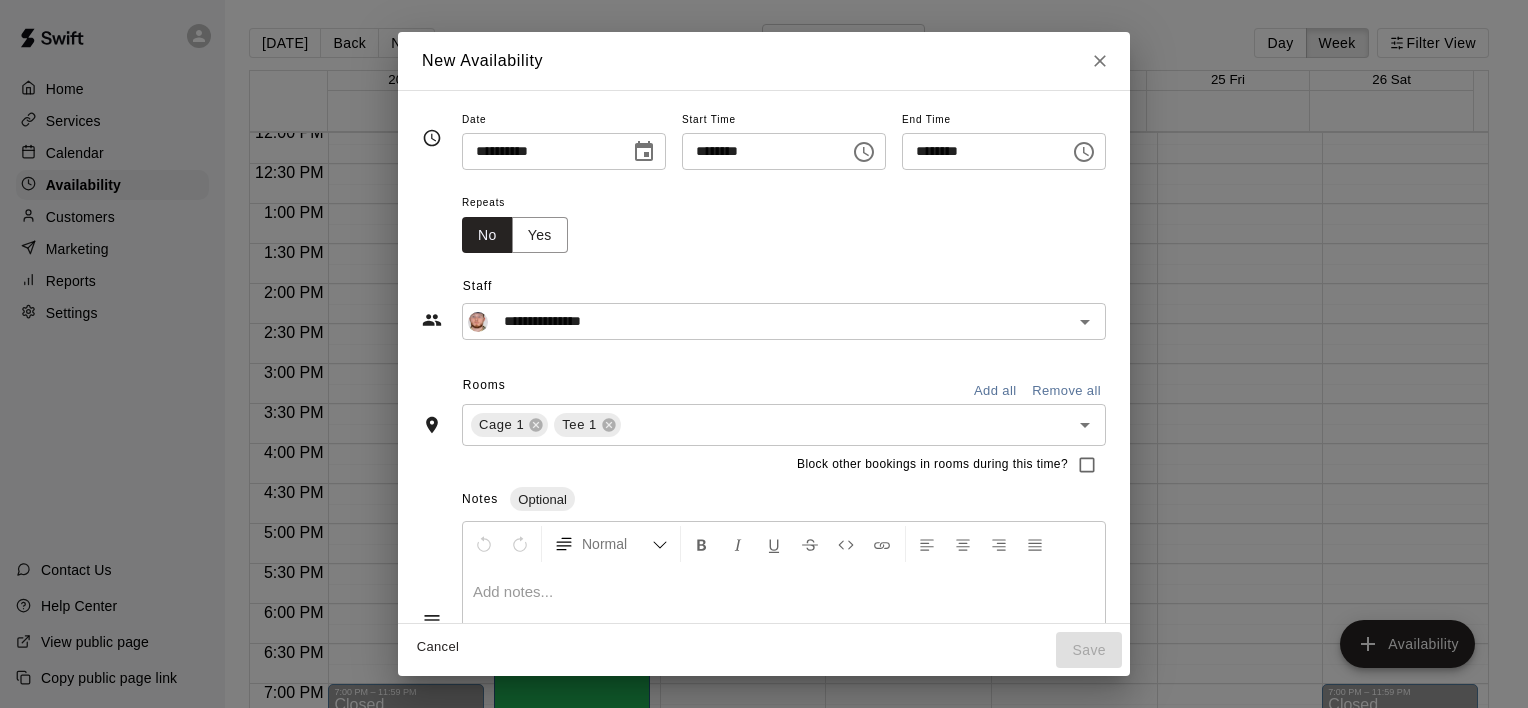 click on "Repeats No Yes" at bounding box center (784, 221) 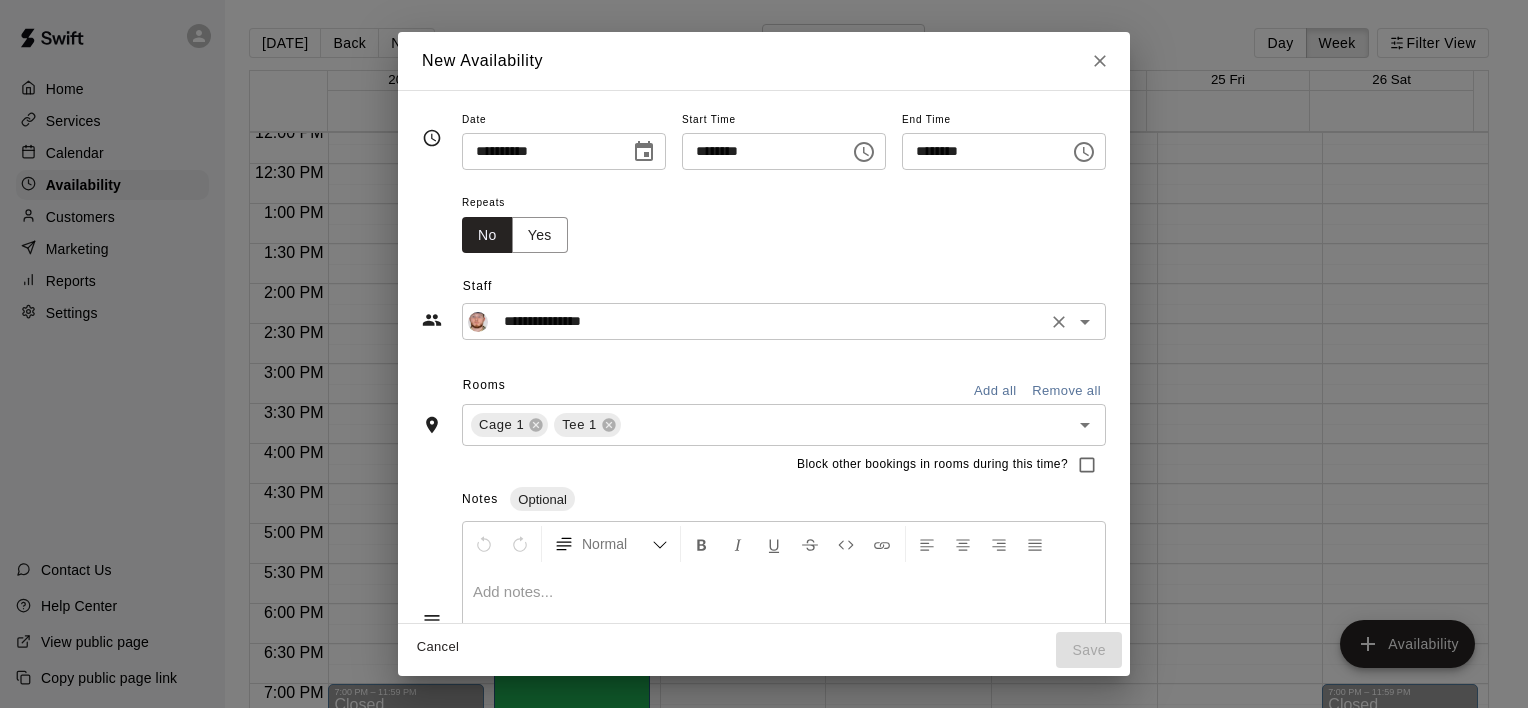 click 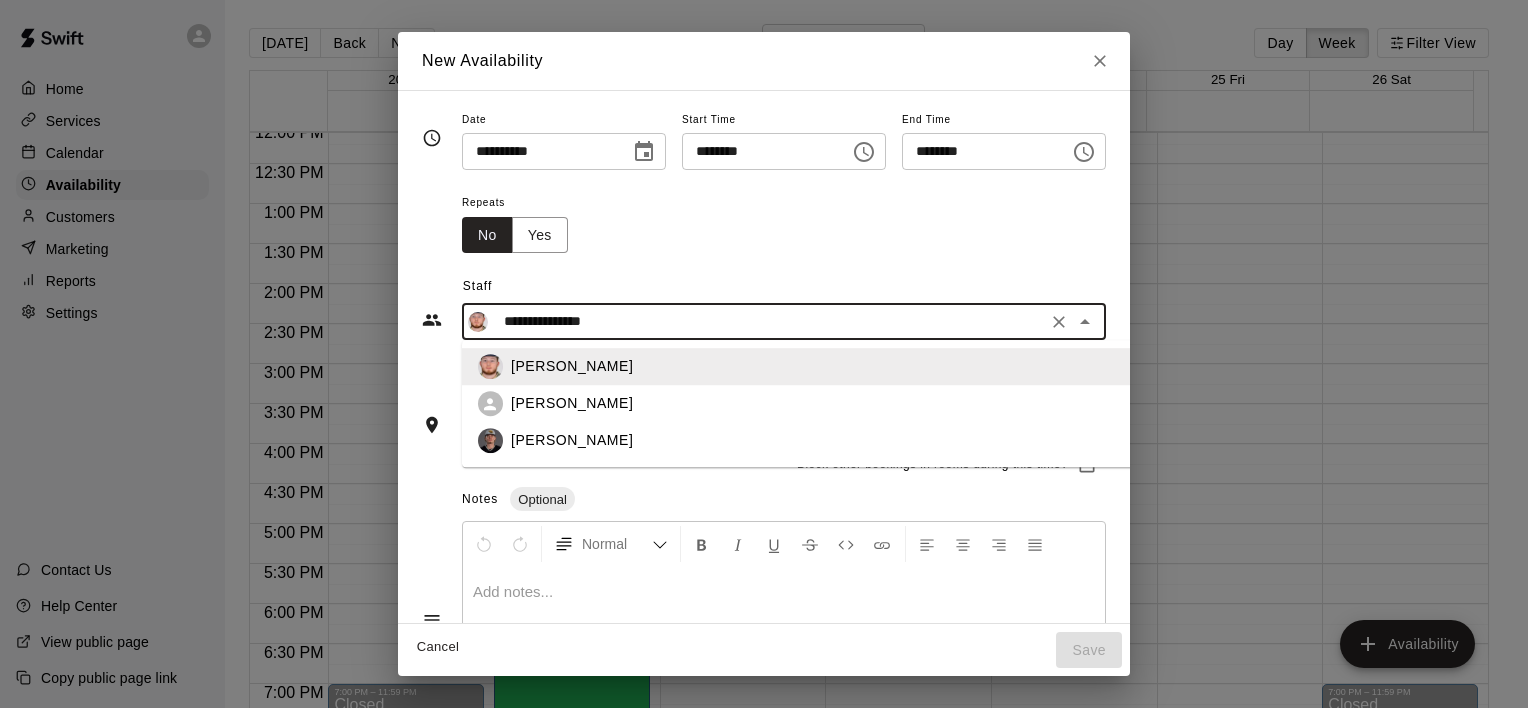 click on "[PERSON_NAME]" at bounding box center (572, 404) 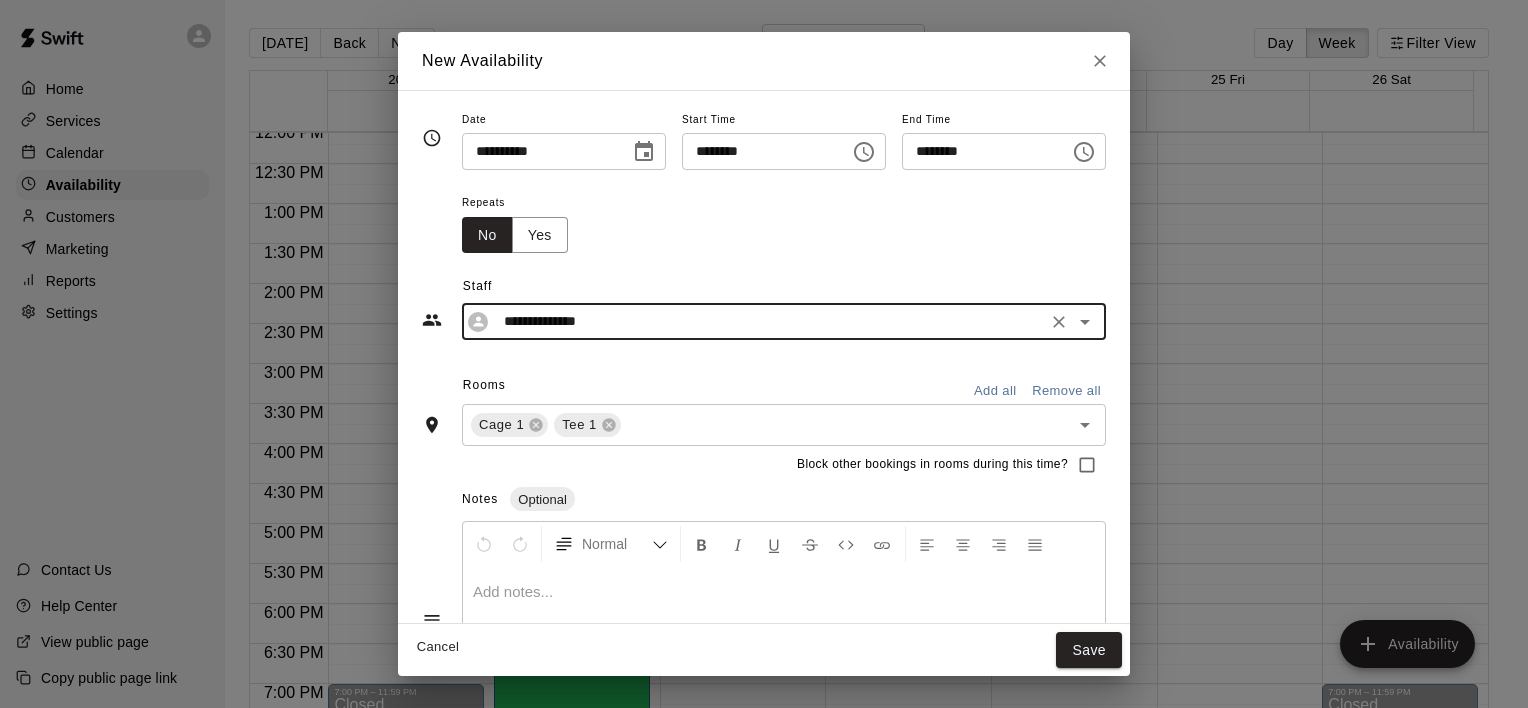 click 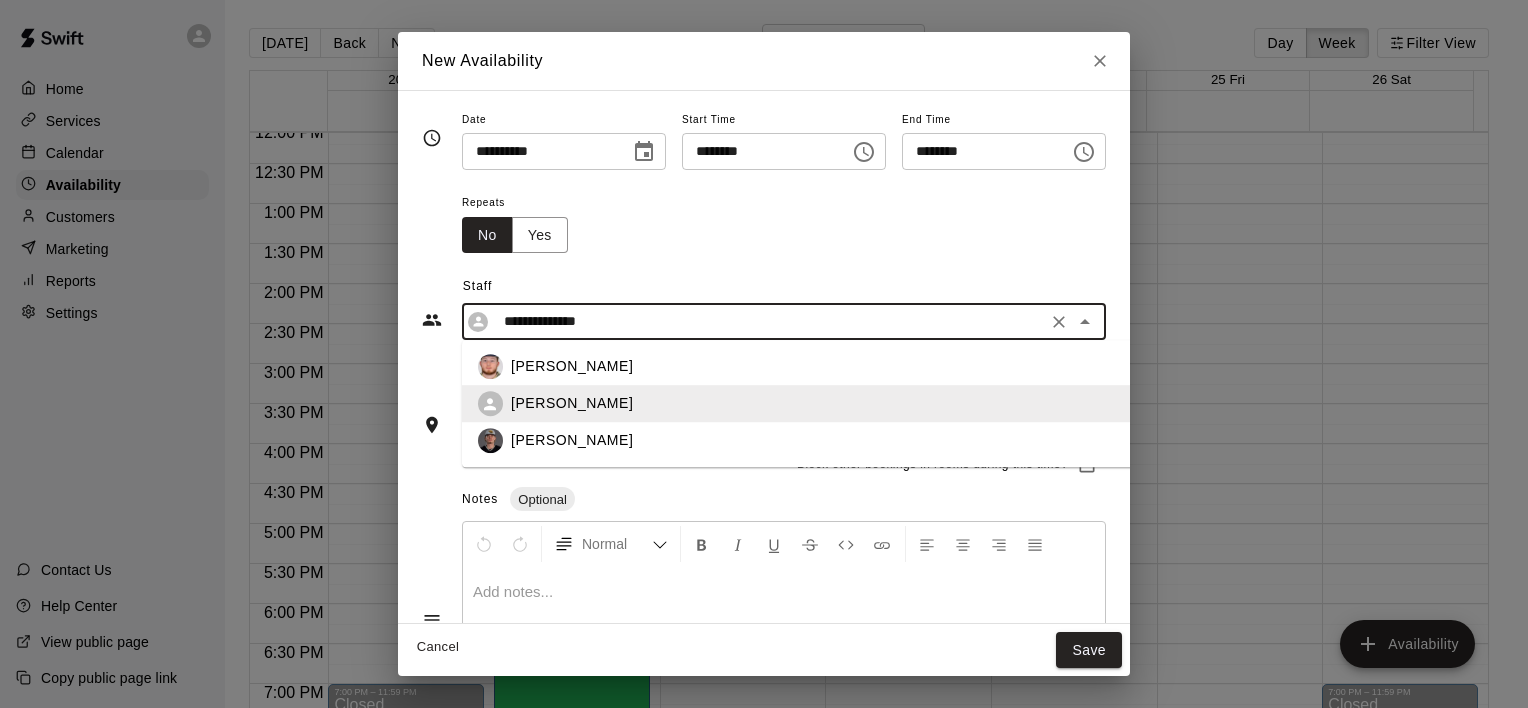 click on "[PERSON_NAME]" at bounding box center (835, 367) 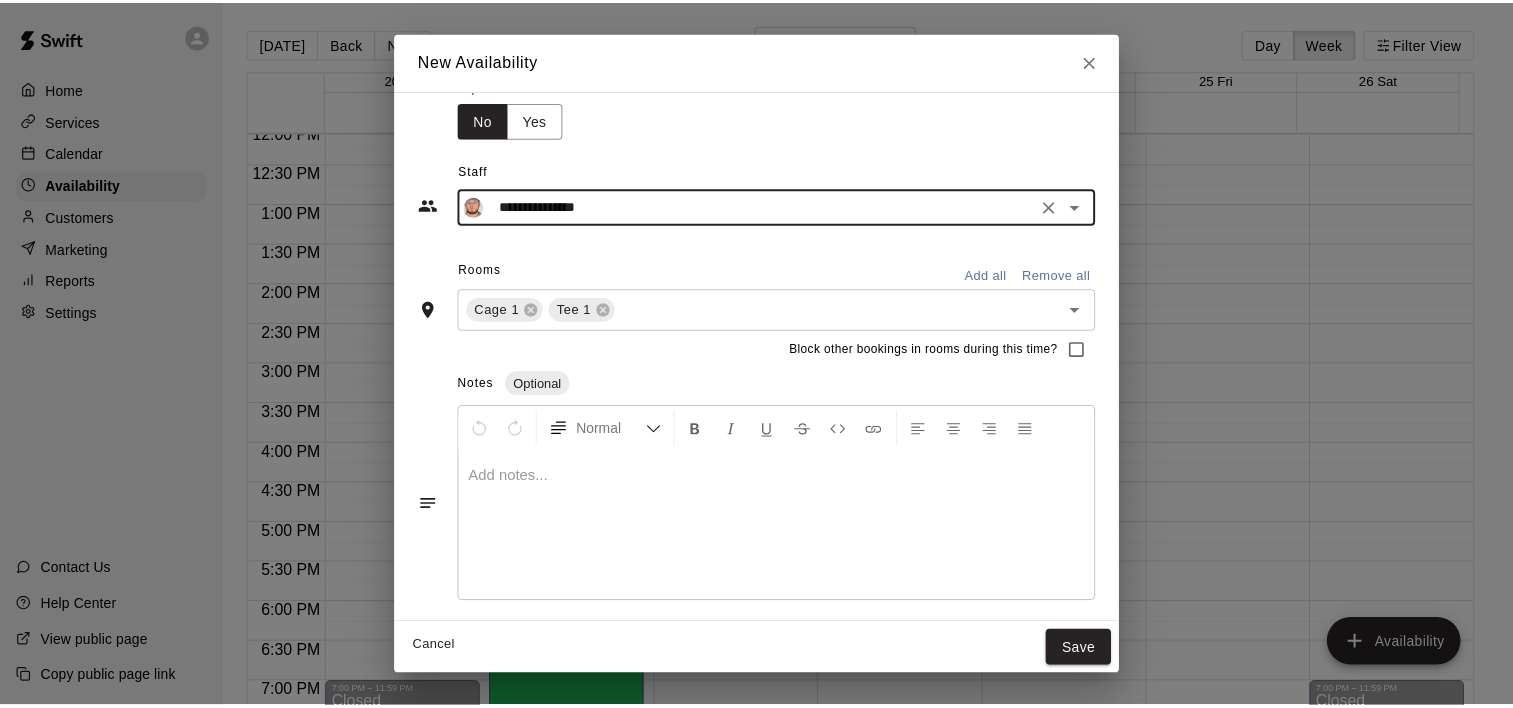 scroll, scrollTop: 116, scrollLeft: 0, axis: vertical 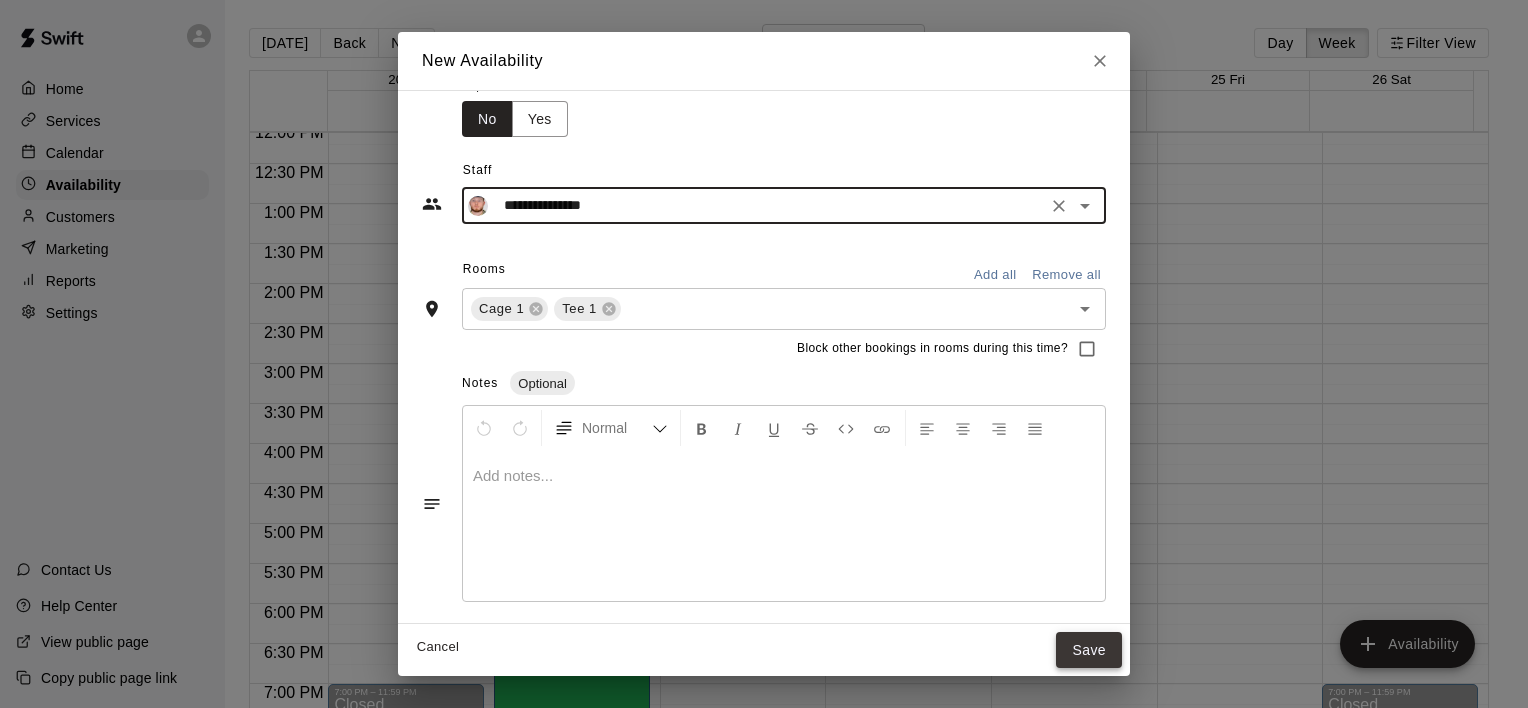 click on "Save" at bounding box center [1089, 650] 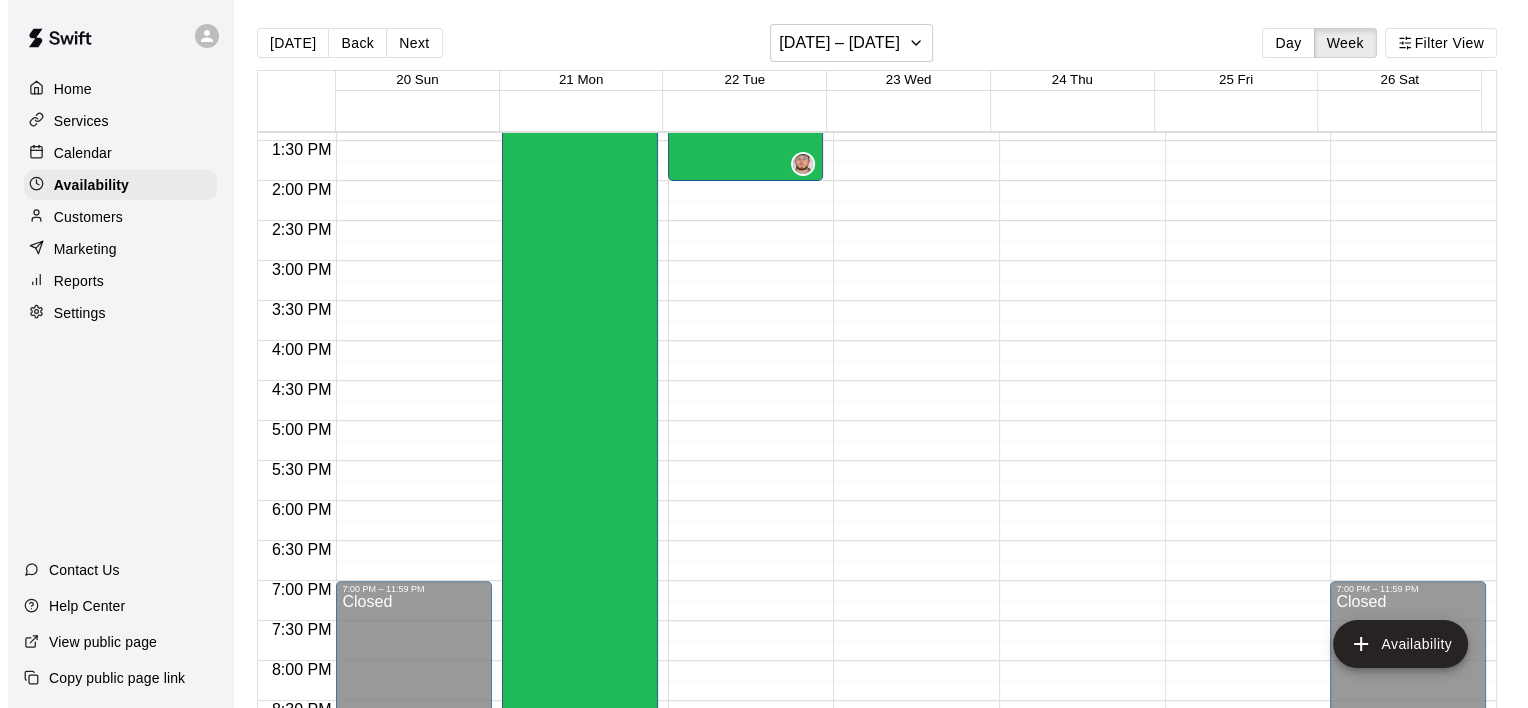 scroll, scrollTop: 1069, scrollLeft: 0, axis: vertical 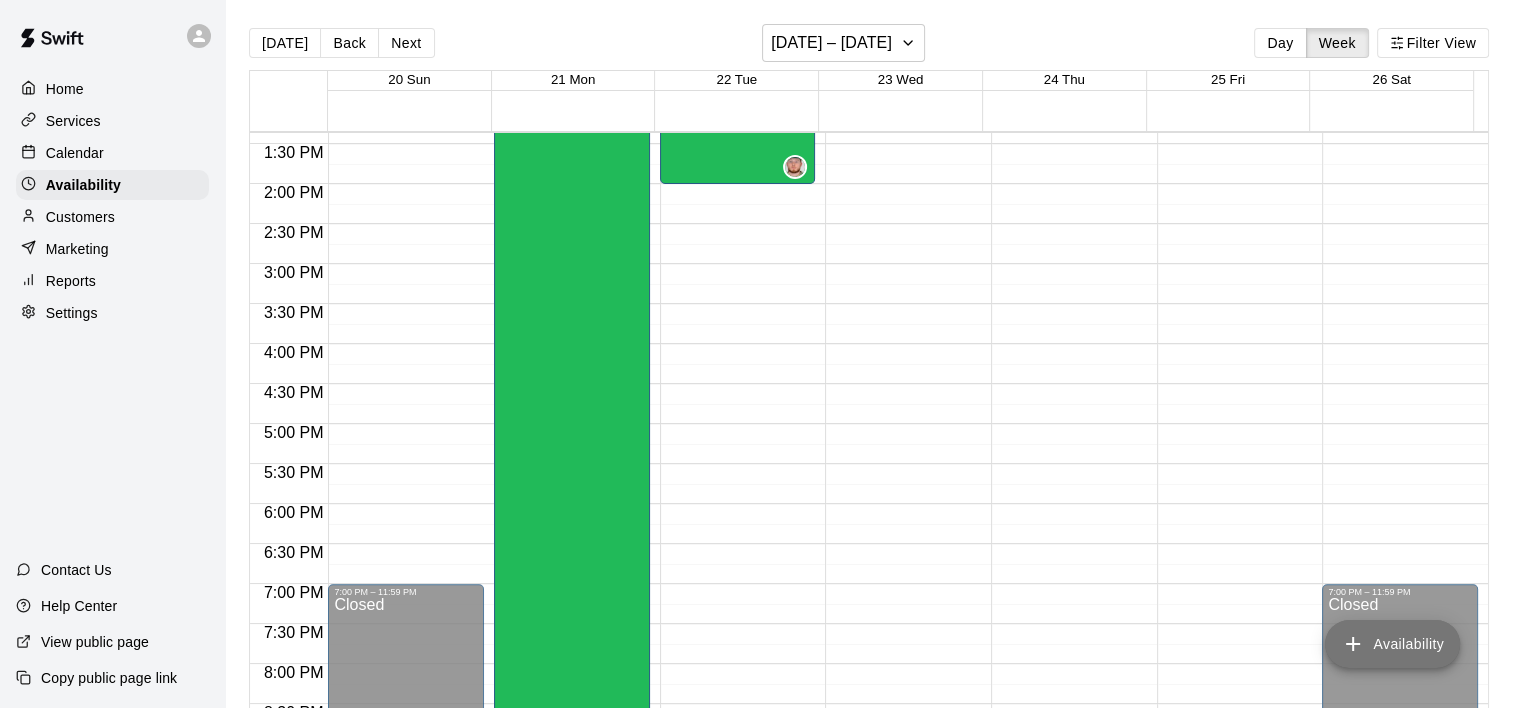 click on "Availability" at bounding box center [1392, 644] 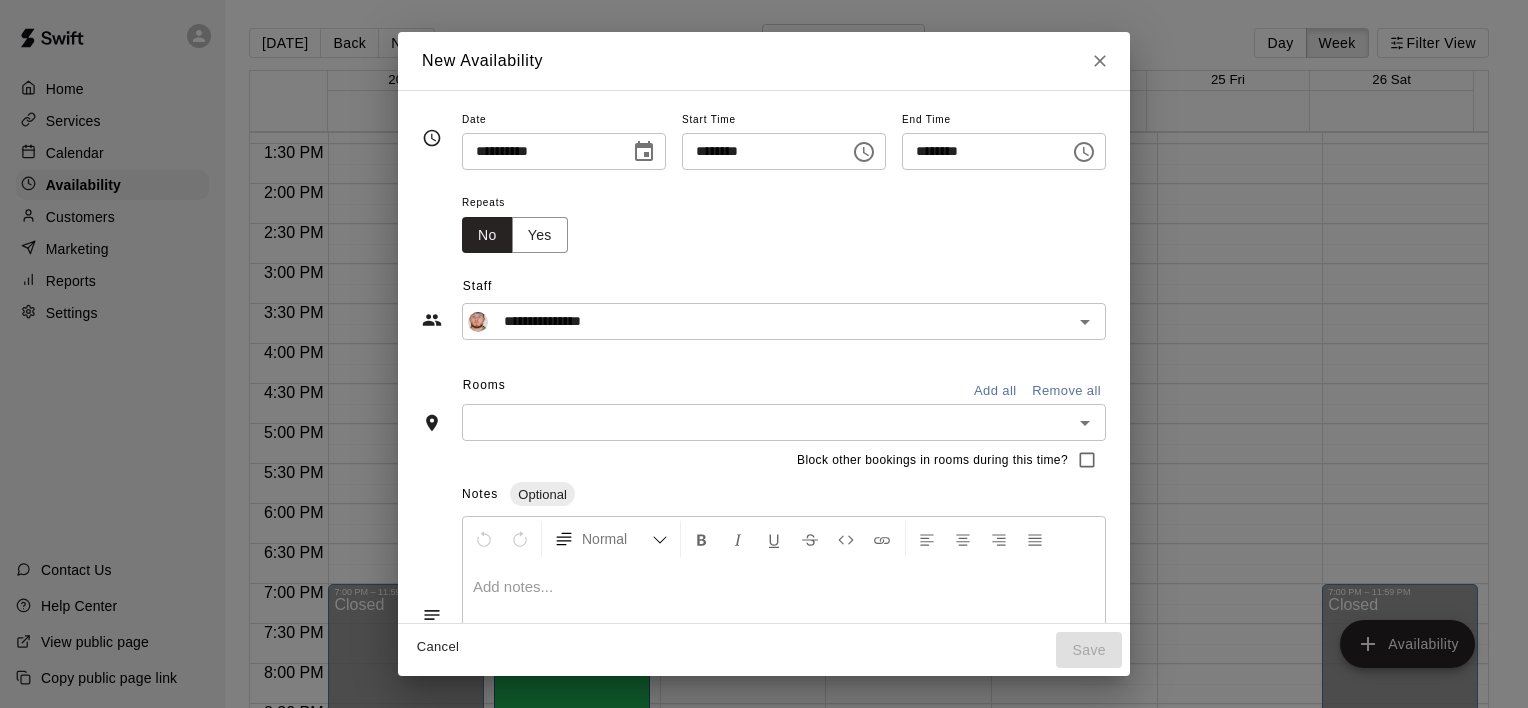 click on "********" at bounding box center [759, 151] 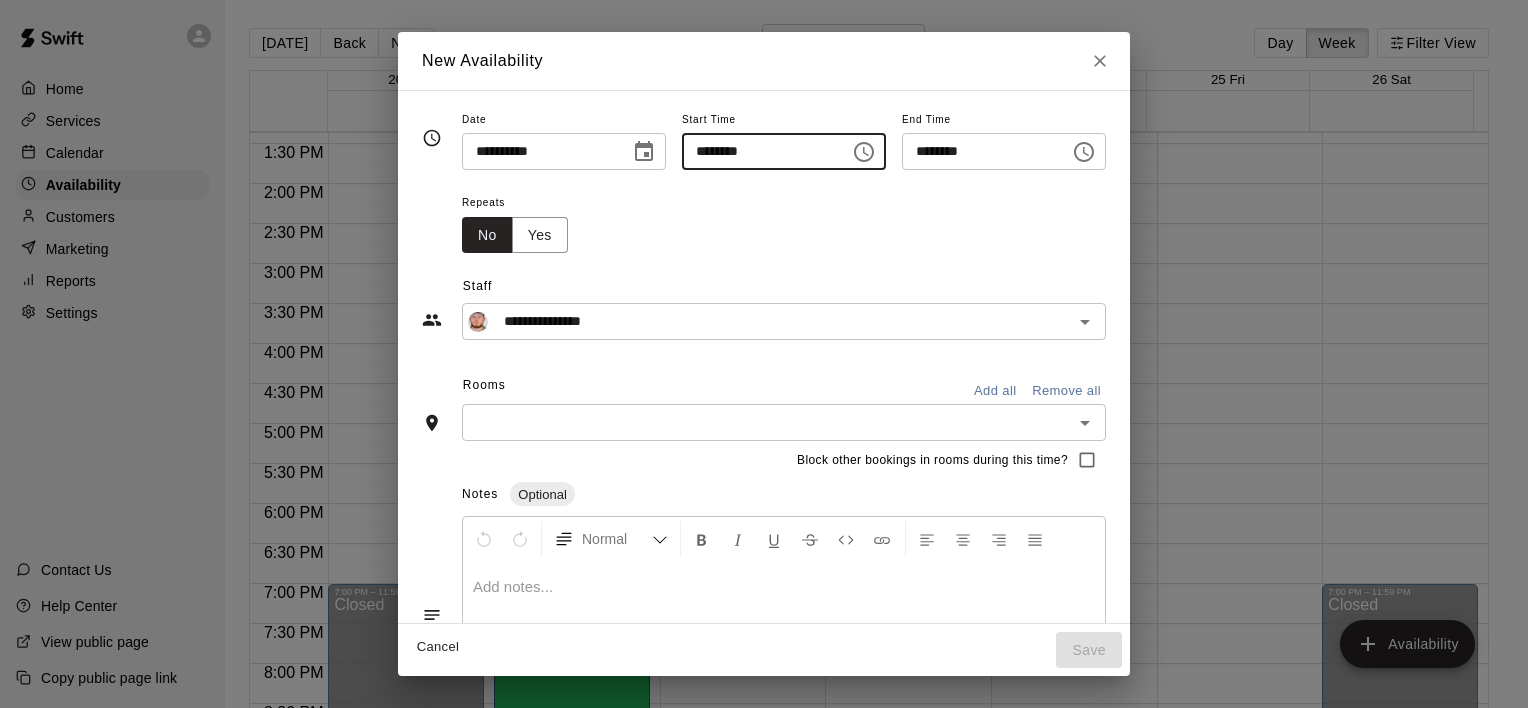 type on "********" 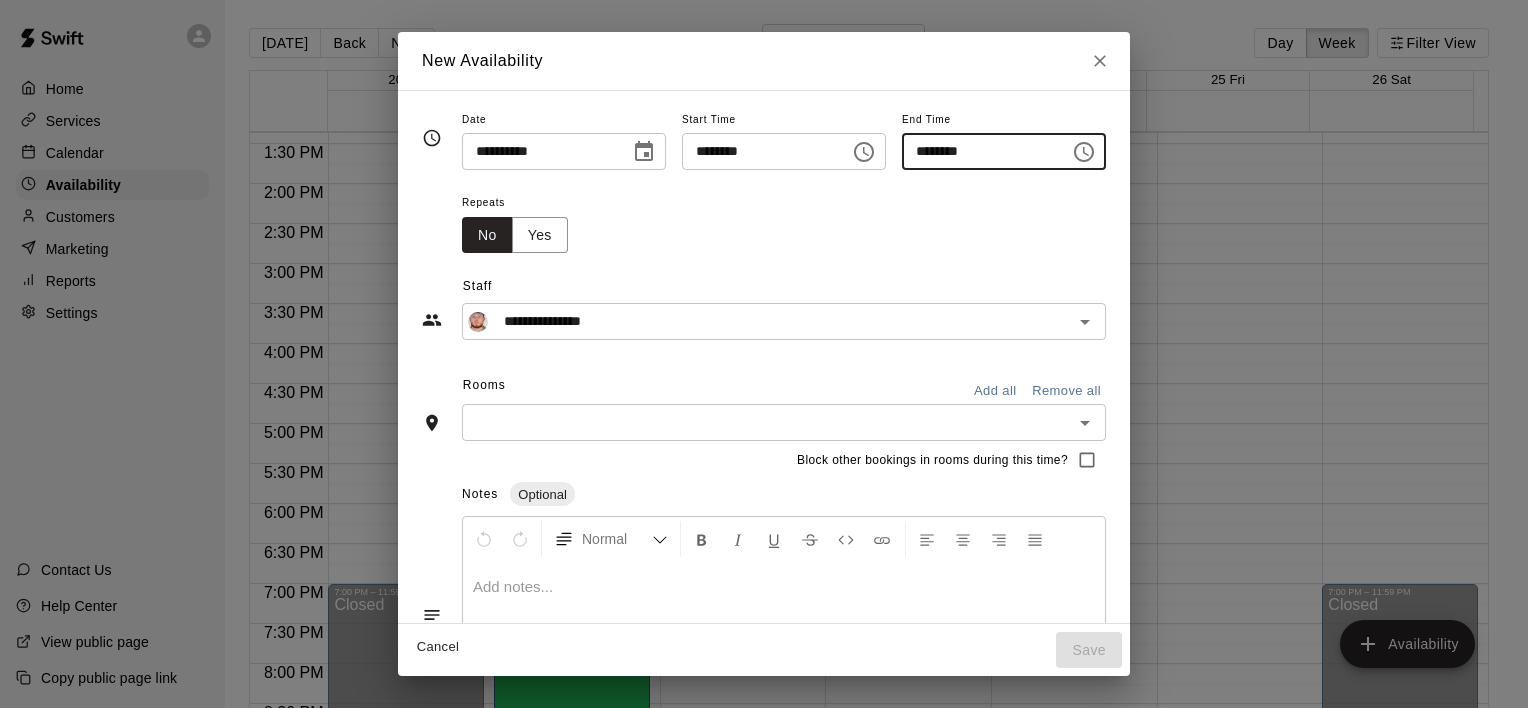click on "********" at bounding box center [979, 151] 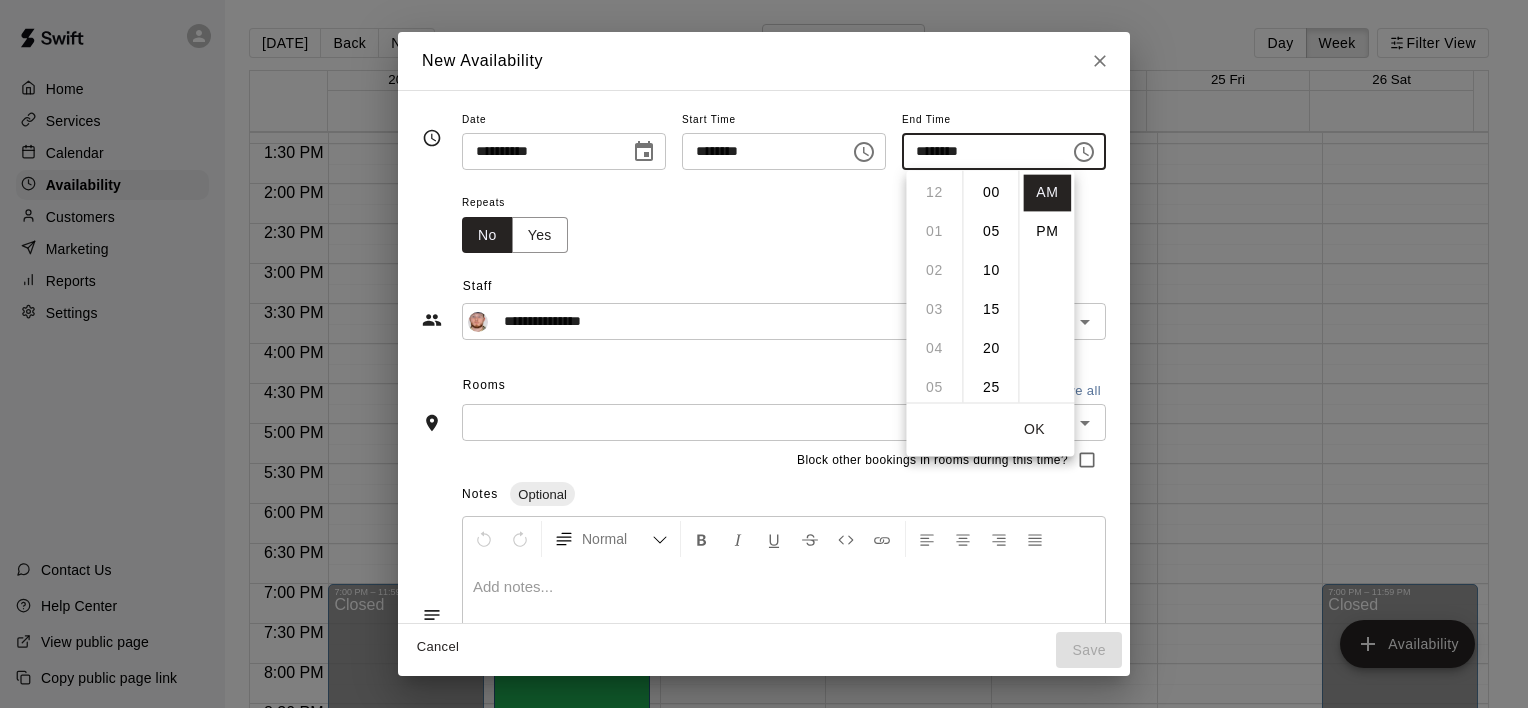 scroll, scrollTop: 390, scrollLeft: 0, axis: vertical 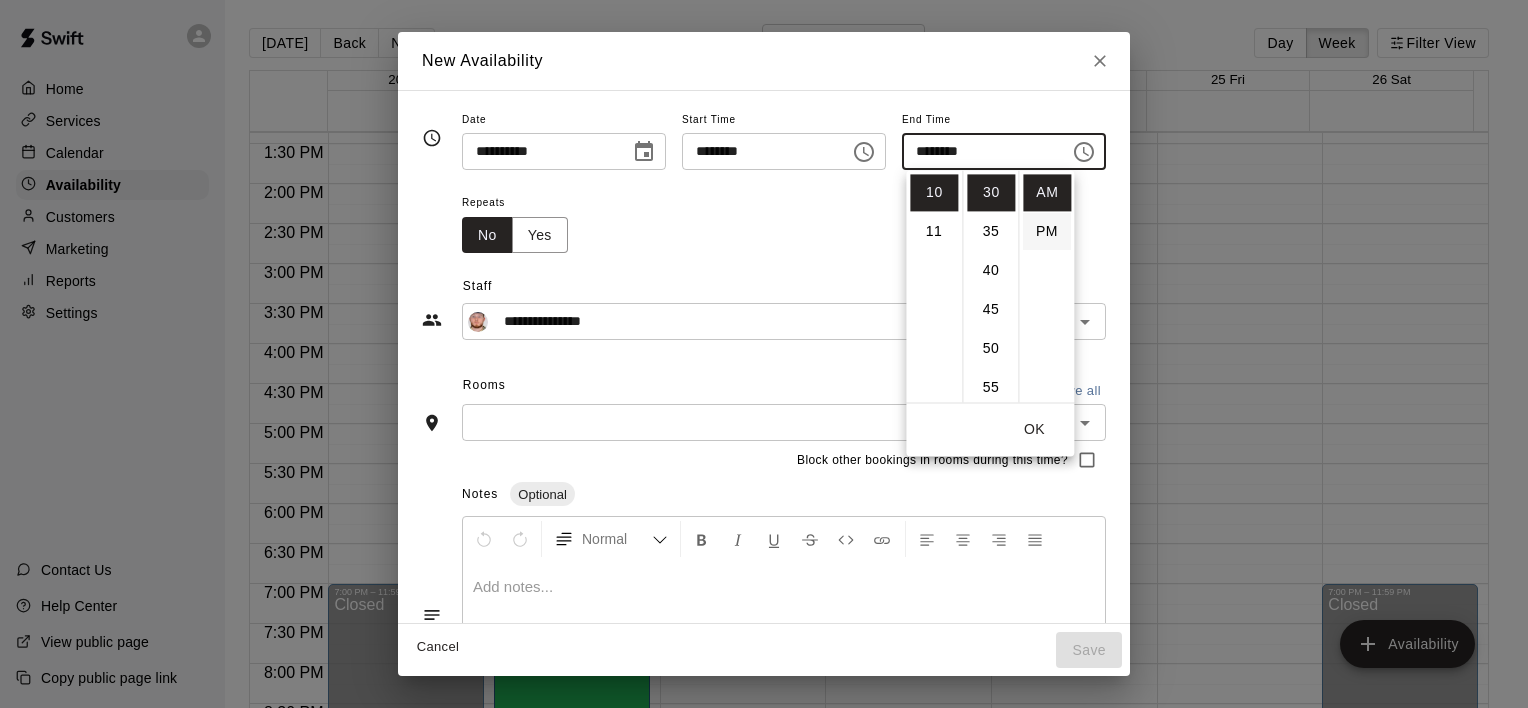 click on "PM" at bounding box center [1047, 231] 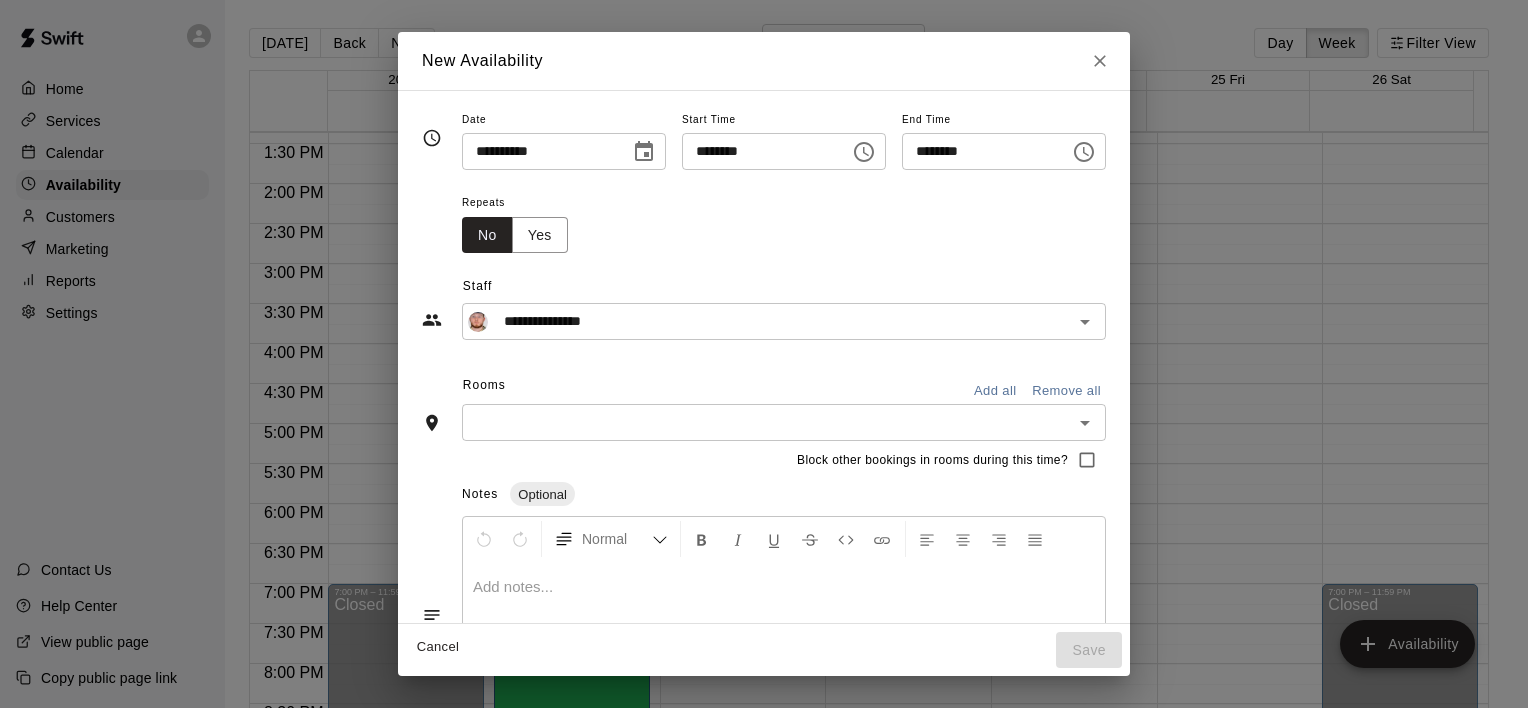 scroll, scrollTop: 36, scrollLeft: 0, axis: vertical 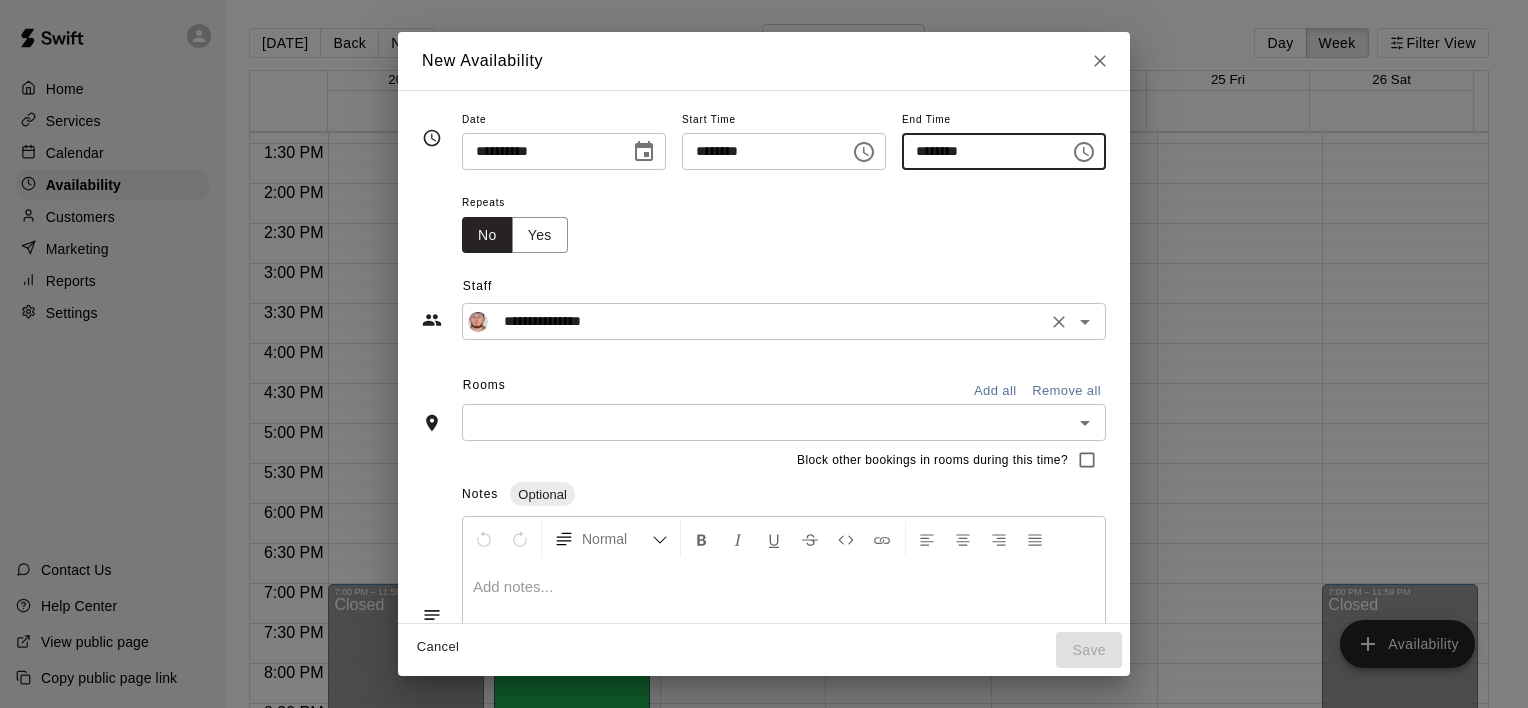 type on "********" 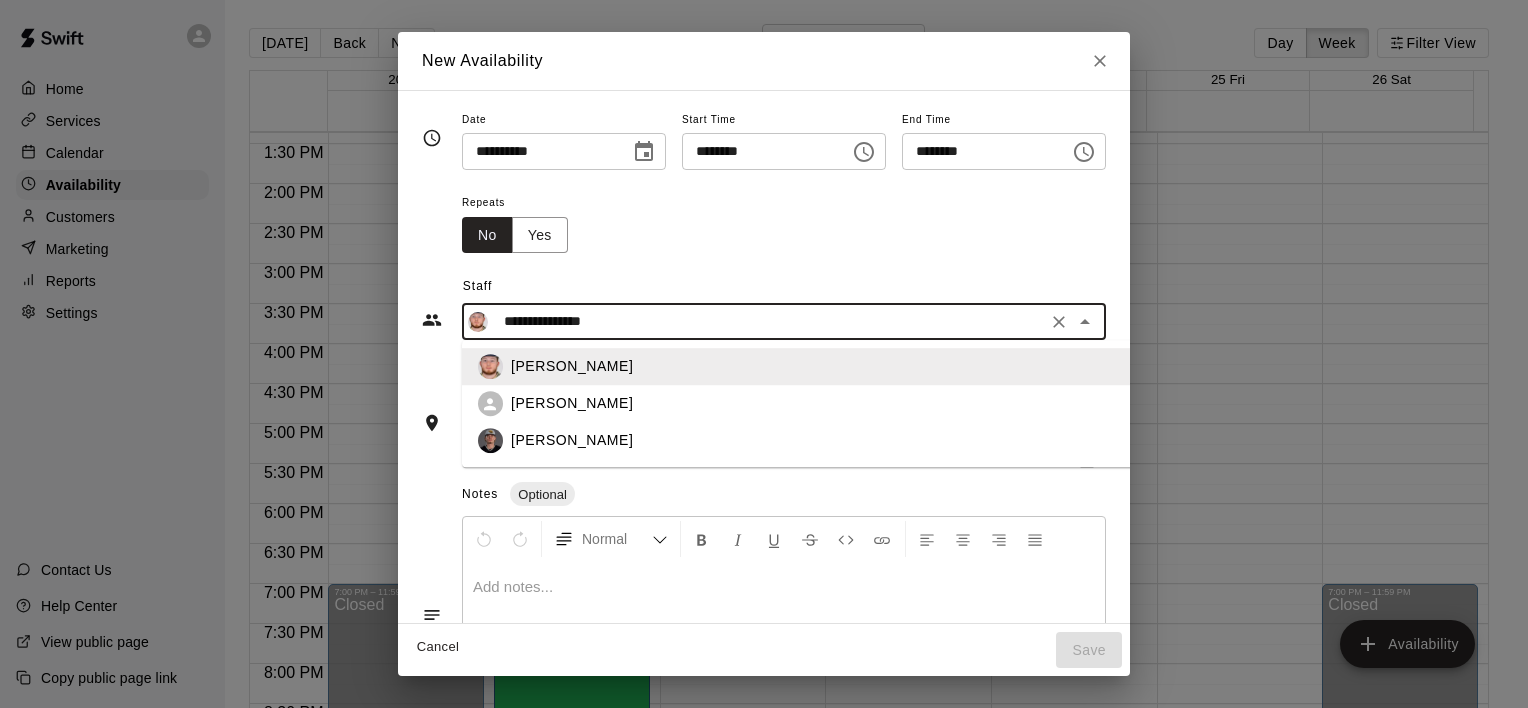 click on "[PERSON_NAME]" at bounding box center [835, 441] 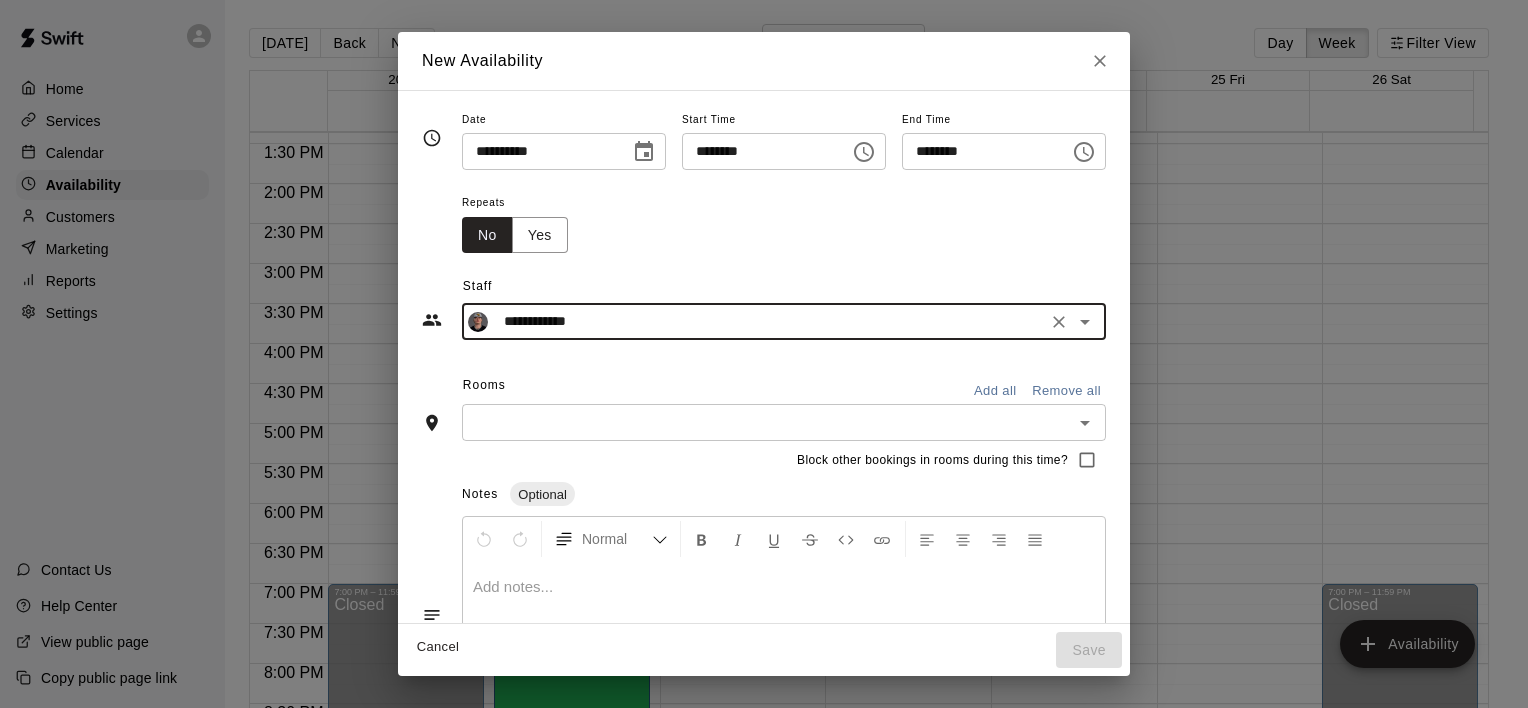 click 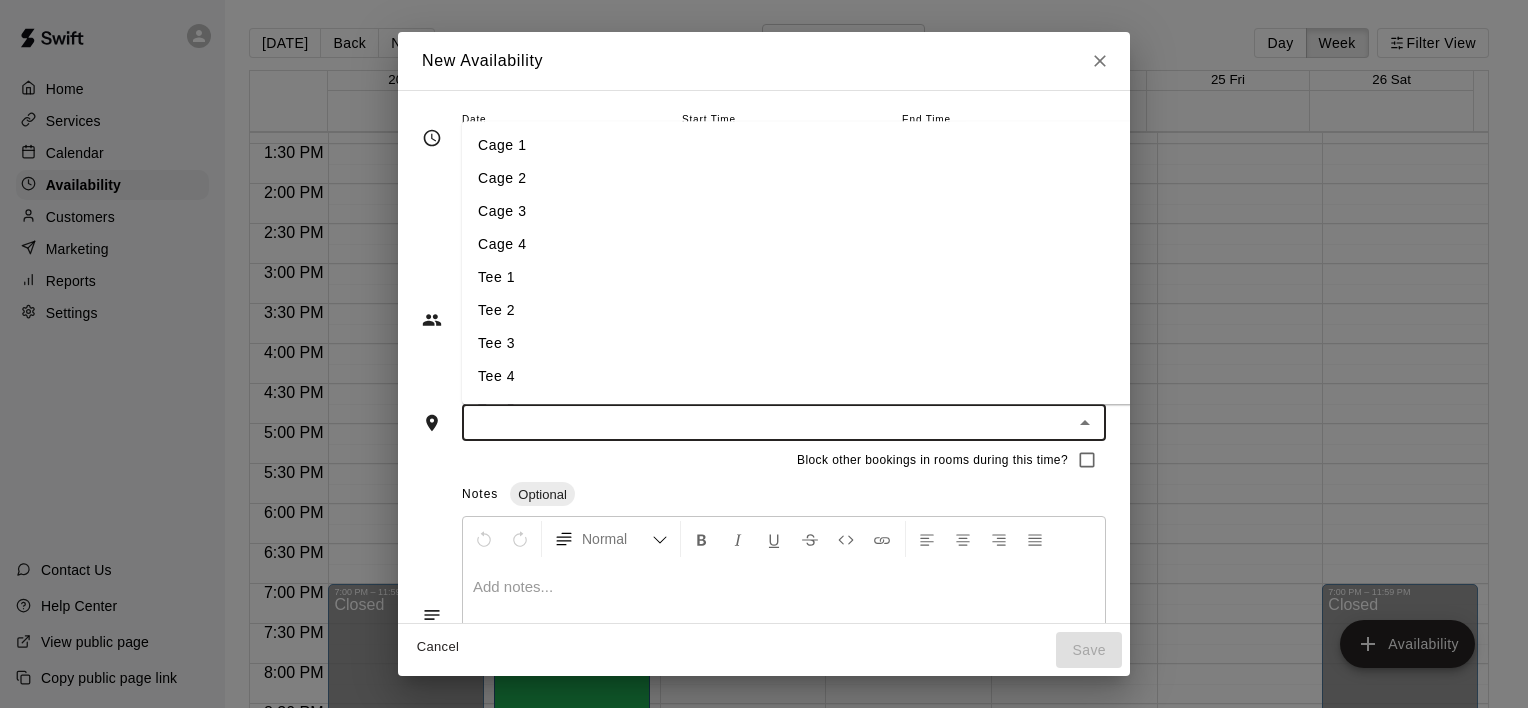 click on "Cage 2" at bounding box center [819, 178] 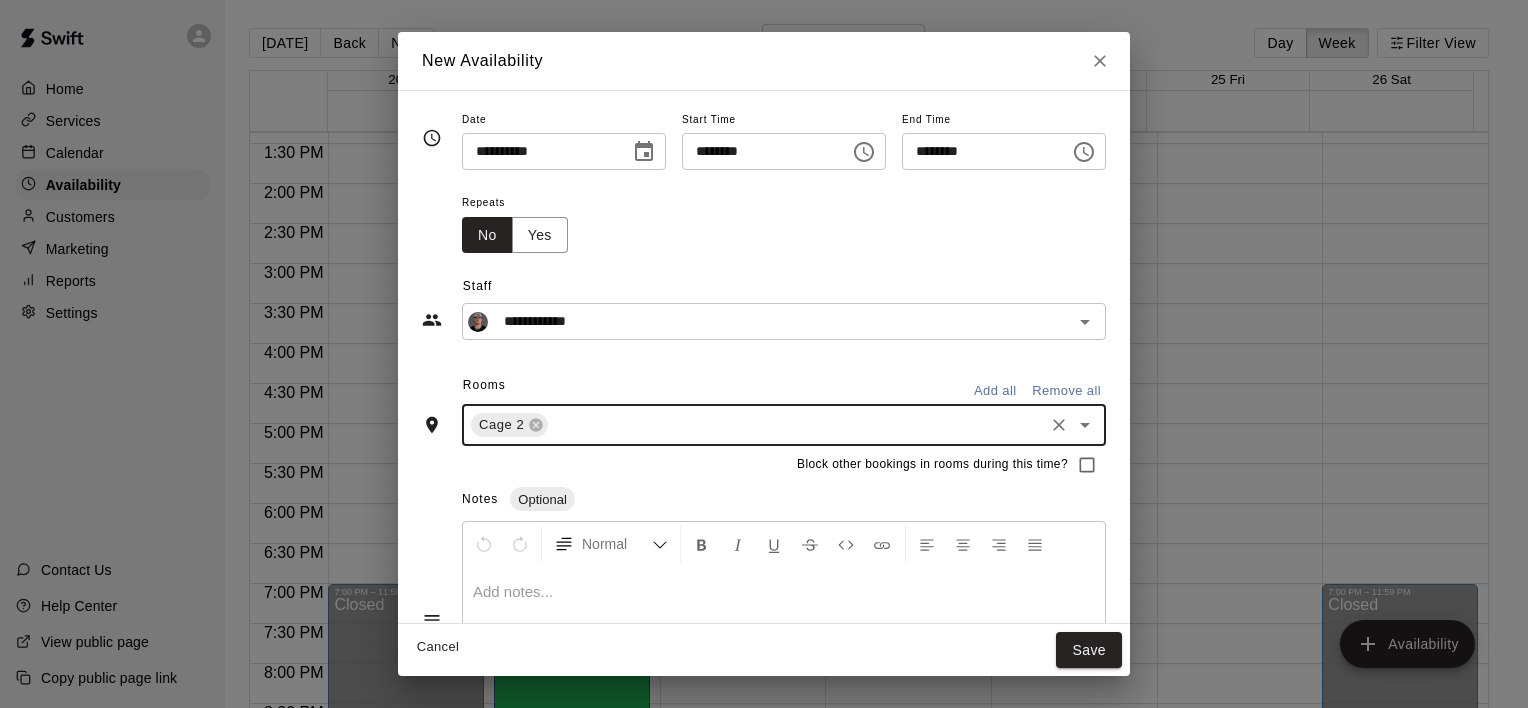 click 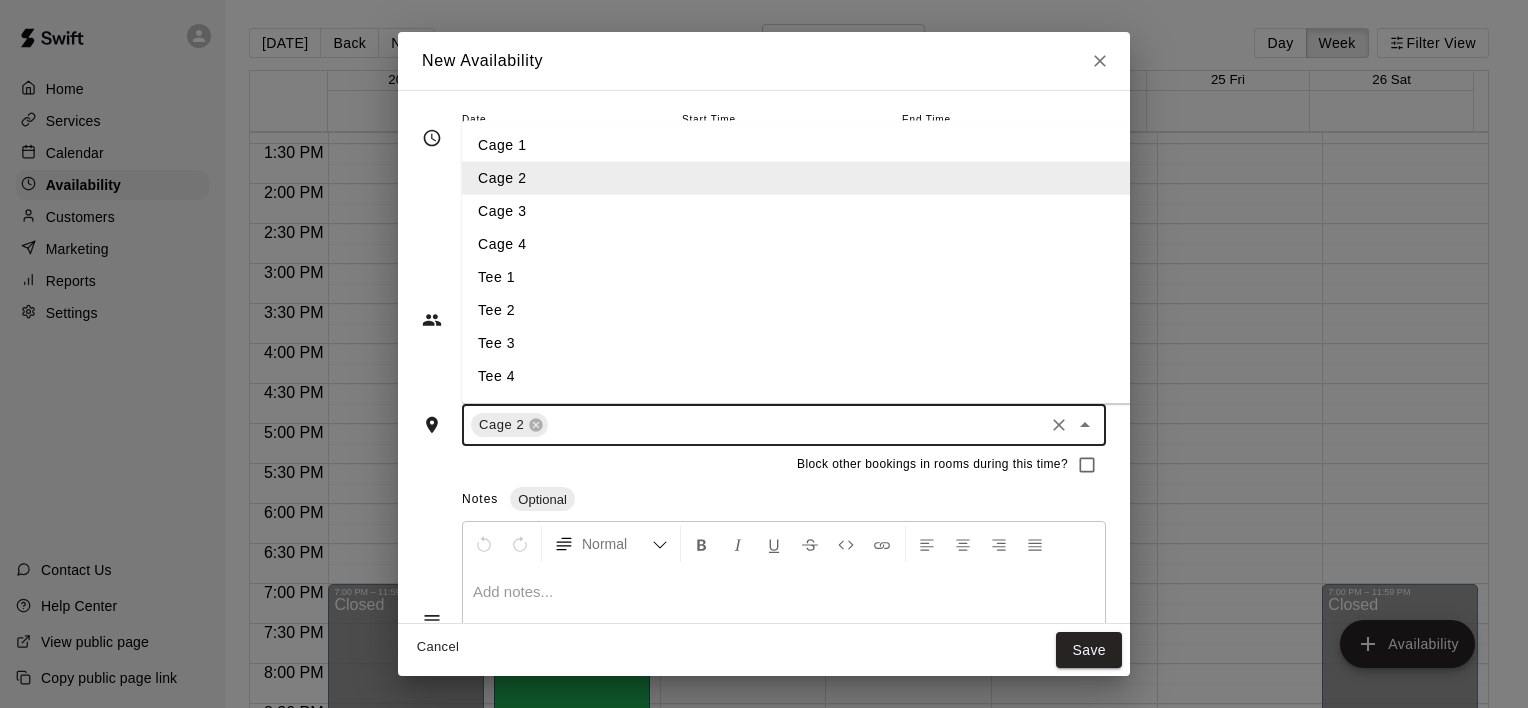 click on "Tee 2" at bounding box center [819, 310] 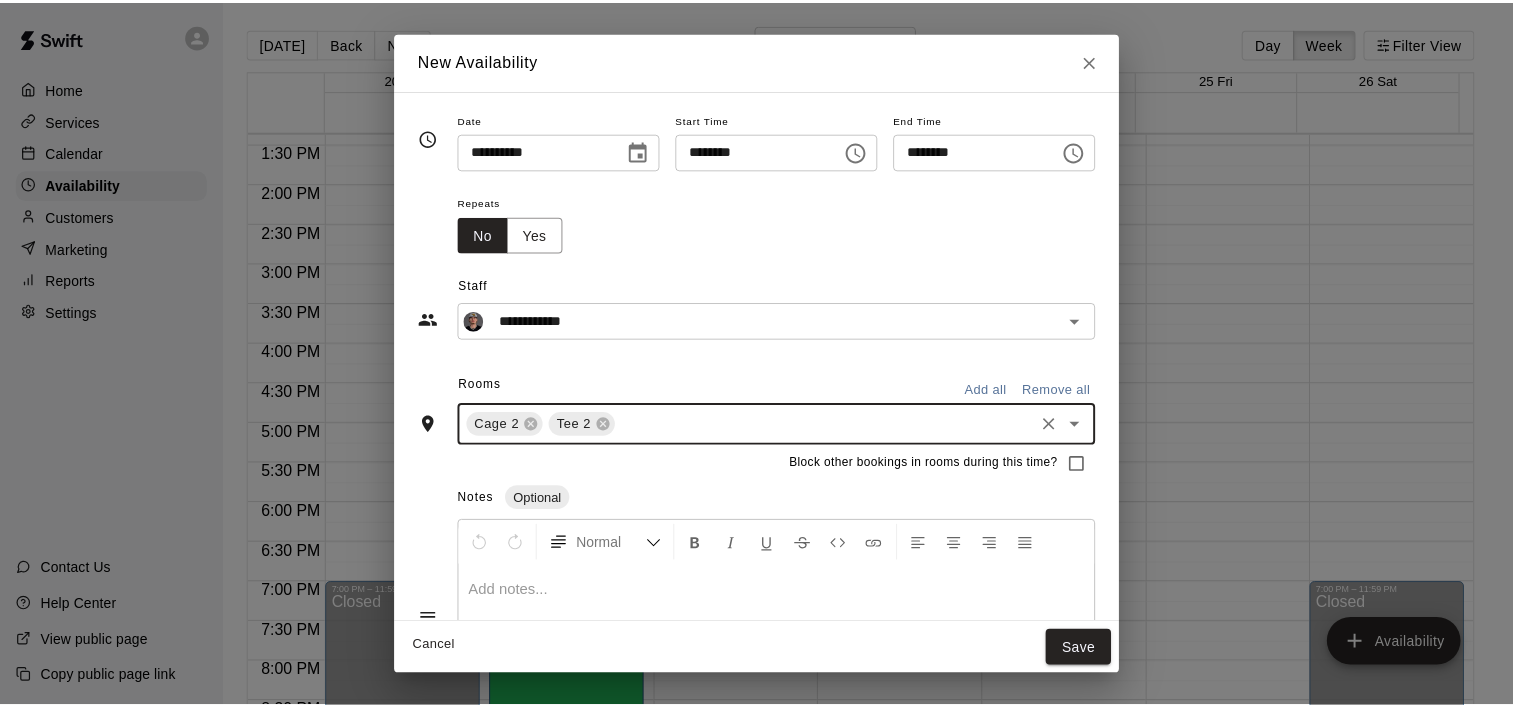 scroll, scrollTop: 116, scrollLeft: 0, axis: vertical 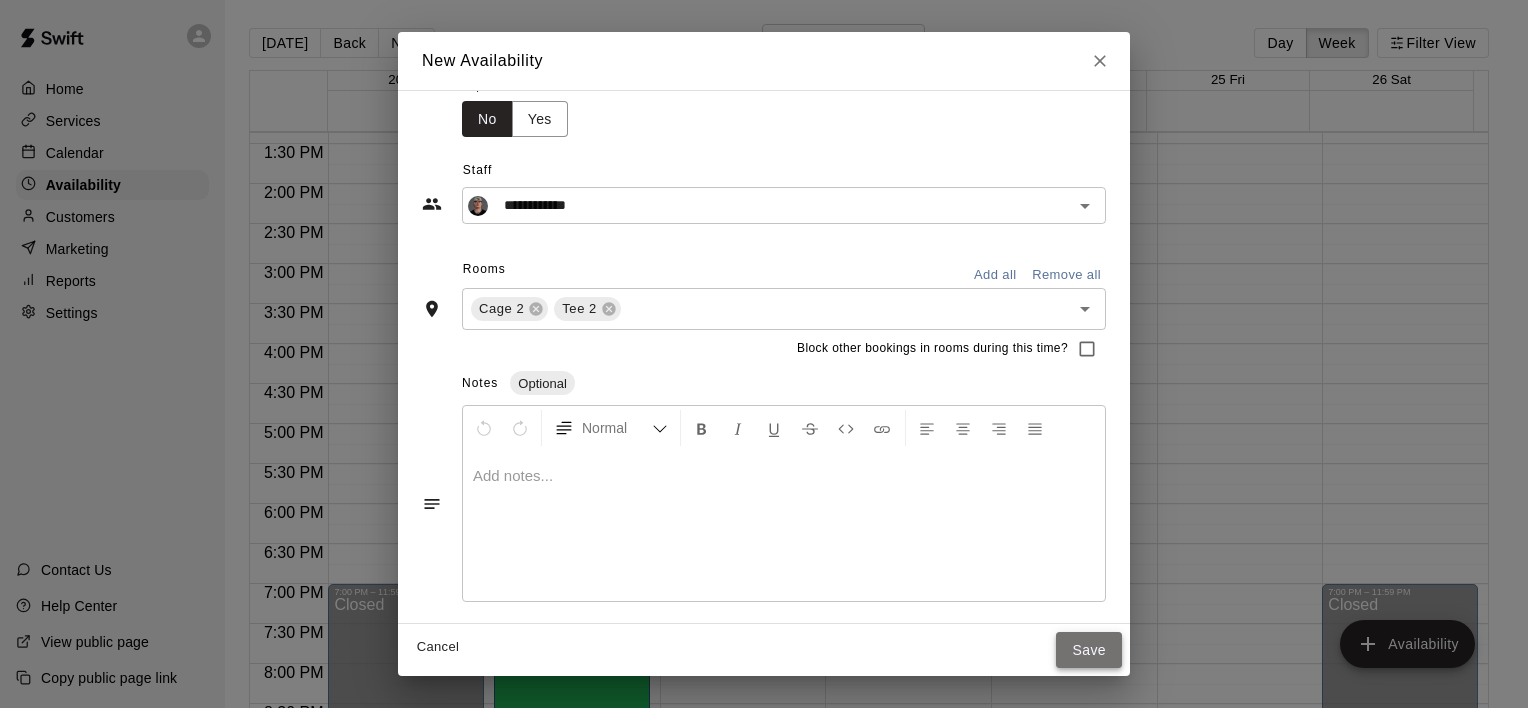 click on "Save" at bounding box center (1089, 650) 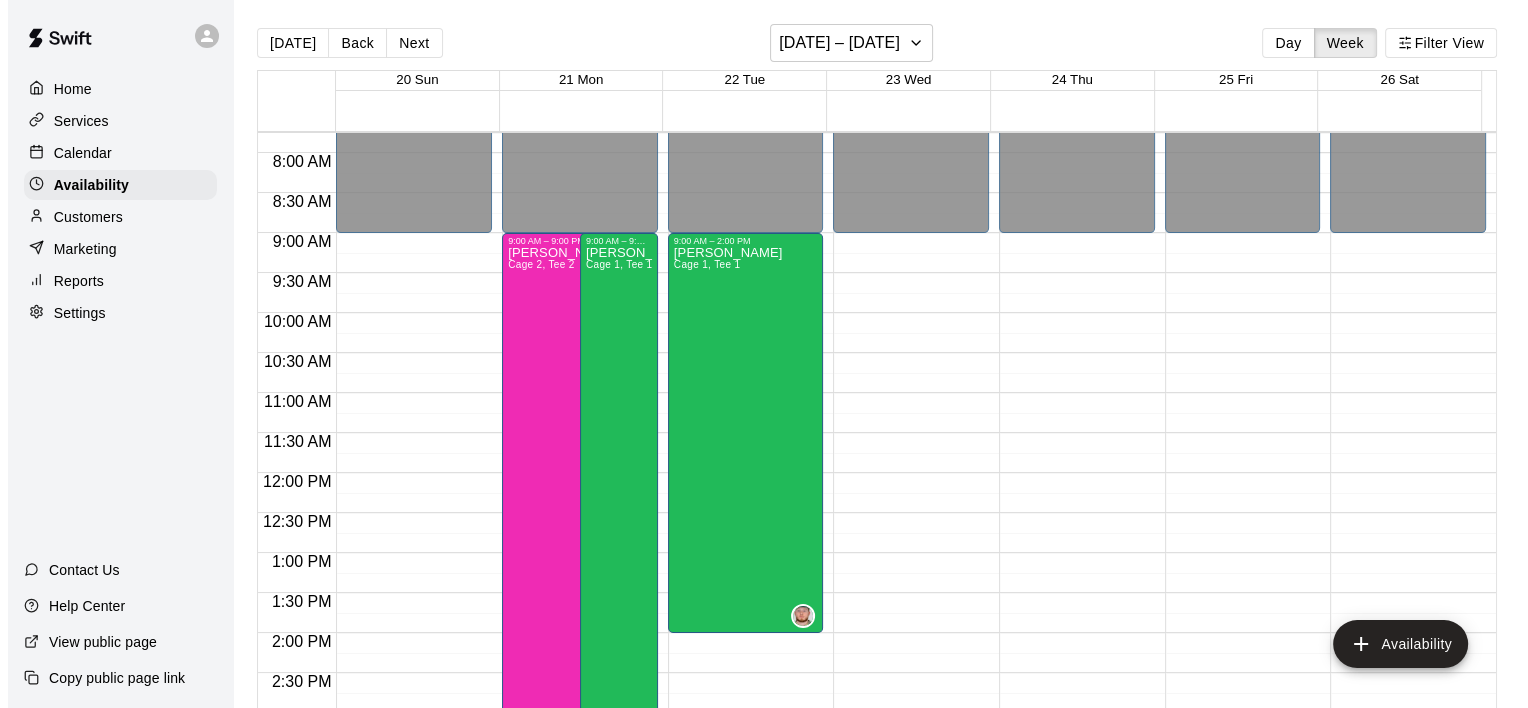 scroll, scrollTop: 820, scrollLeft: 0, axis: vertical 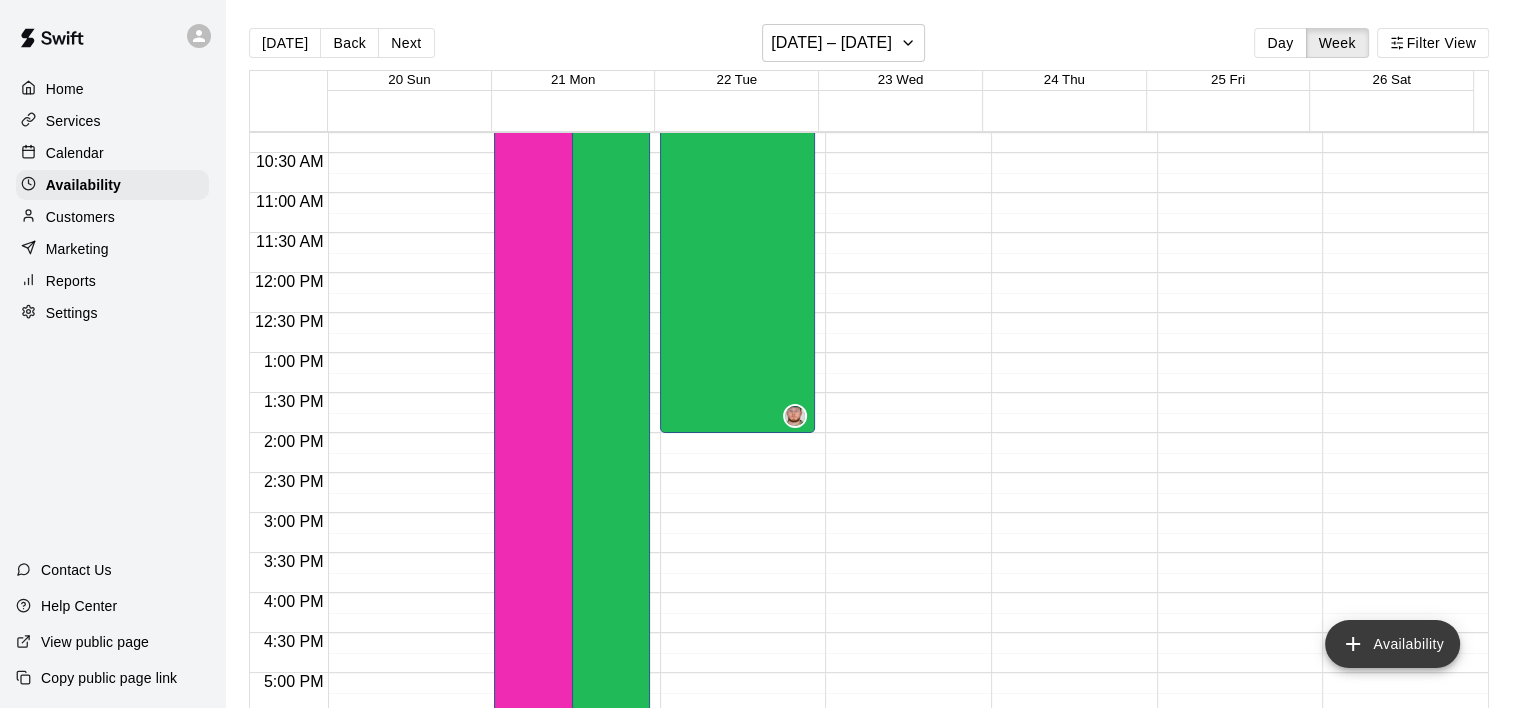 click on "Availability" at bounding box center [1392, 644] 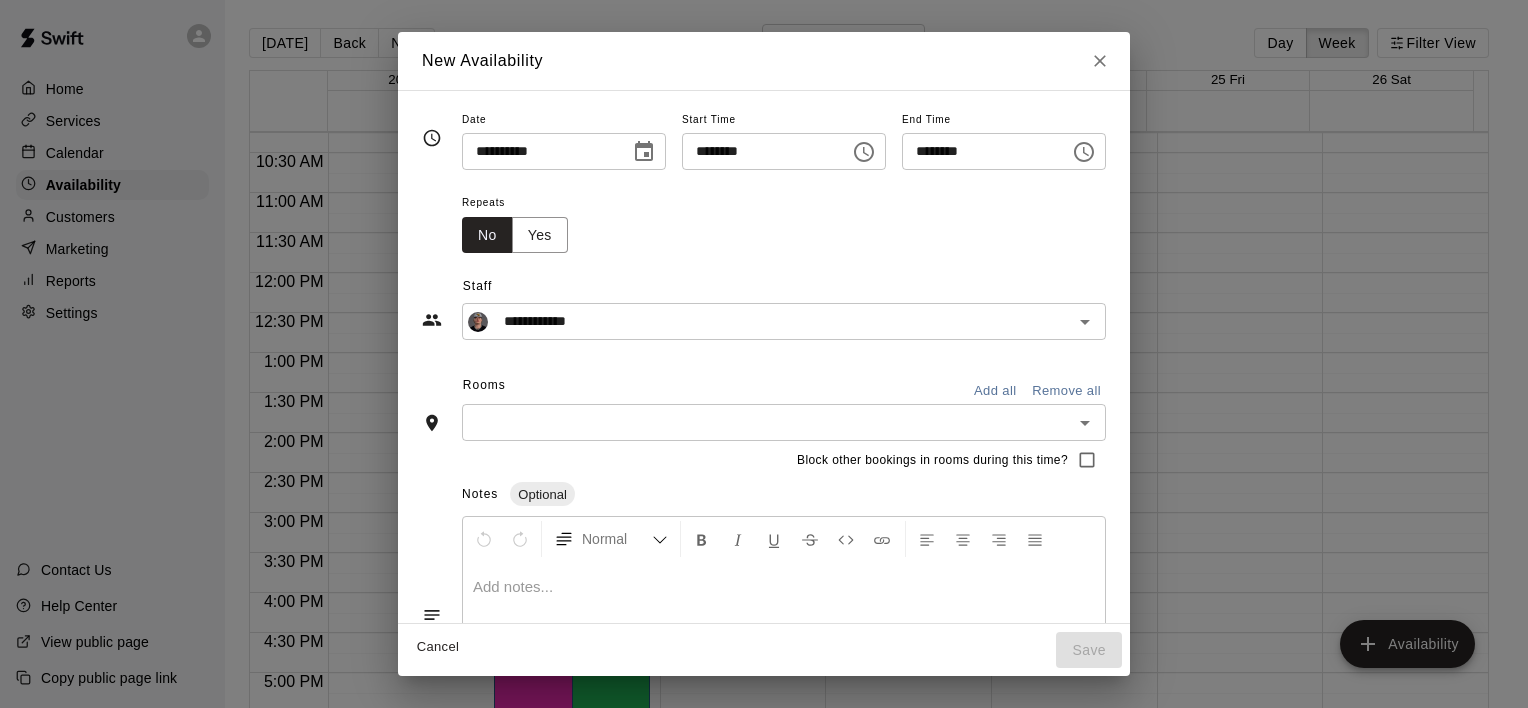 click 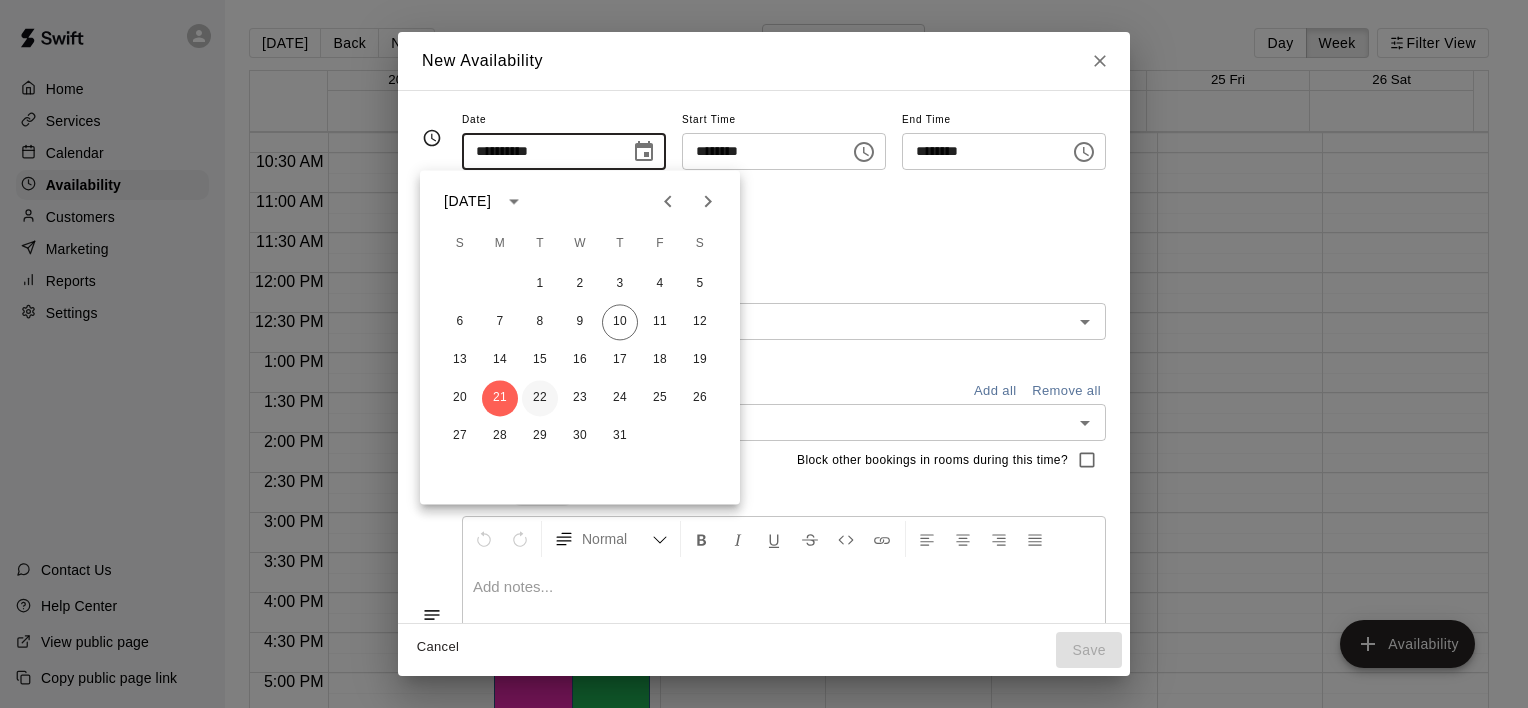 click on "22" at bounding box center [540, 398] 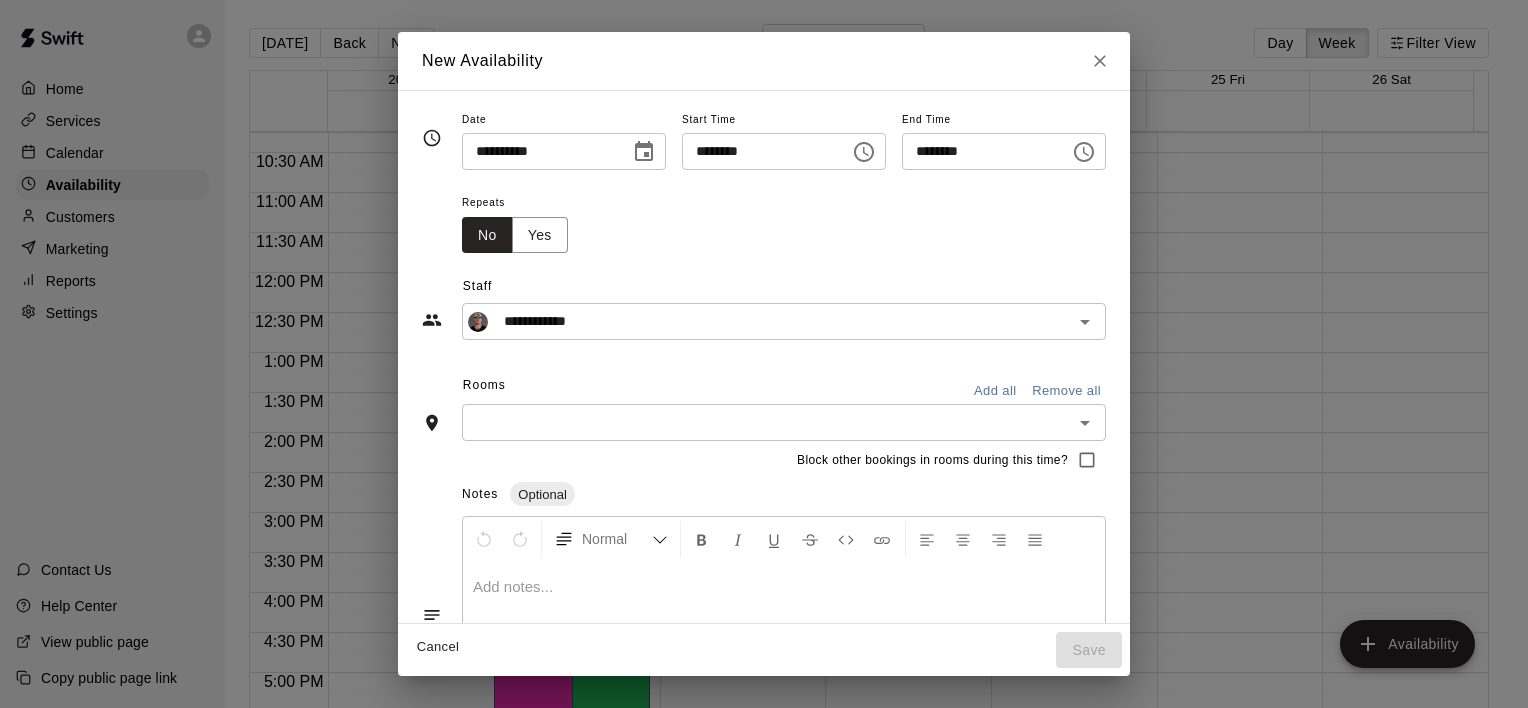 click on "********" at bounding box center (759, 151) 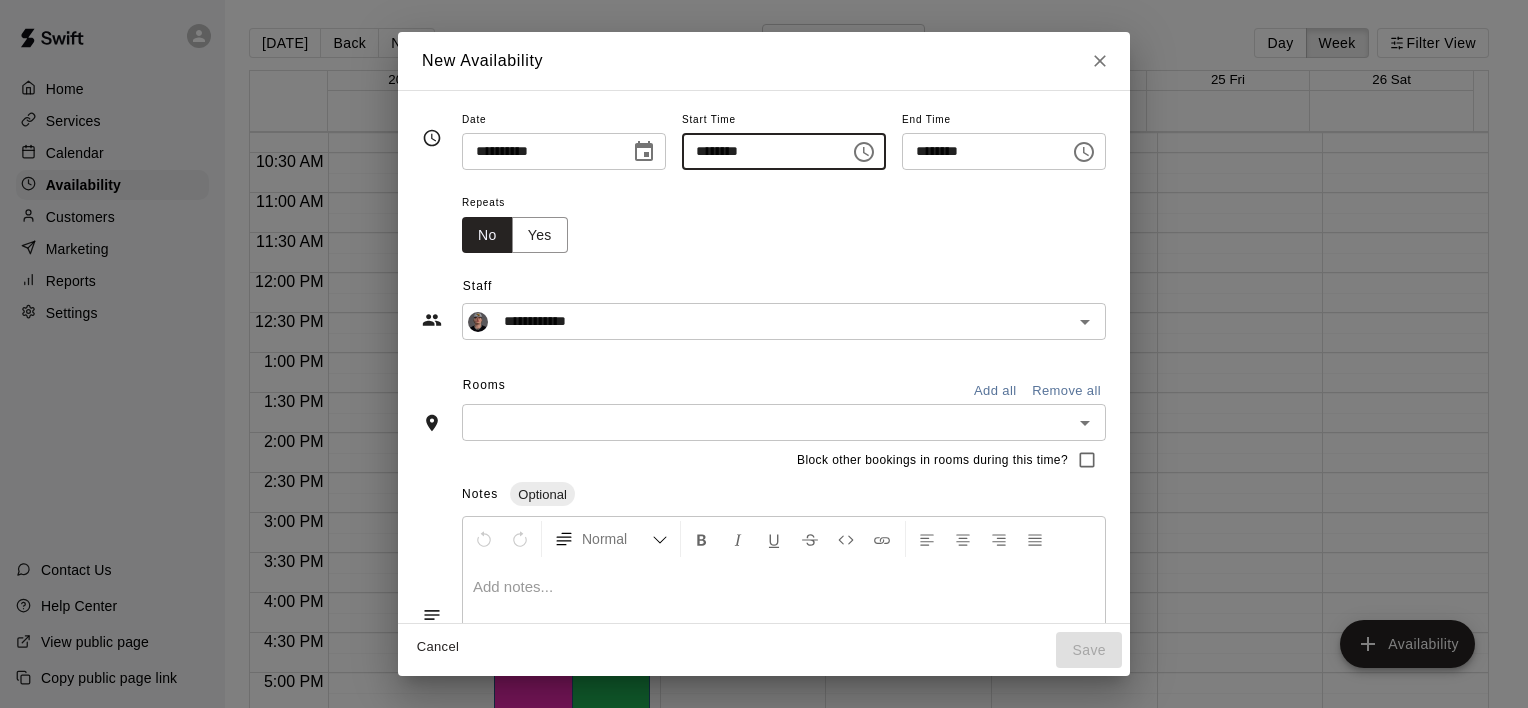 click on "********" at bounding box center (759, 151) 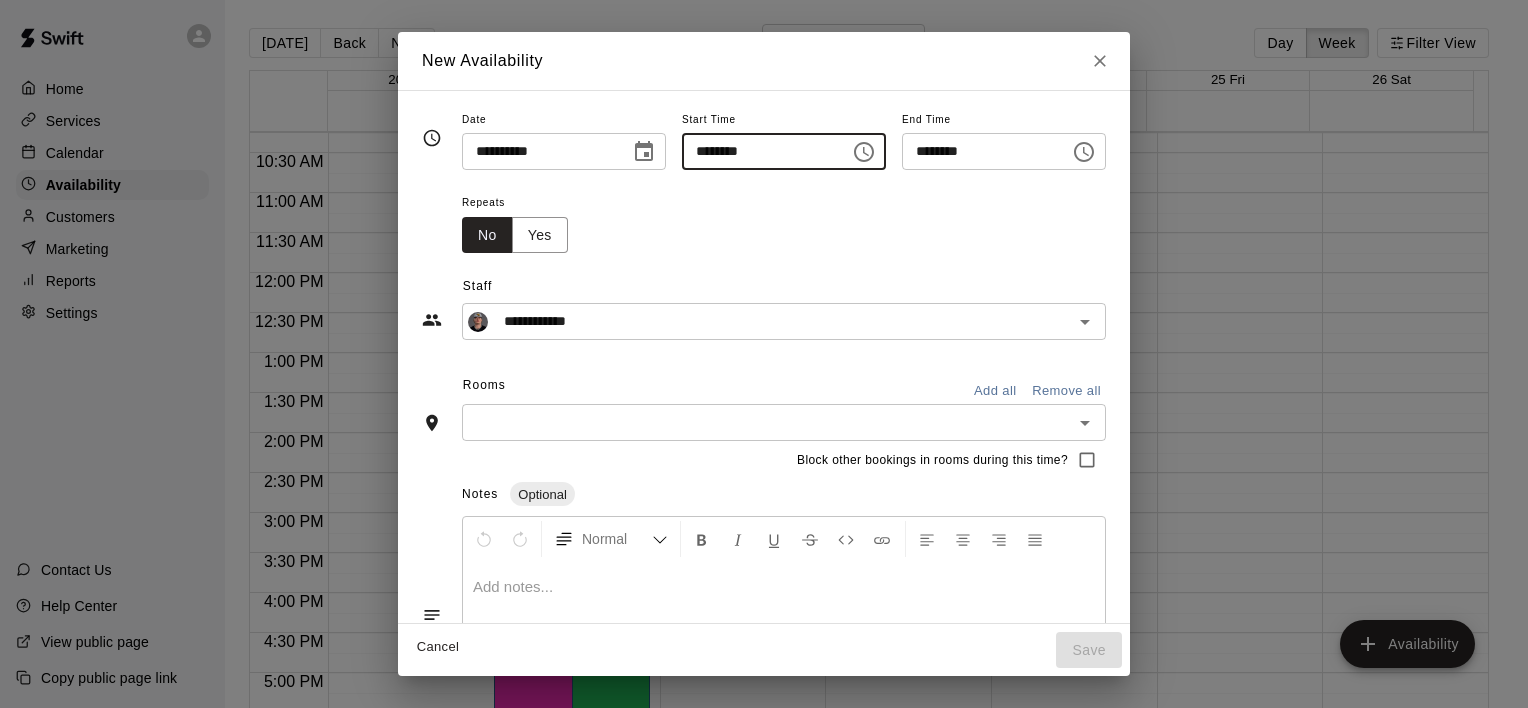 click on "********" at bounding box center (759, 151) 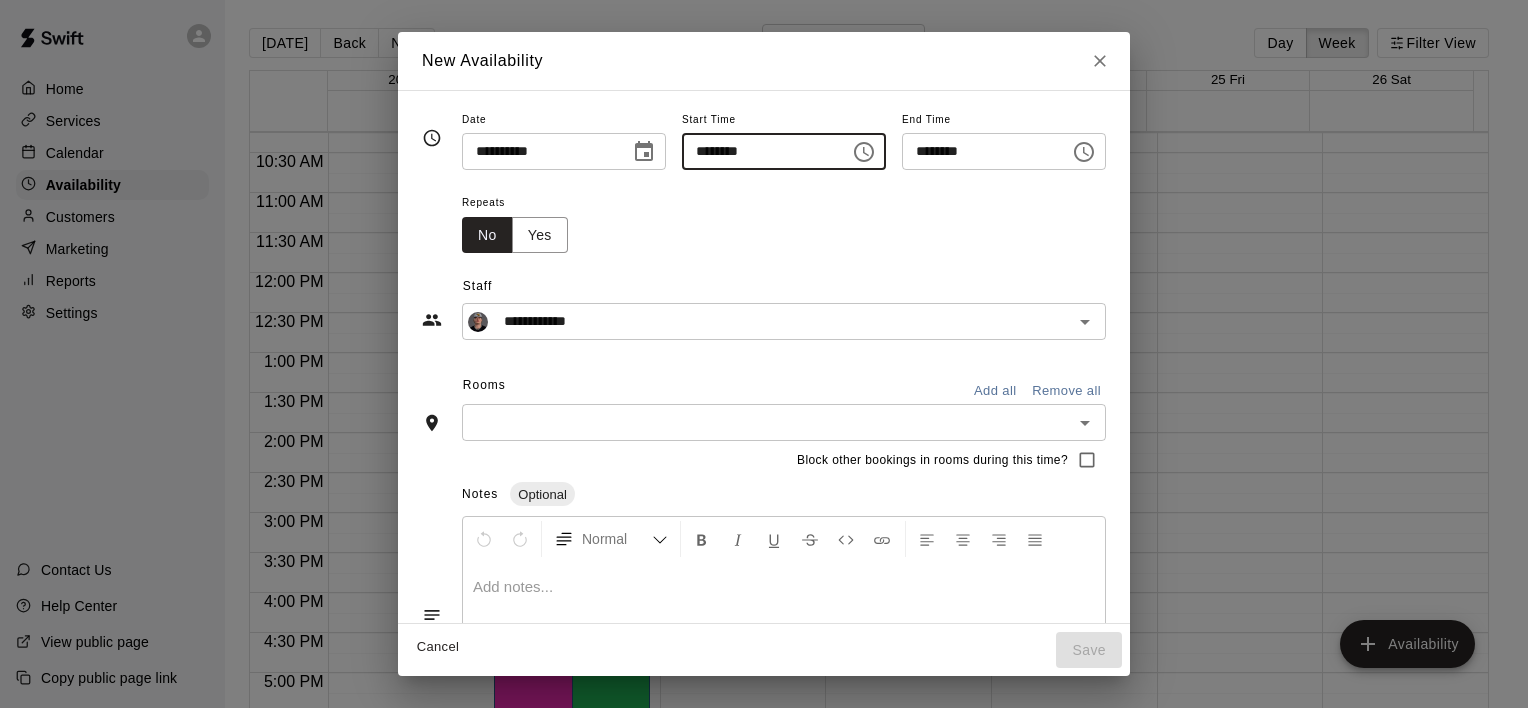 type on "********" 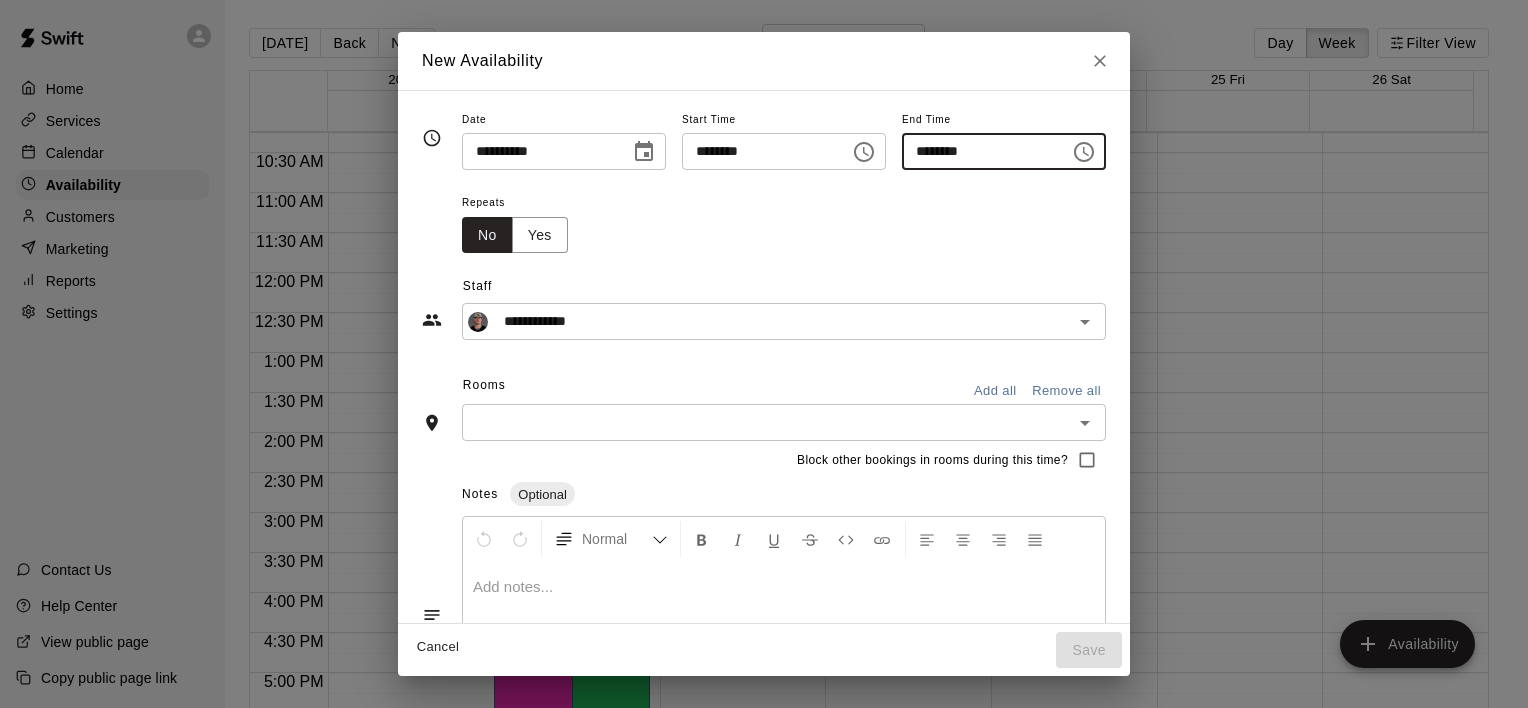 click on "********" at bounding box center [979, 151] 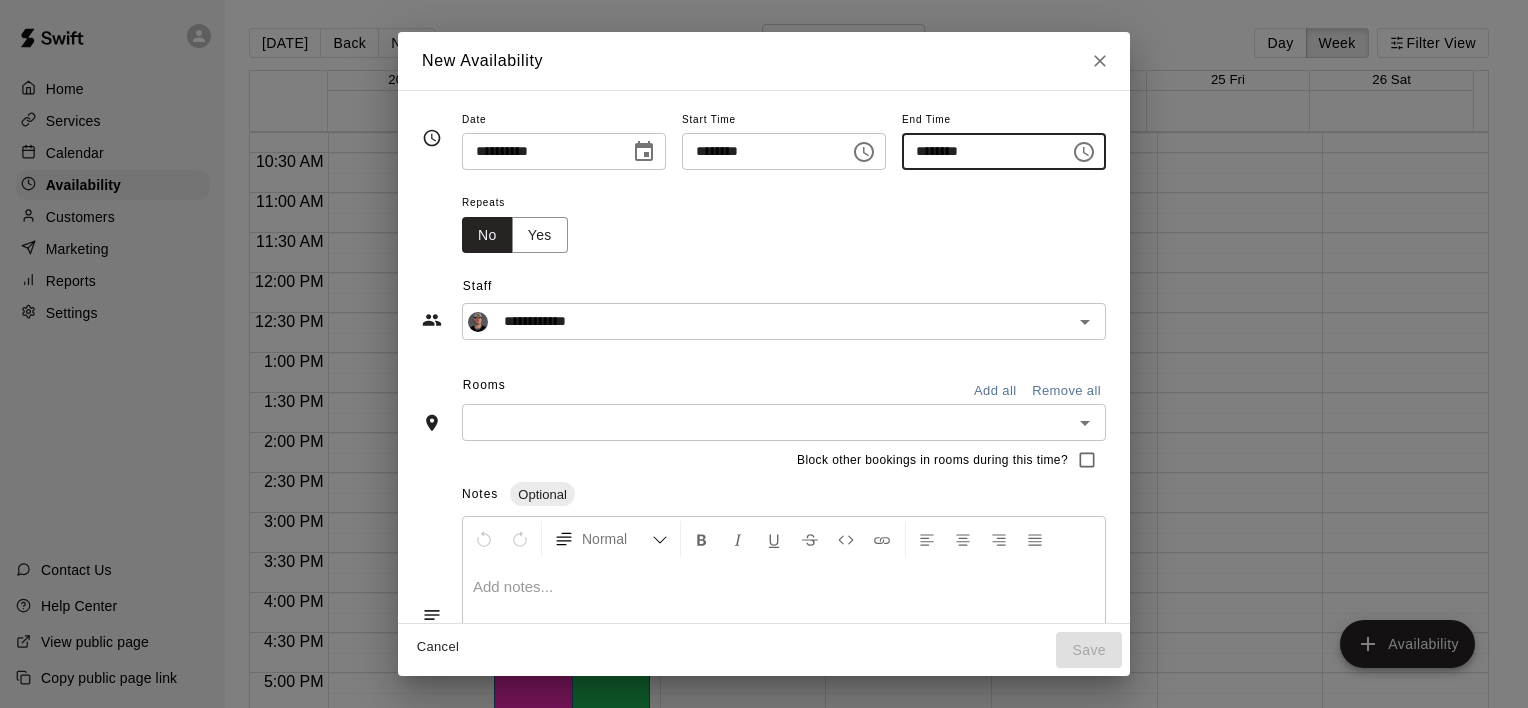 click 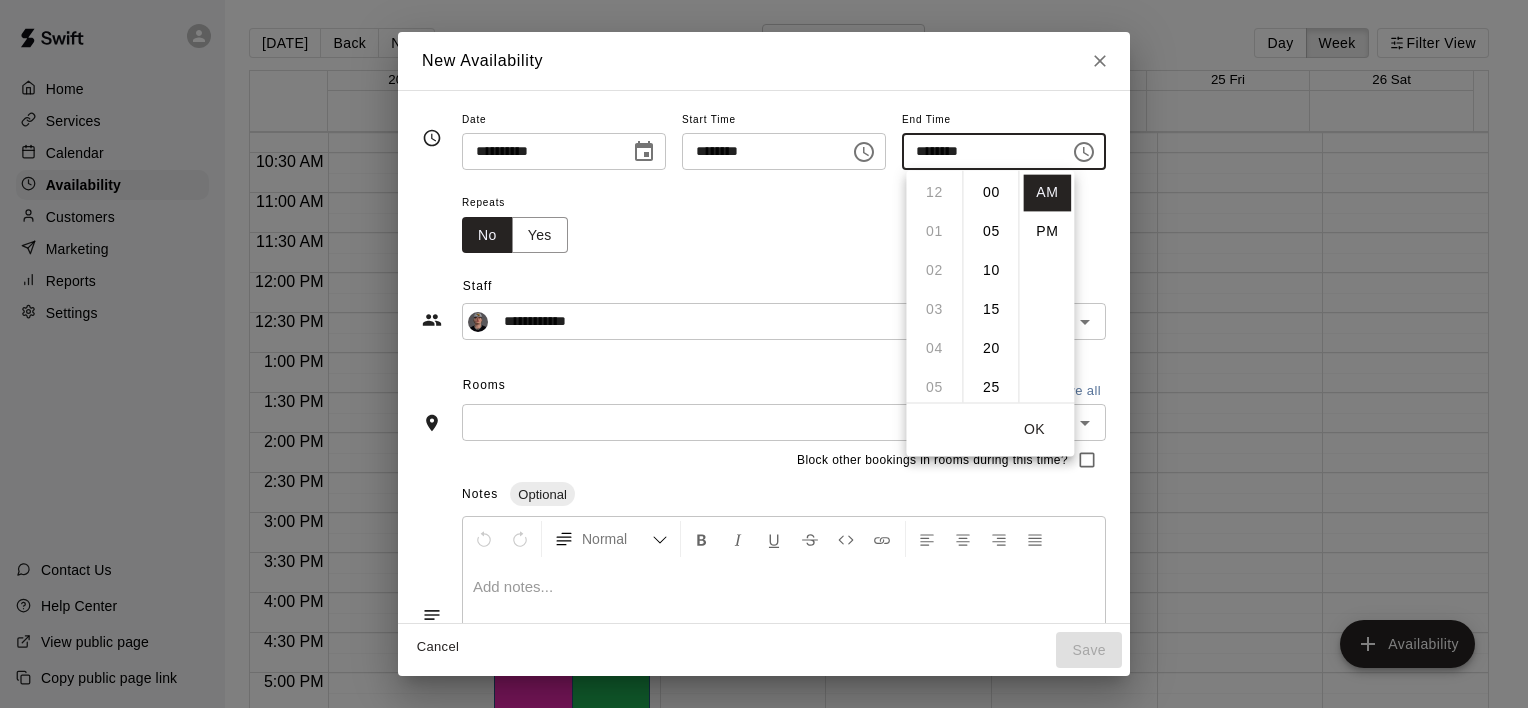 scroll, scrollTop: 390, scrollLeft: 0, axis: vertical 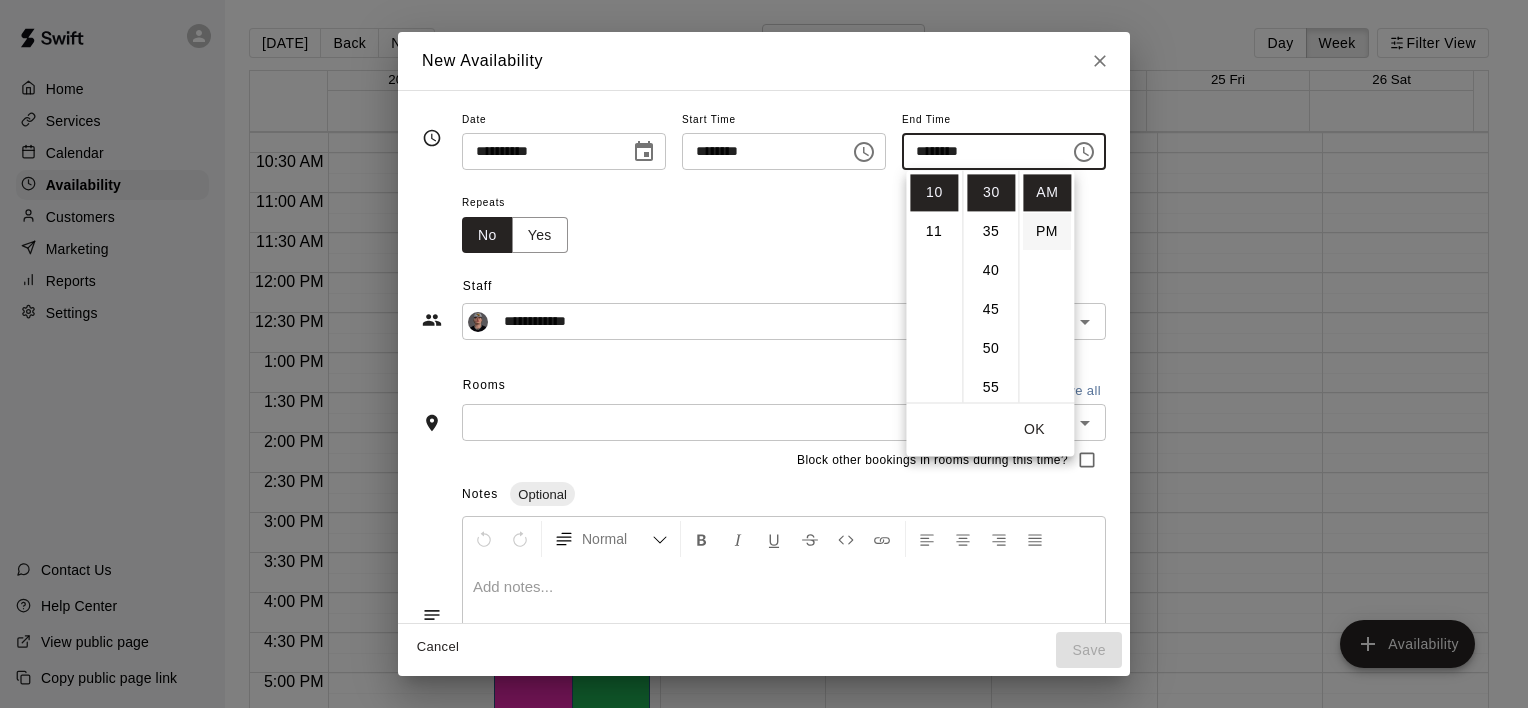click on "PM" at bounding box center (1047, 231) 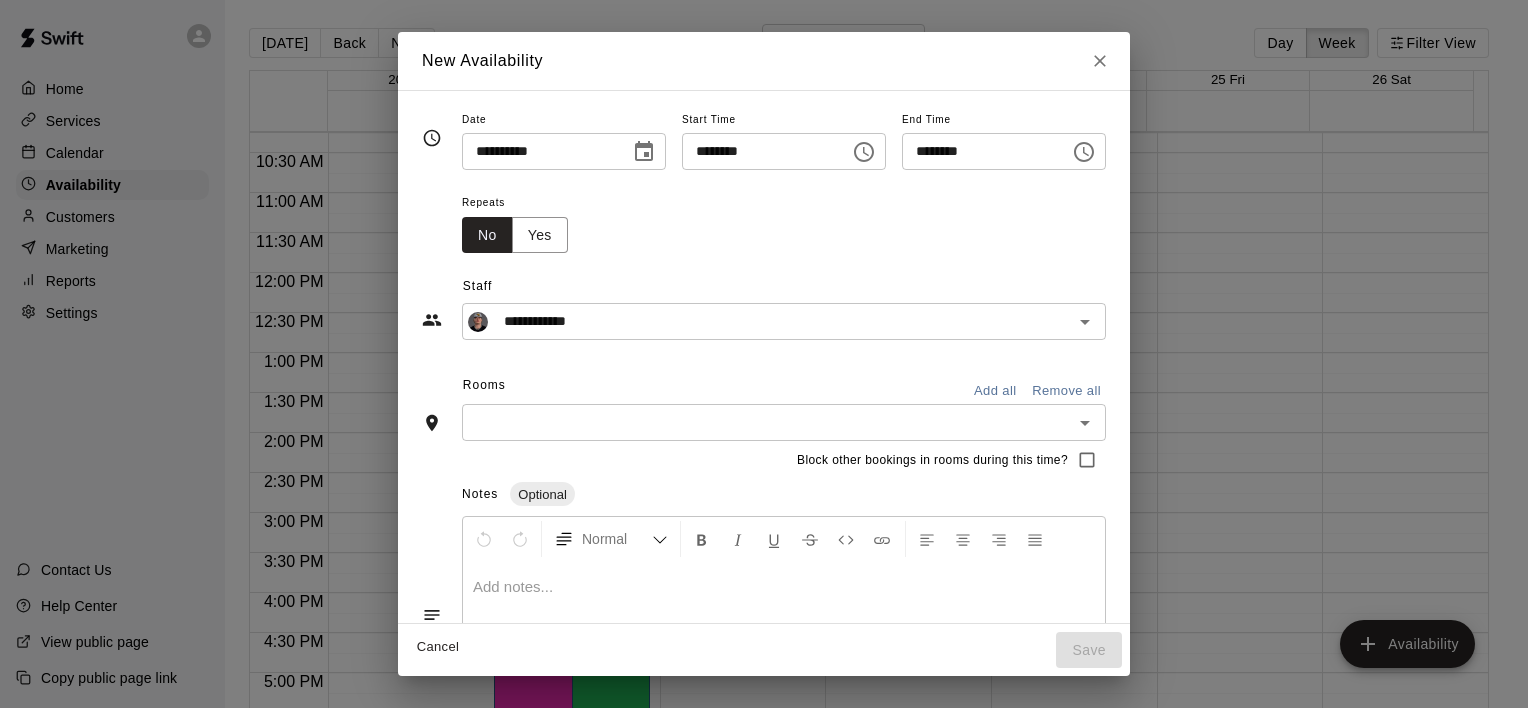 scroll, scrollTop: 36, scrollLeft: 0, axis: vertical 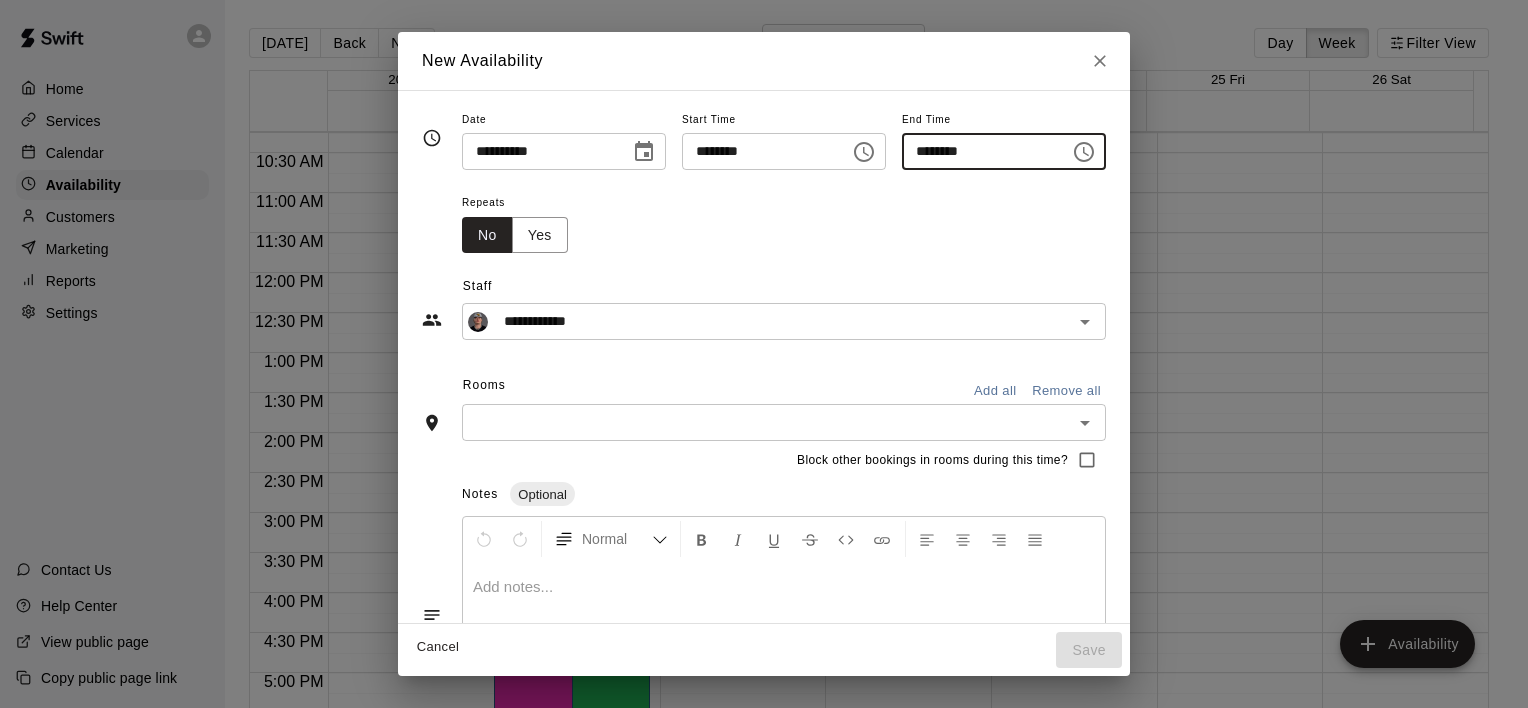 click 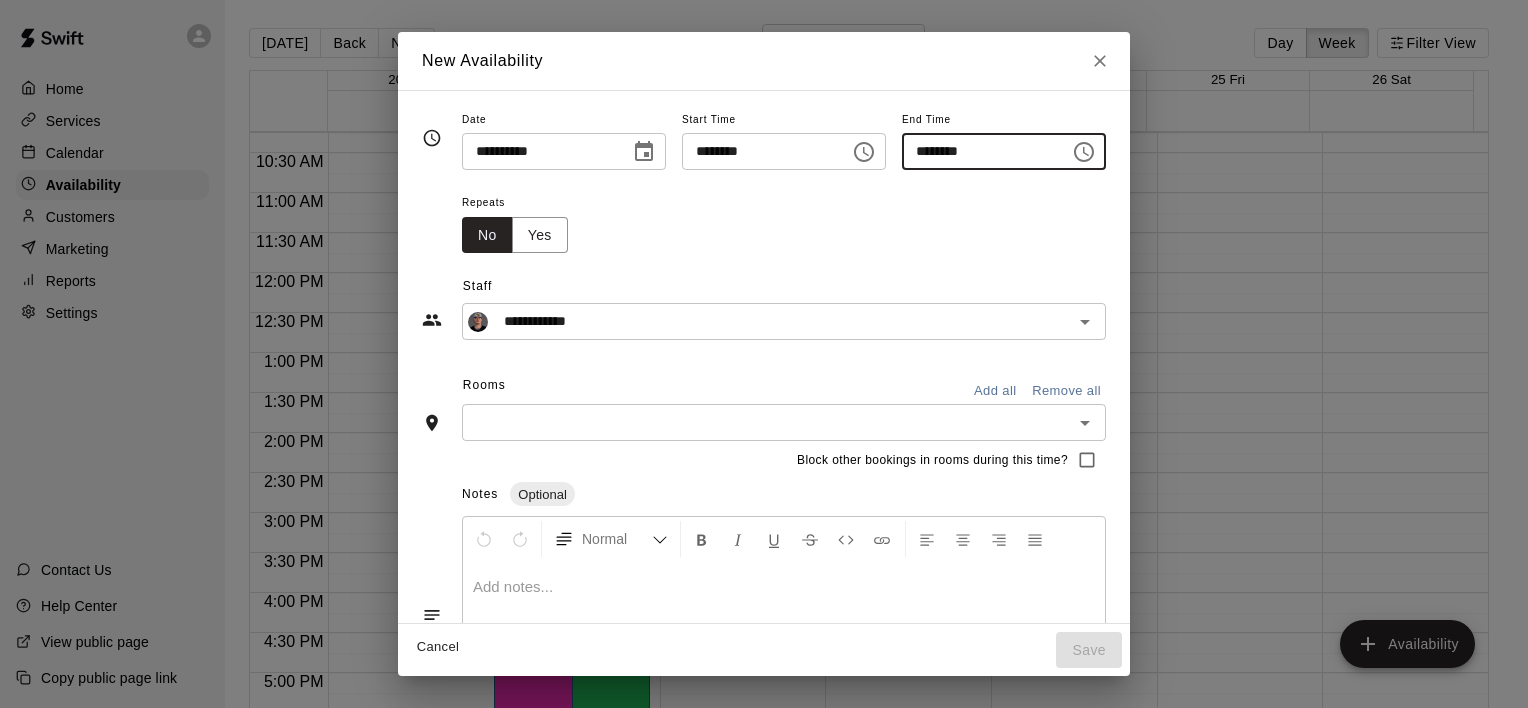 type on "********" 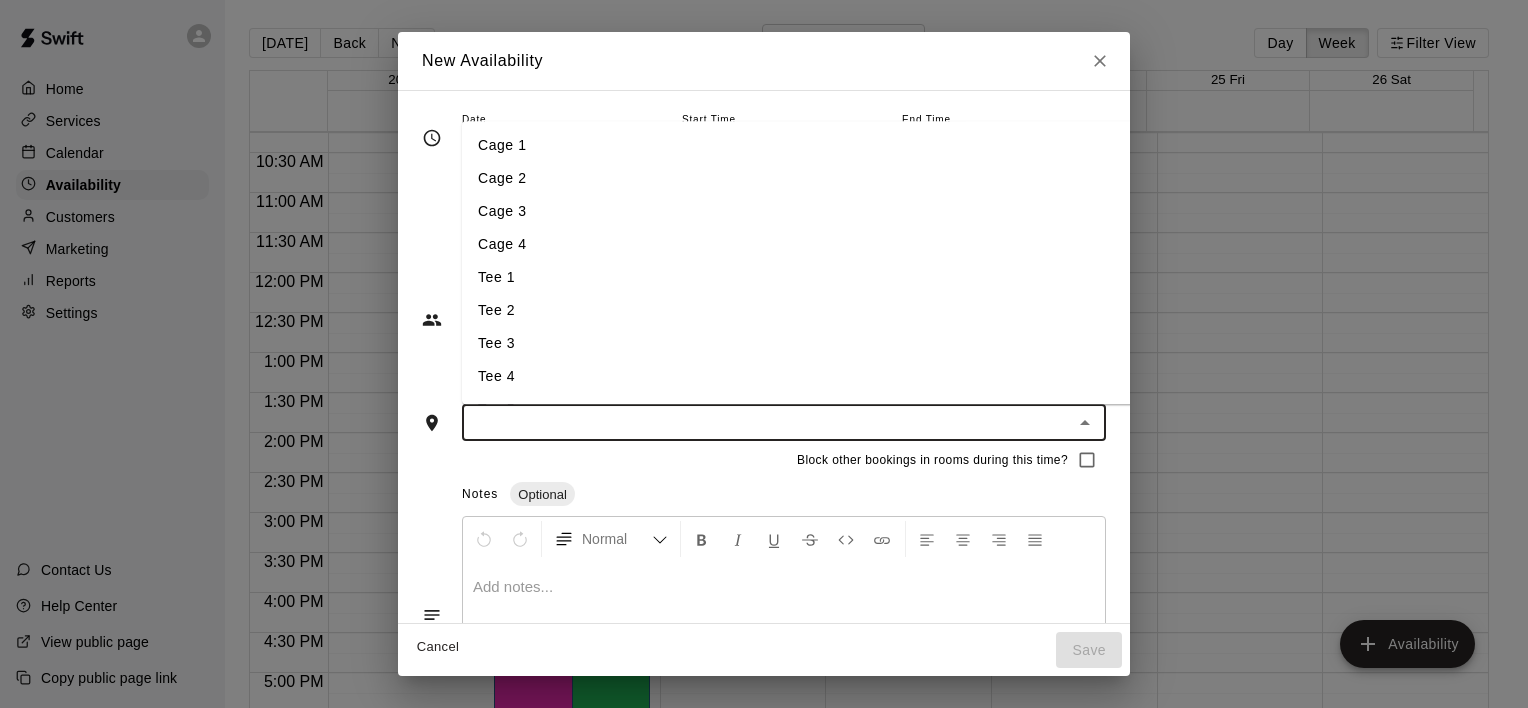 click on "Cage 2" at bounding box center (819, 178) 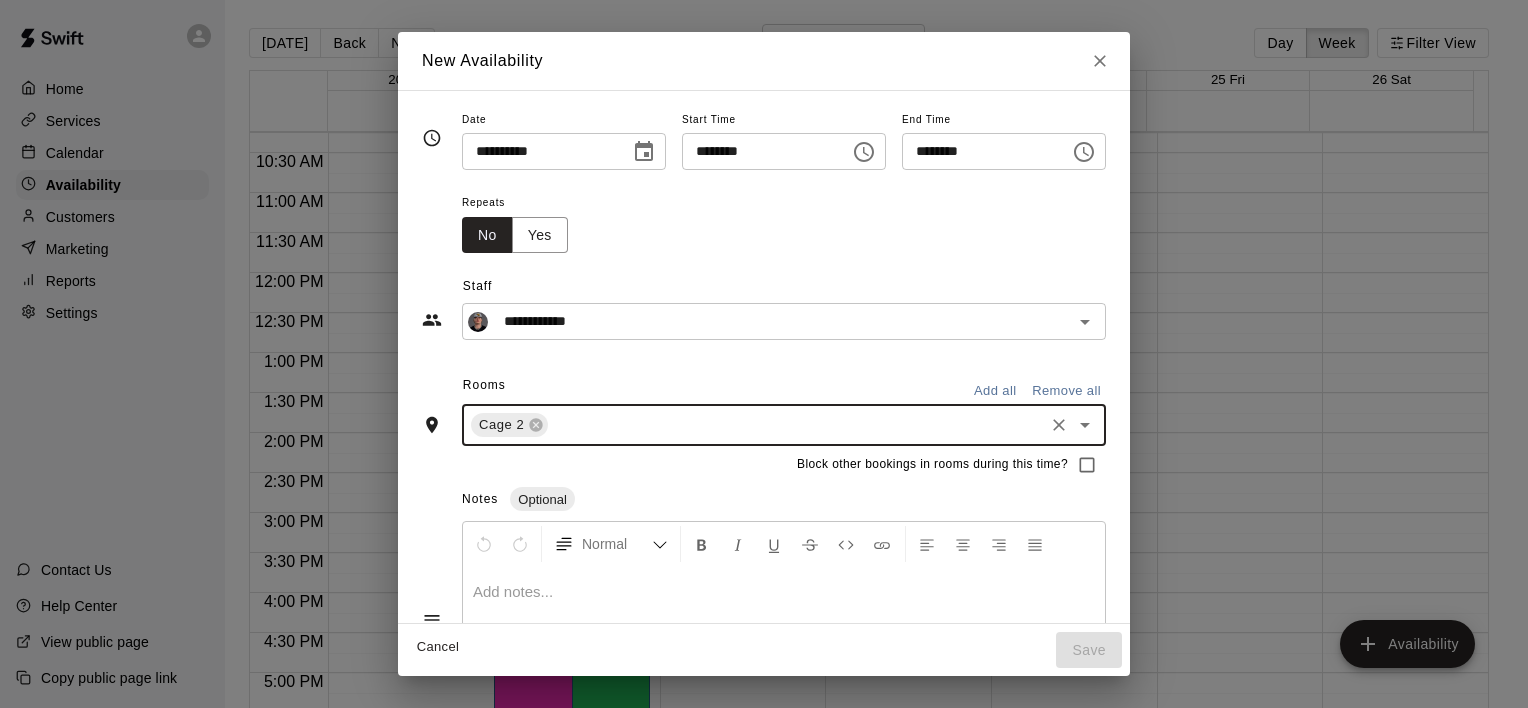 click 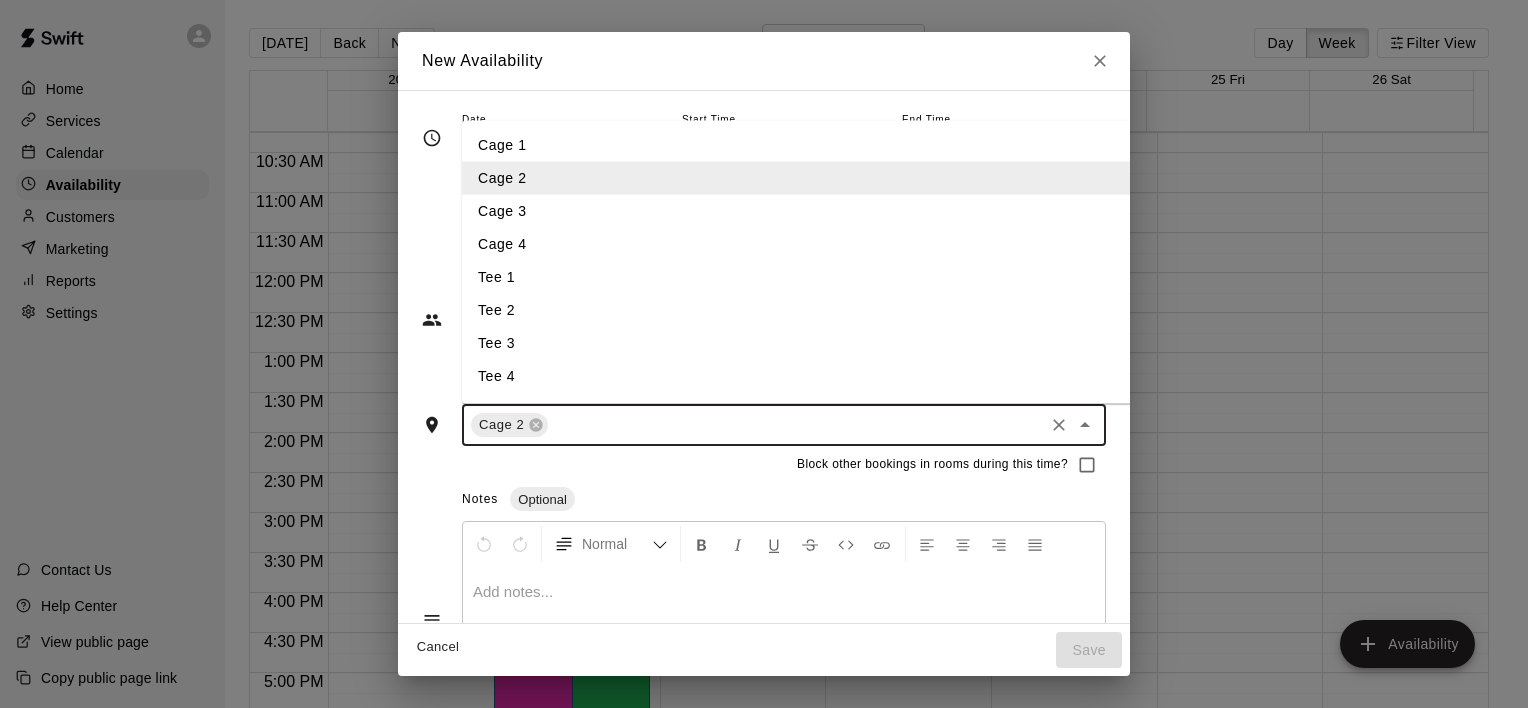 click on "Tee 2" at bounding box center (819, 310) 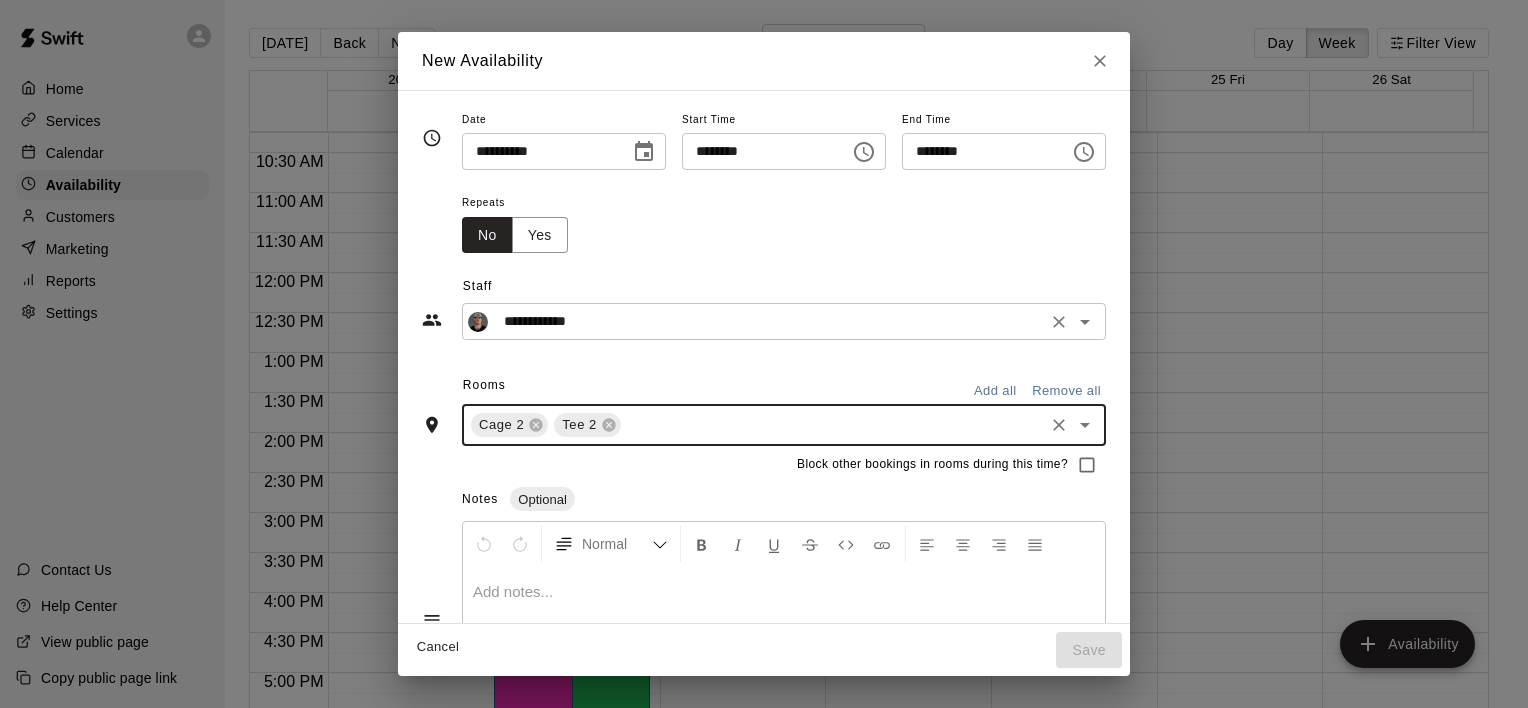 click on "**********" at bounding box center [768, 321] 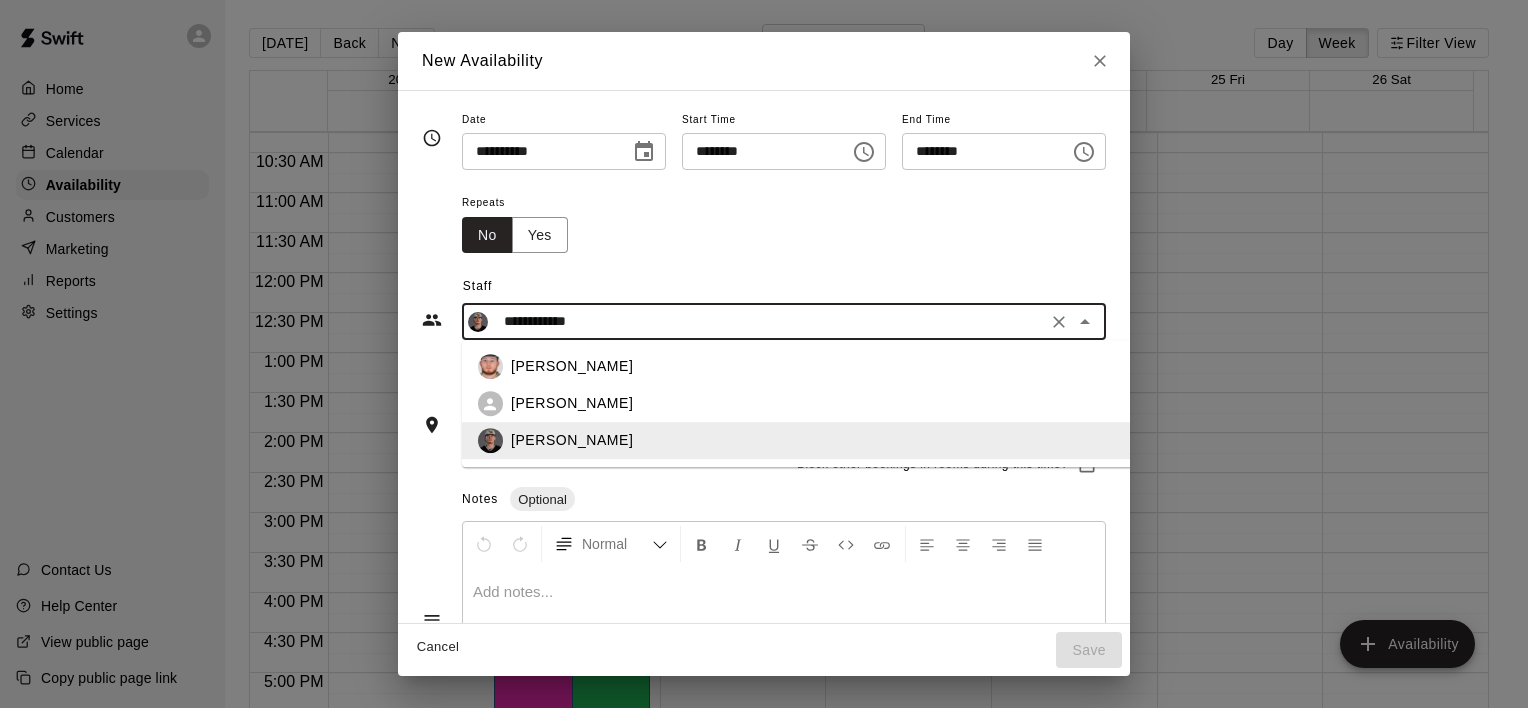 click on "[PERSON_NAME]" at bounding box center [835, 367] 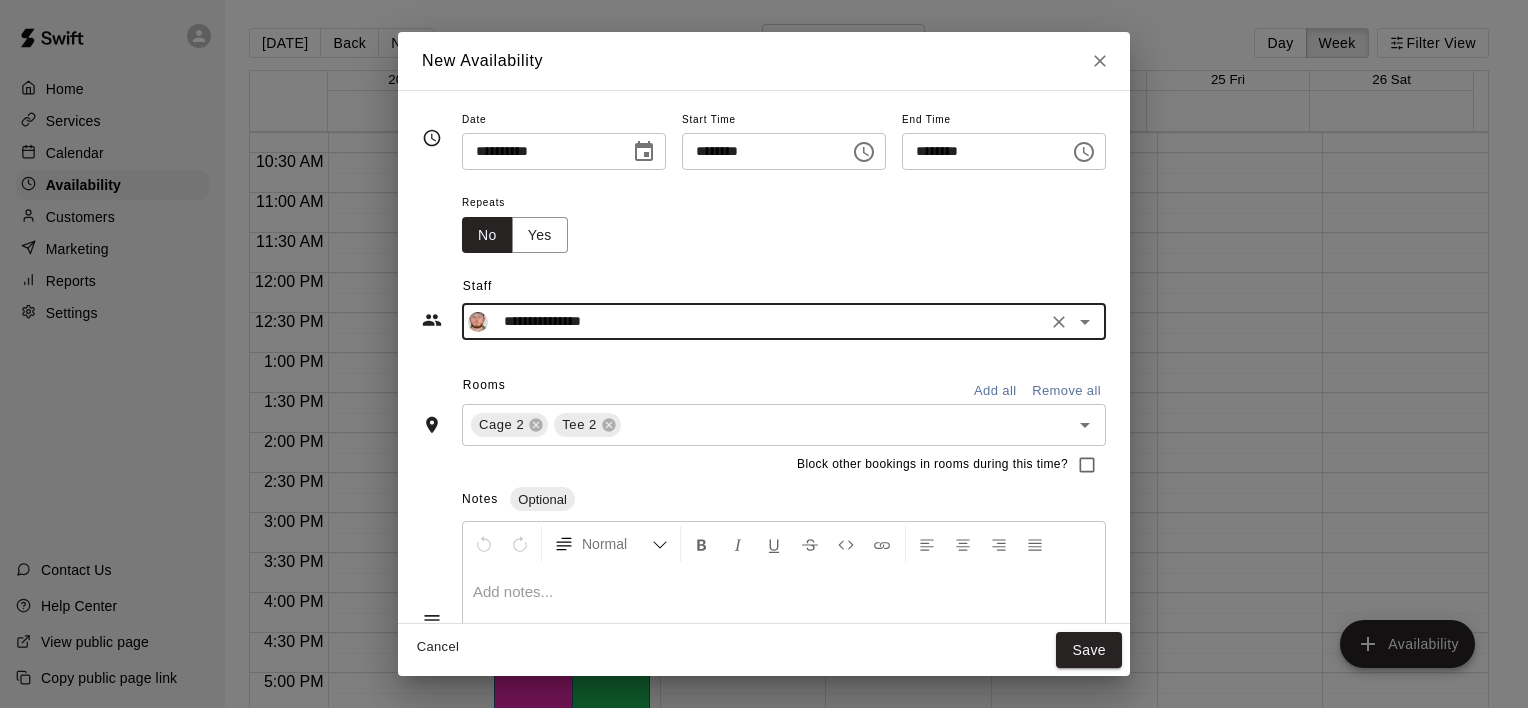click on "**********" at bounding box center (768, 321) 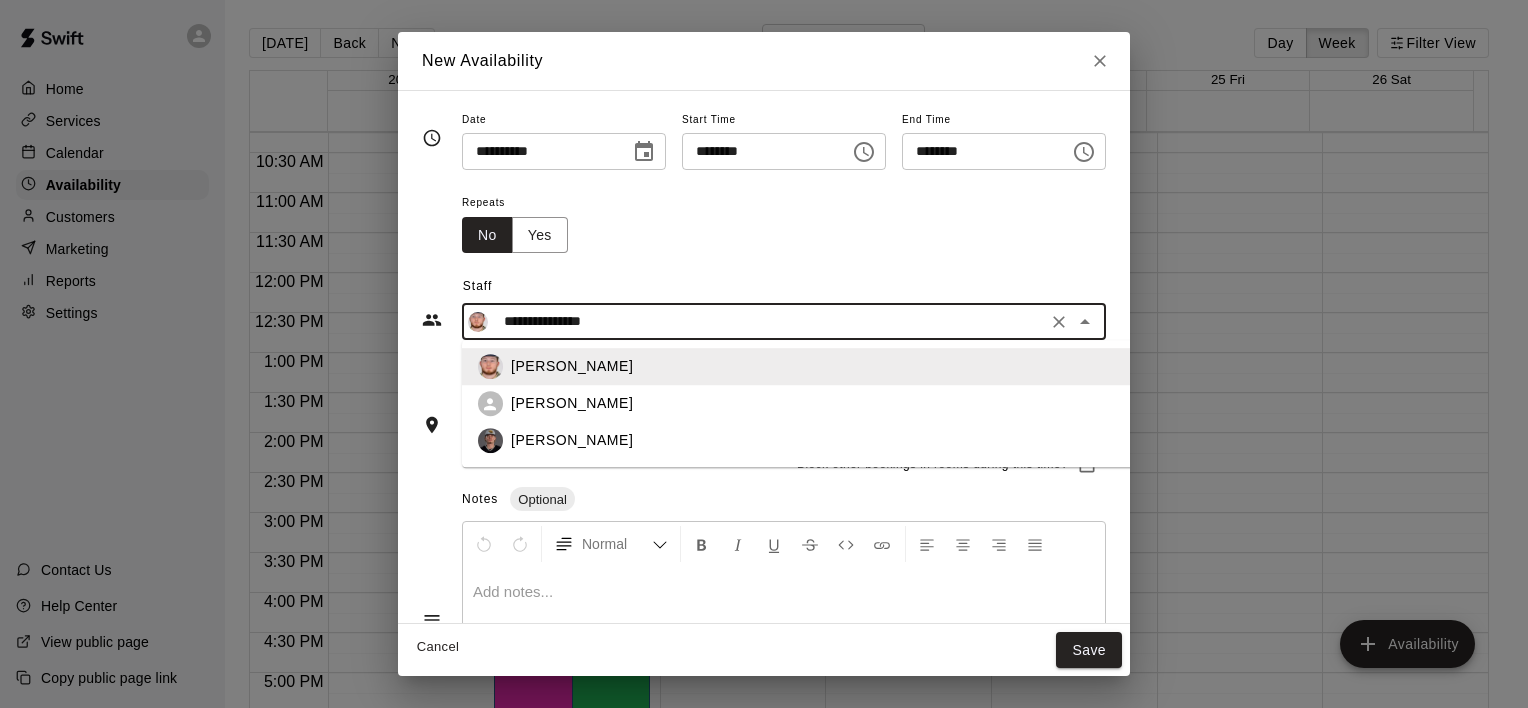 click on "[PERSON_NAME]" at bounding box center (835, 441) 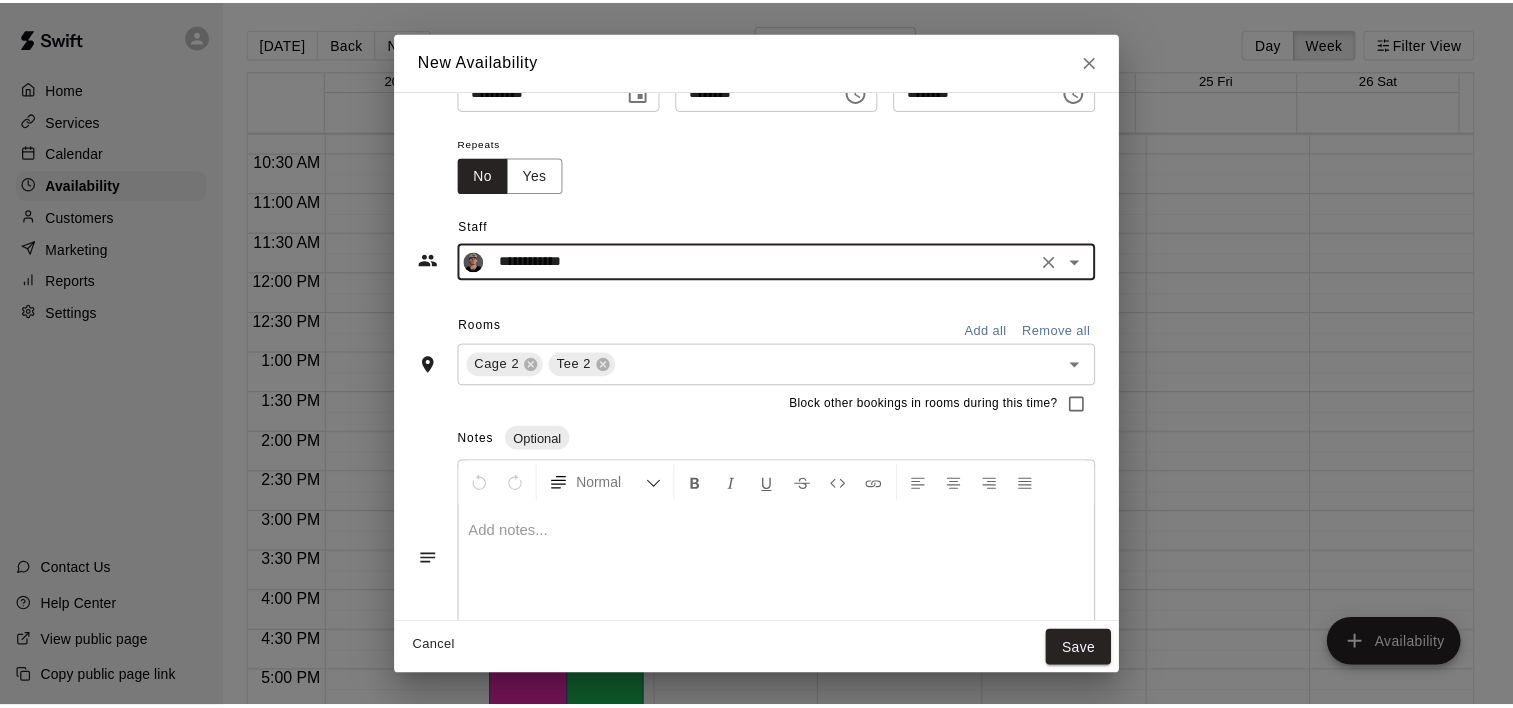 scroll, scrollTop: 116, scrollLeft: 0, axis: vertical 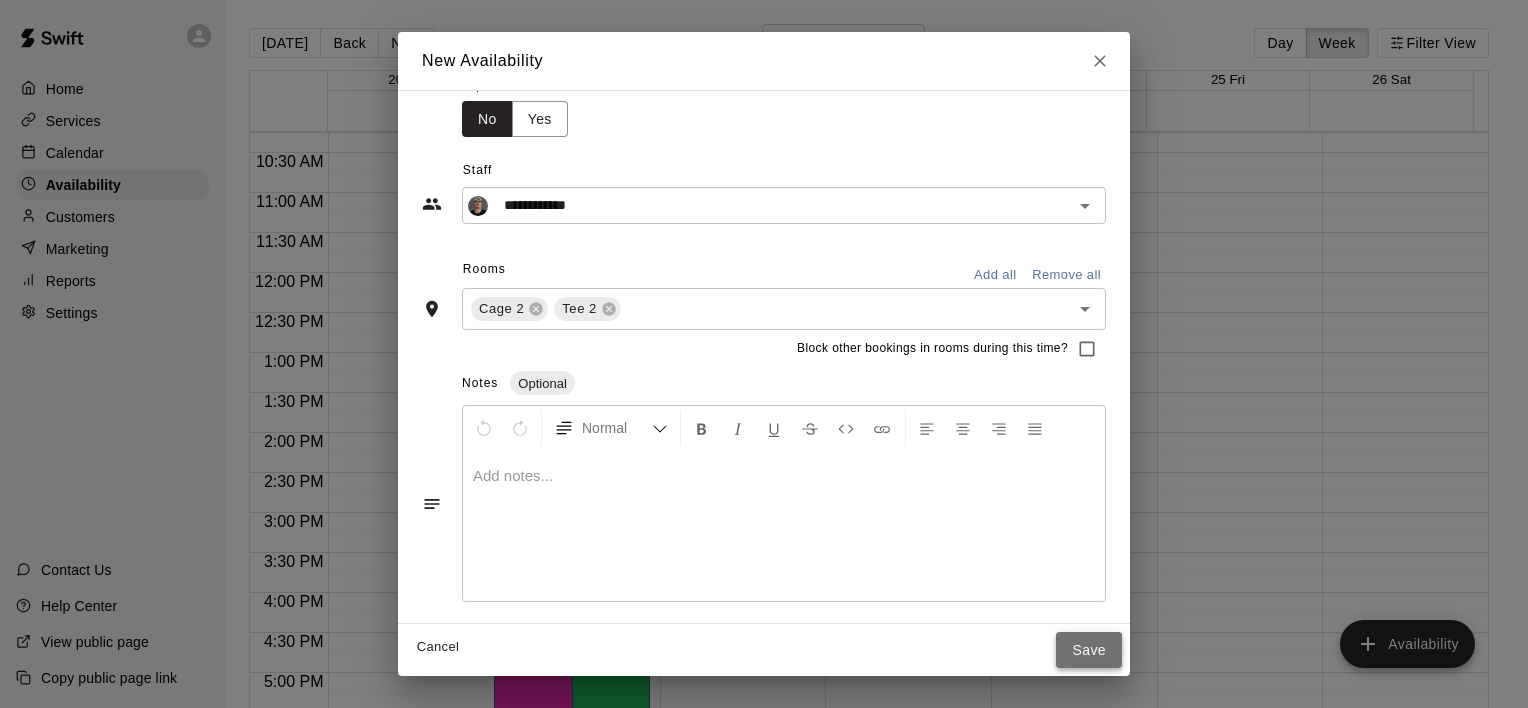 click on "Save" at bounding box center [1089, 650] 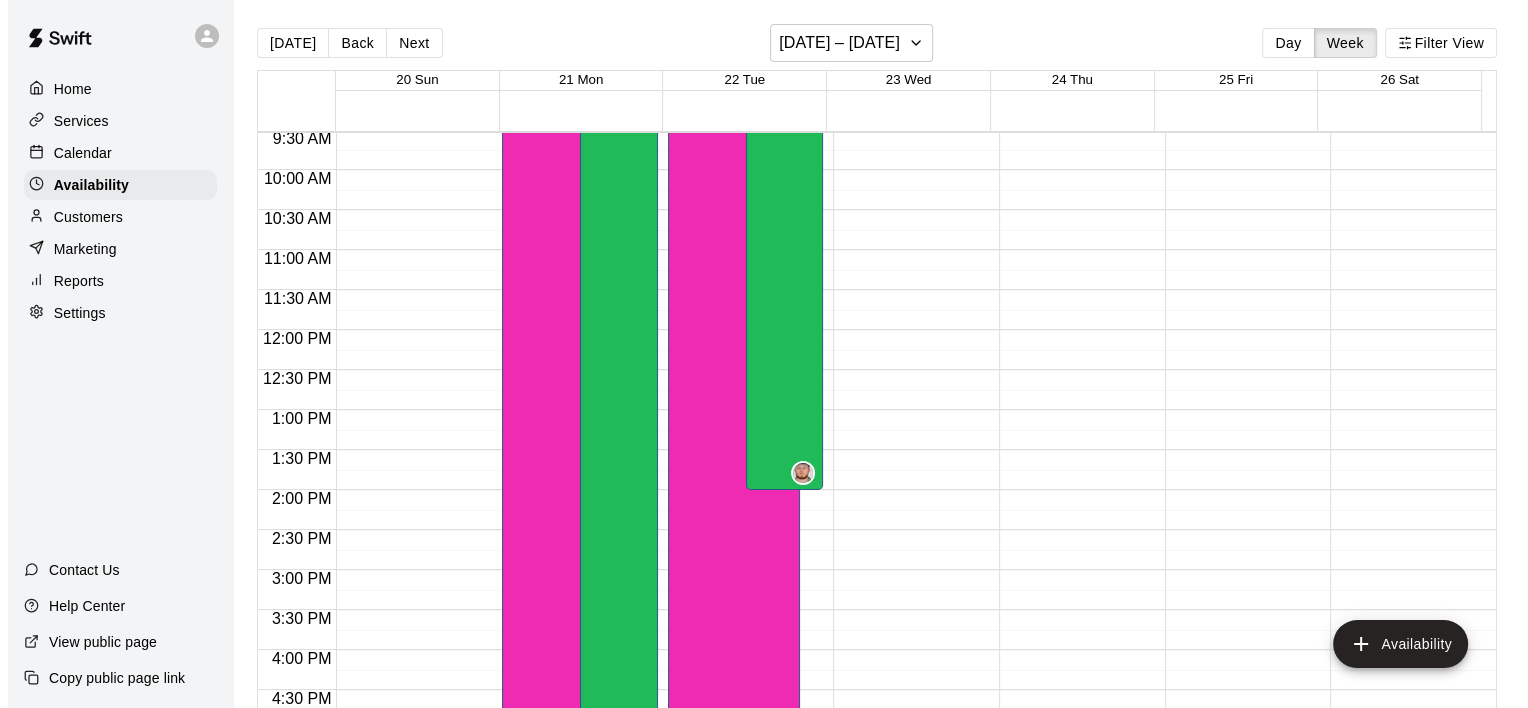 scroll, scrollTop: 720, scrollLeft: 0, axis: vertical 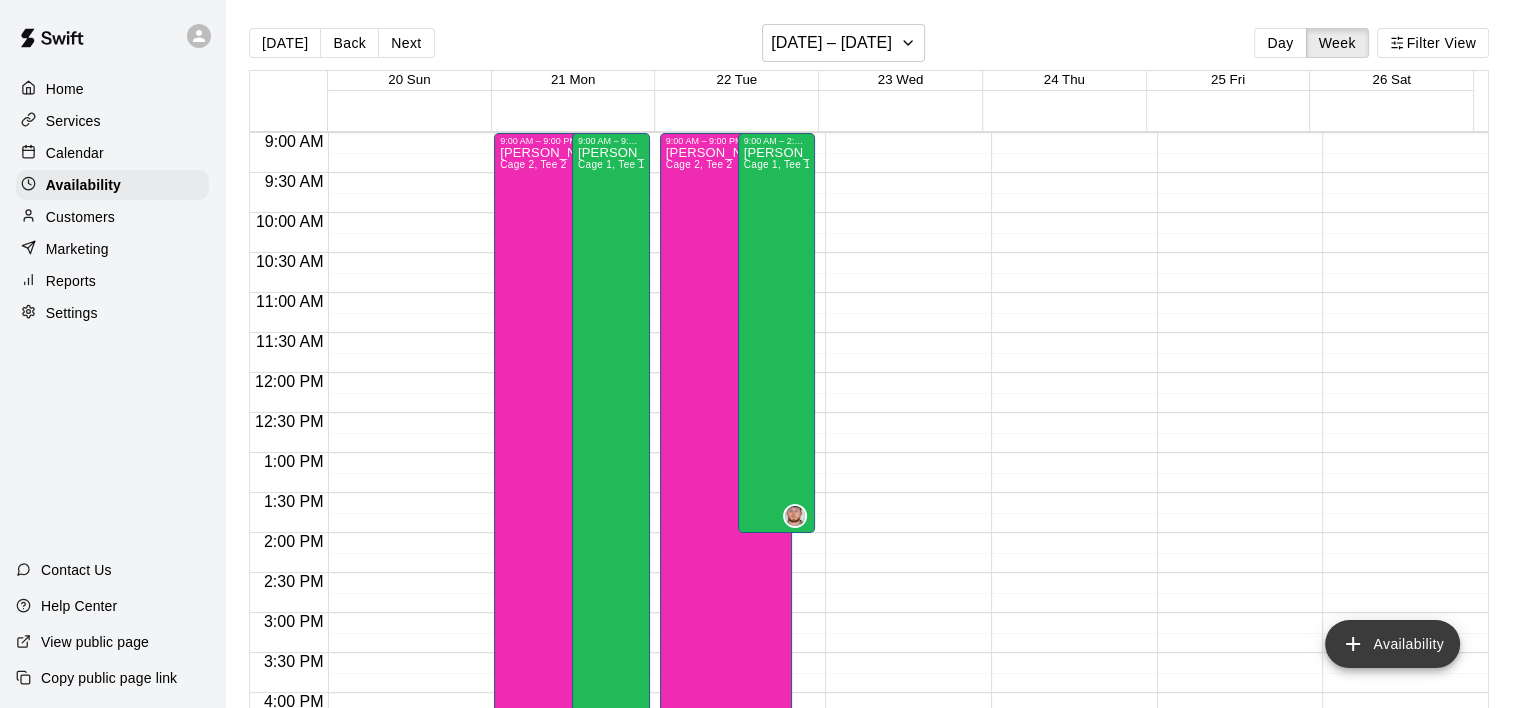 click on "Availability" at bounding box center [1392, 644] 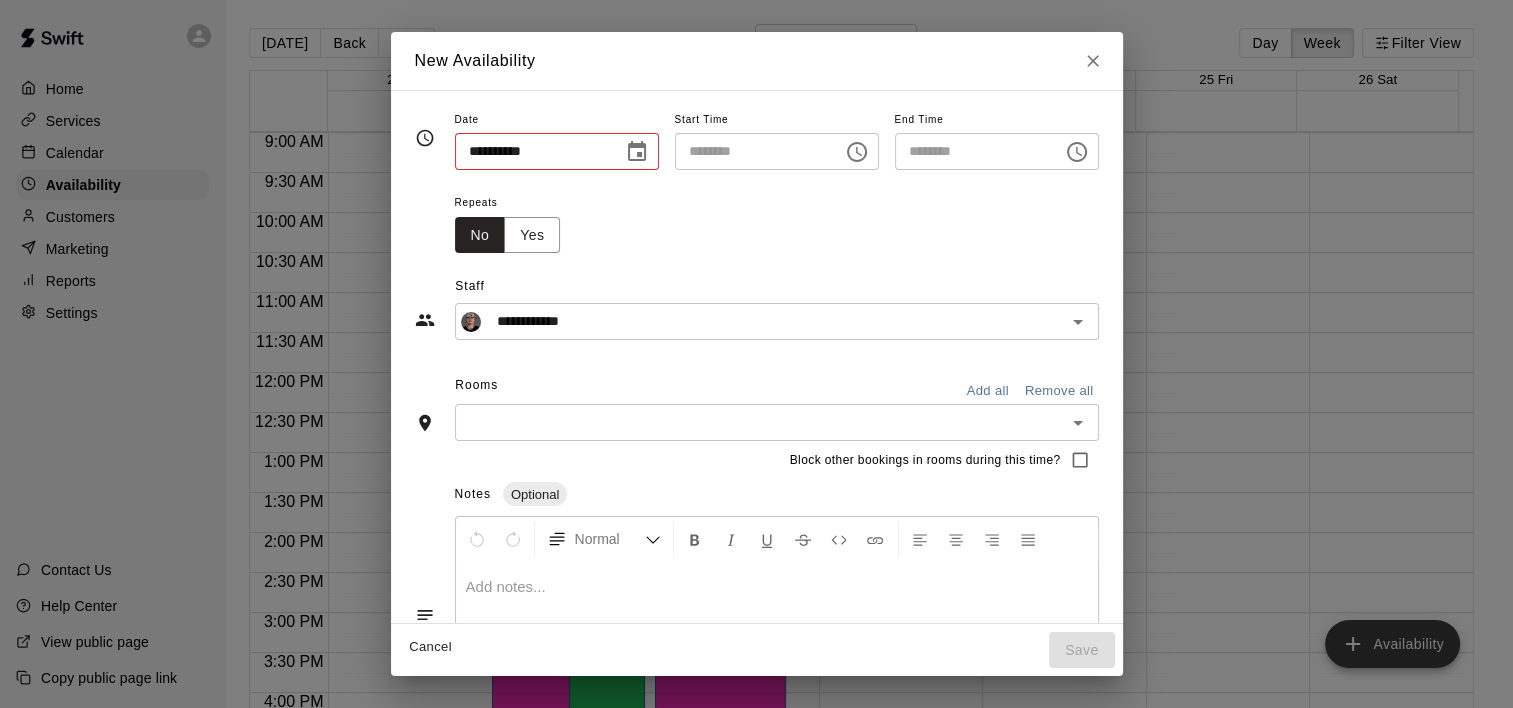 type on "**********" 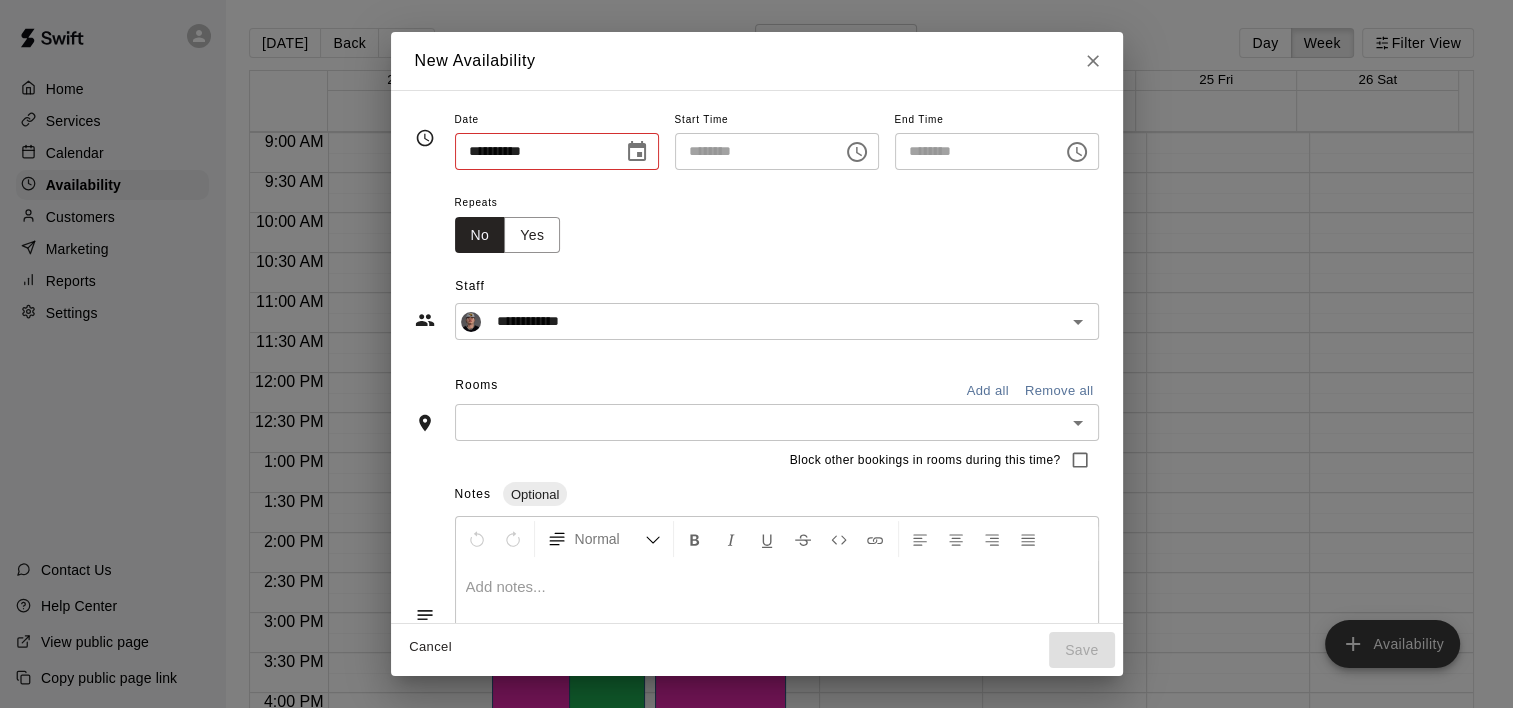 type on "********" 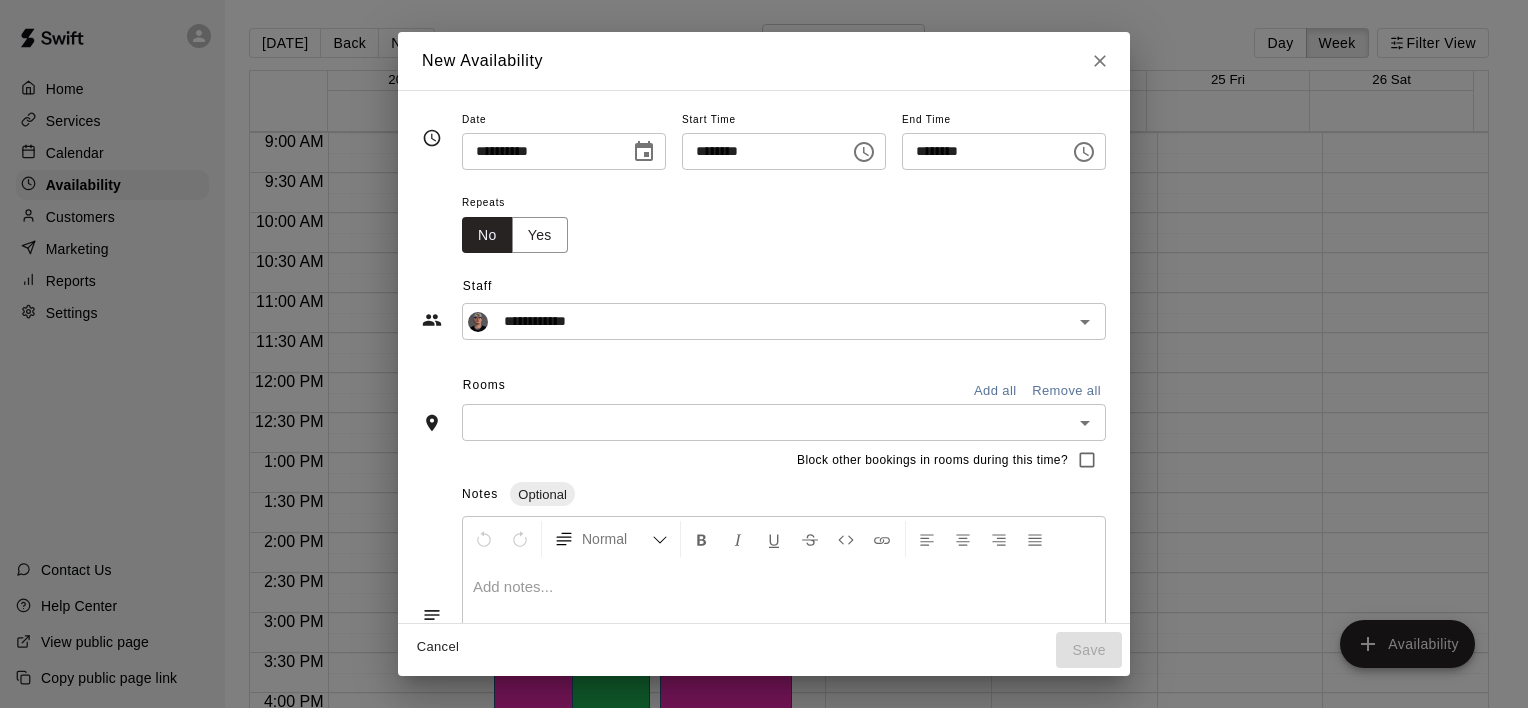 click at bounding box center (644, 152) 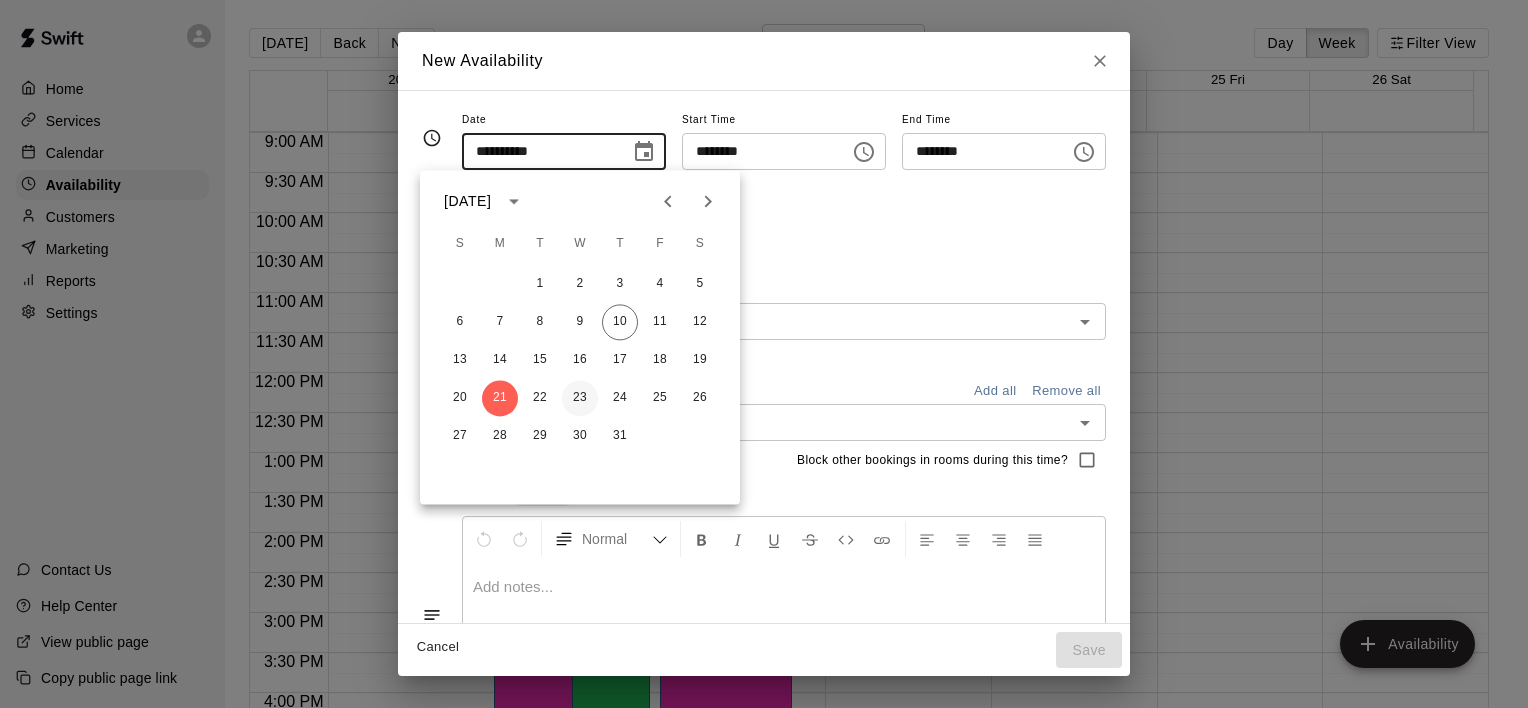 click on "23" at bounding box center [580, 398] 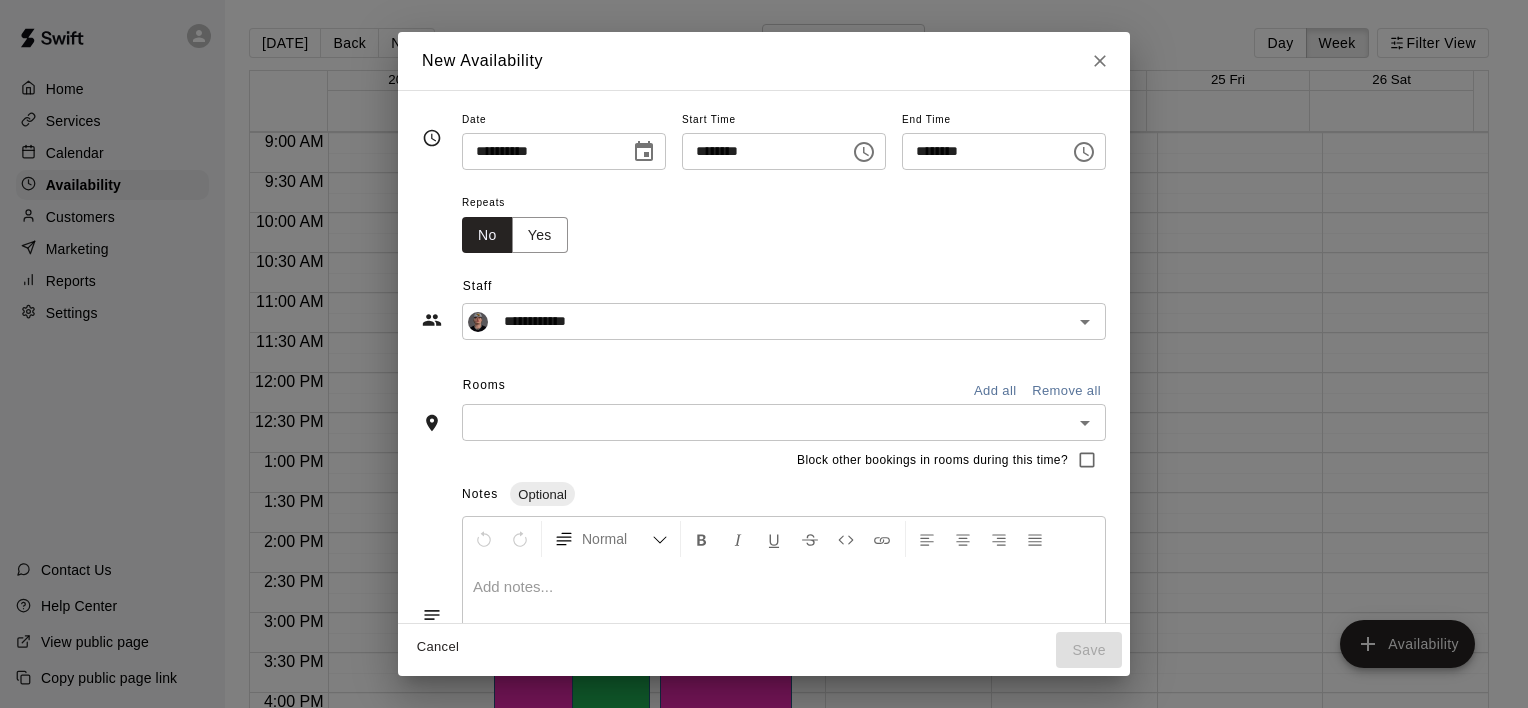 click on "********" at bounding box center [759, 151] 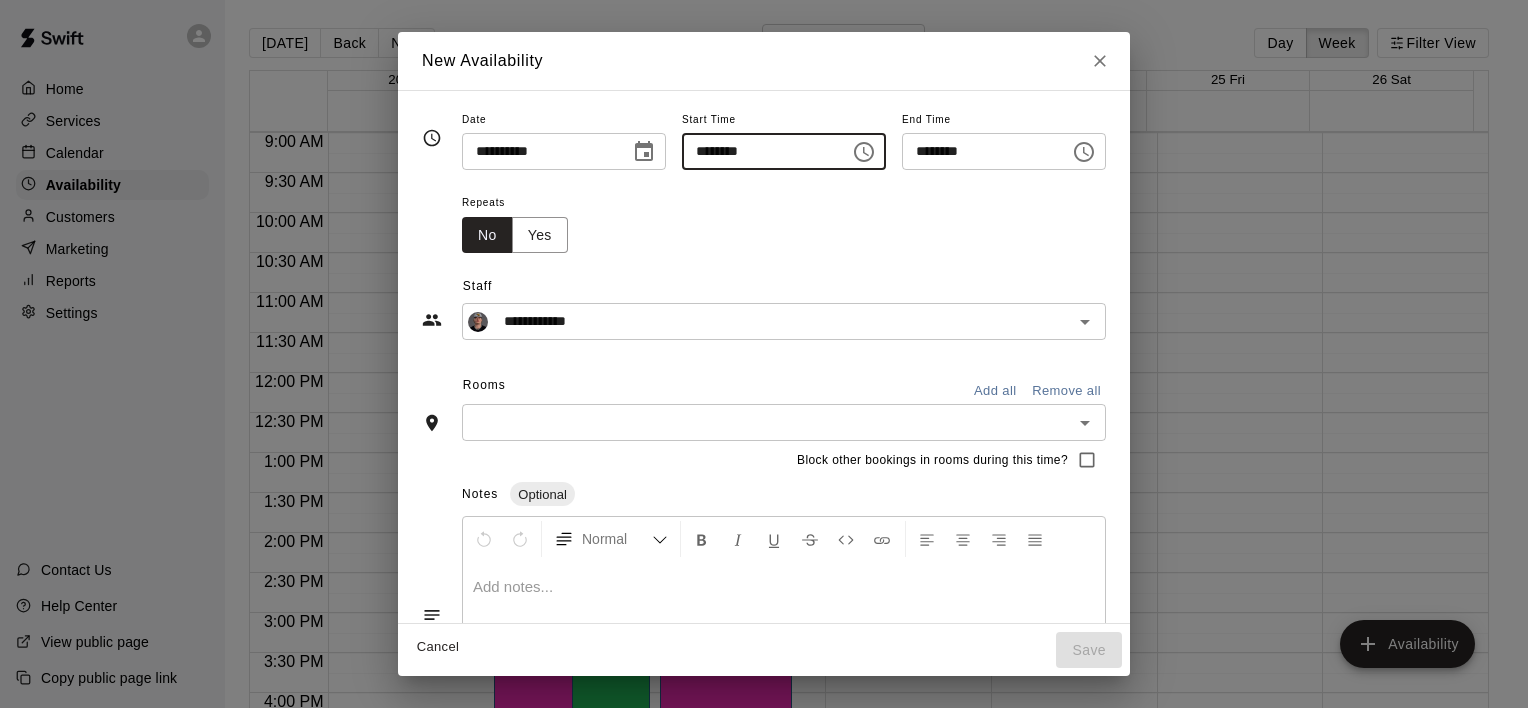 type on "********" 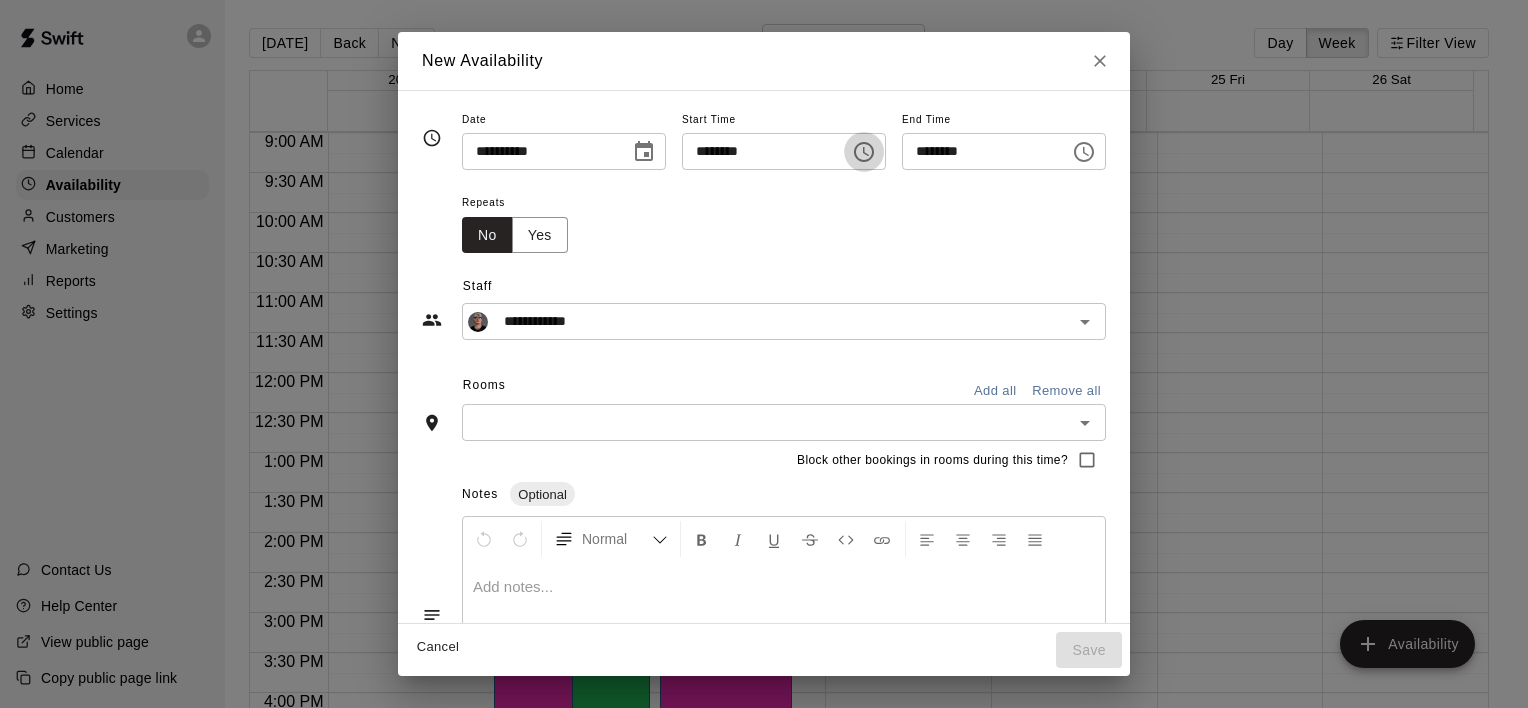 type 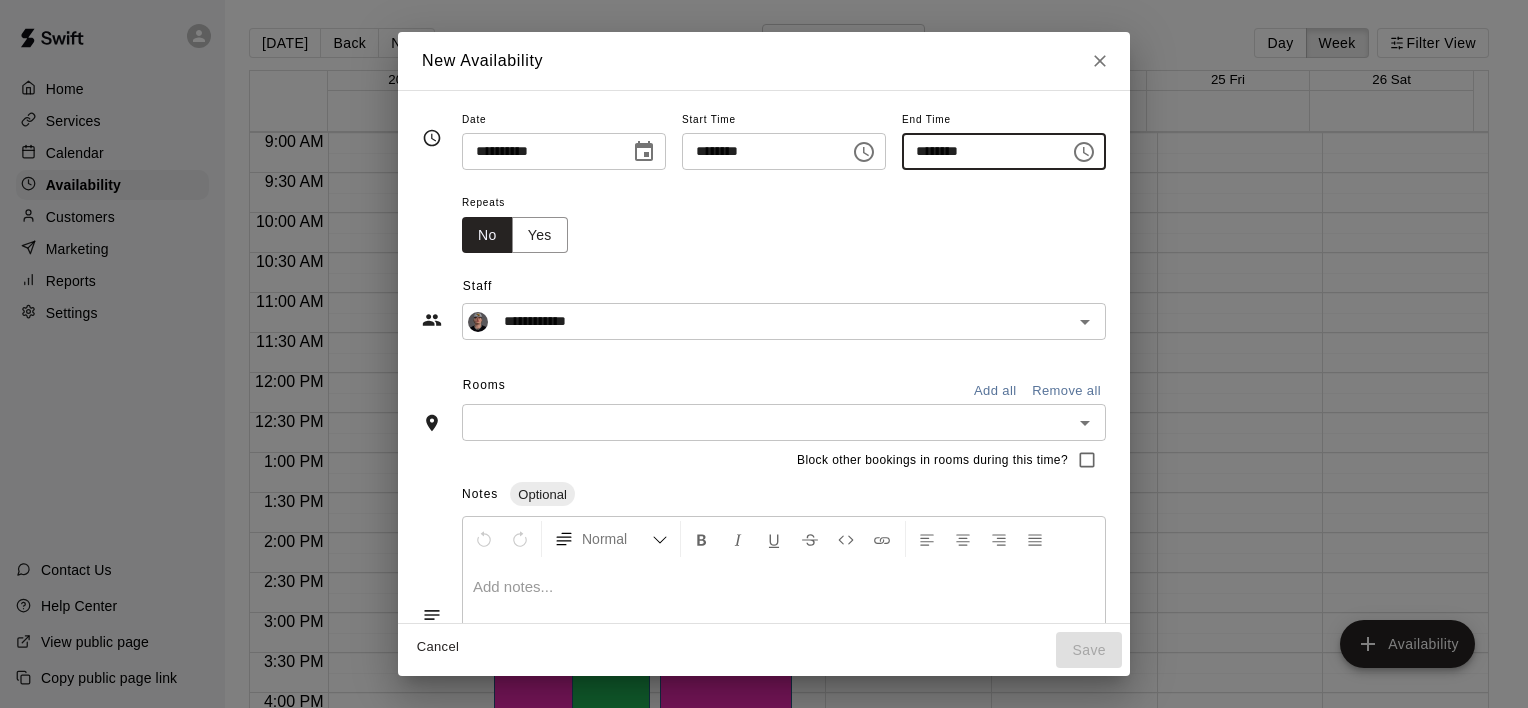 click 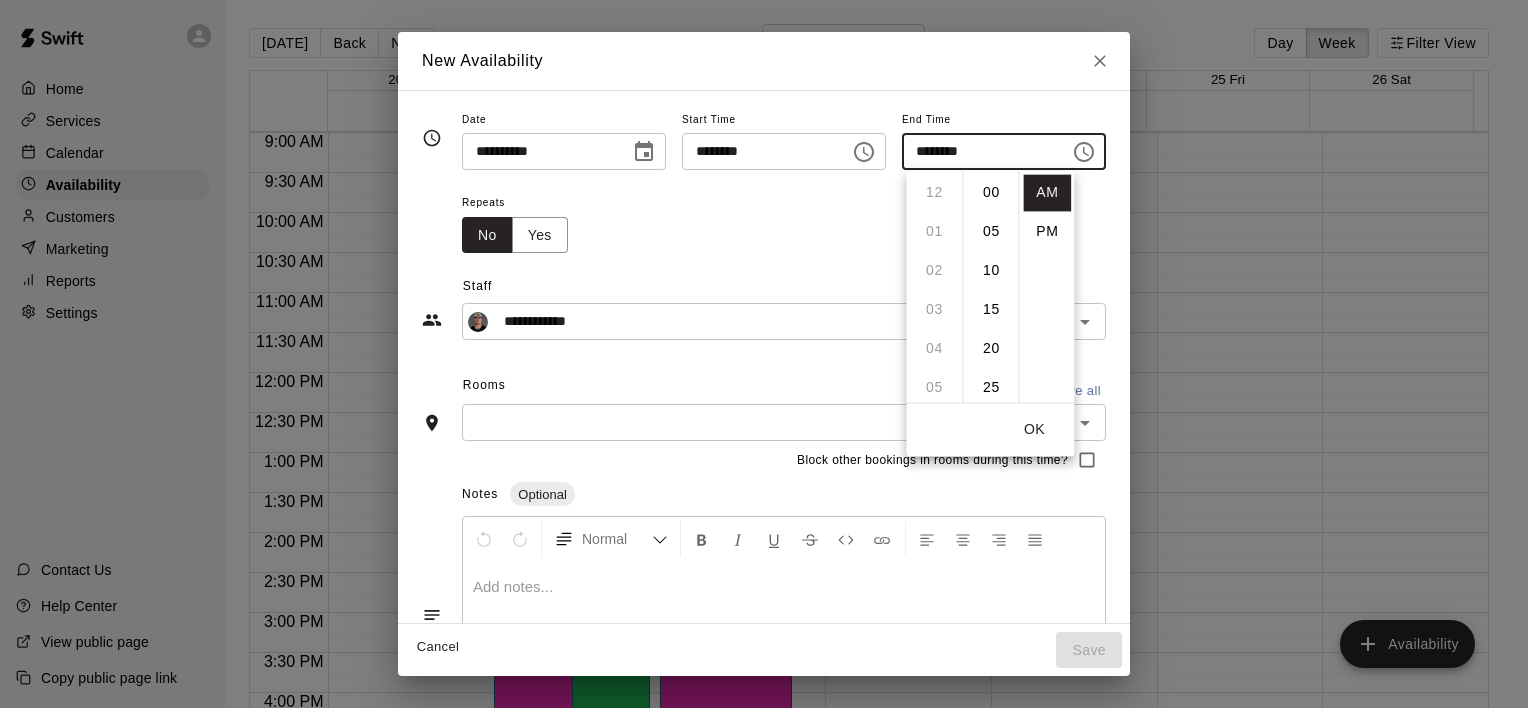 scroll, scrollTop: 390, scrollLeft: 0, axis: vertical 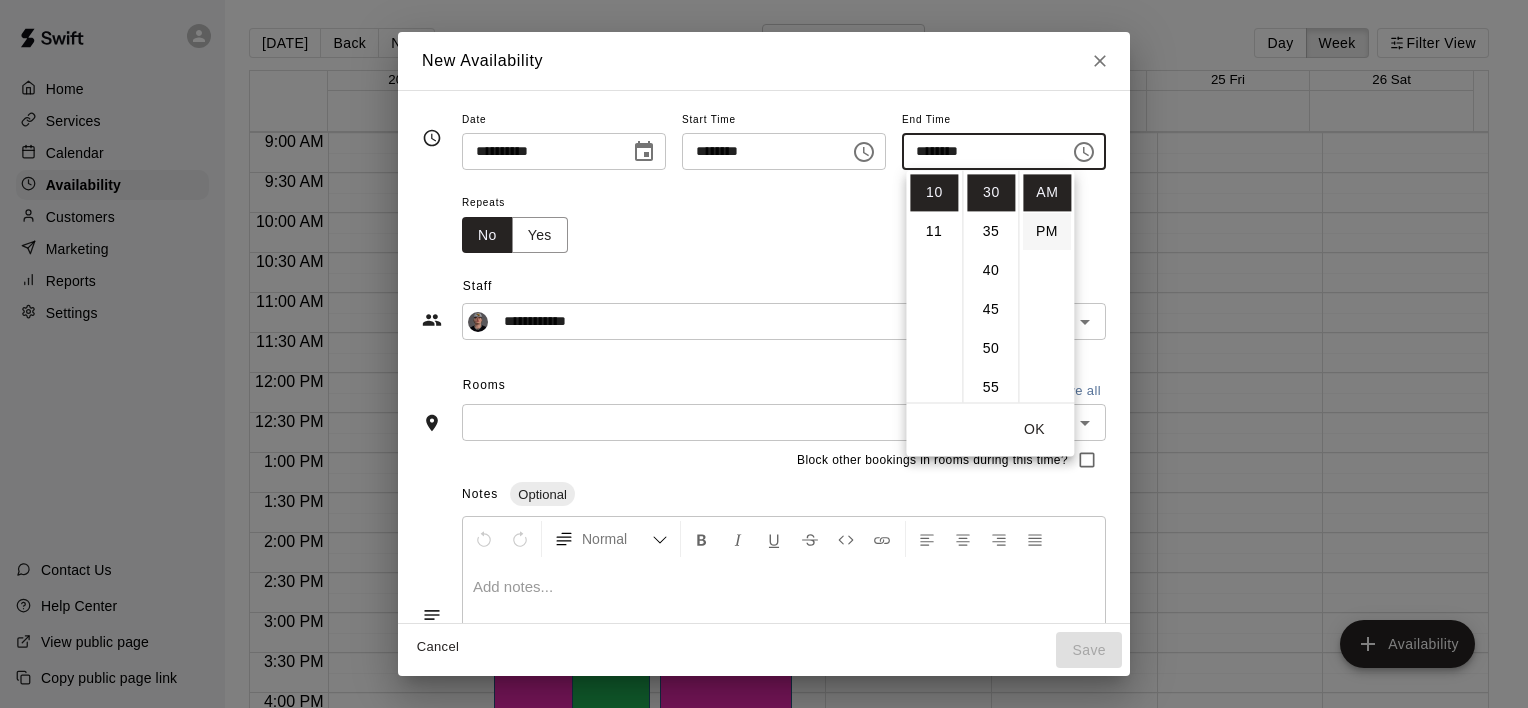 click on "PM" at bounding box center (1047, 231) 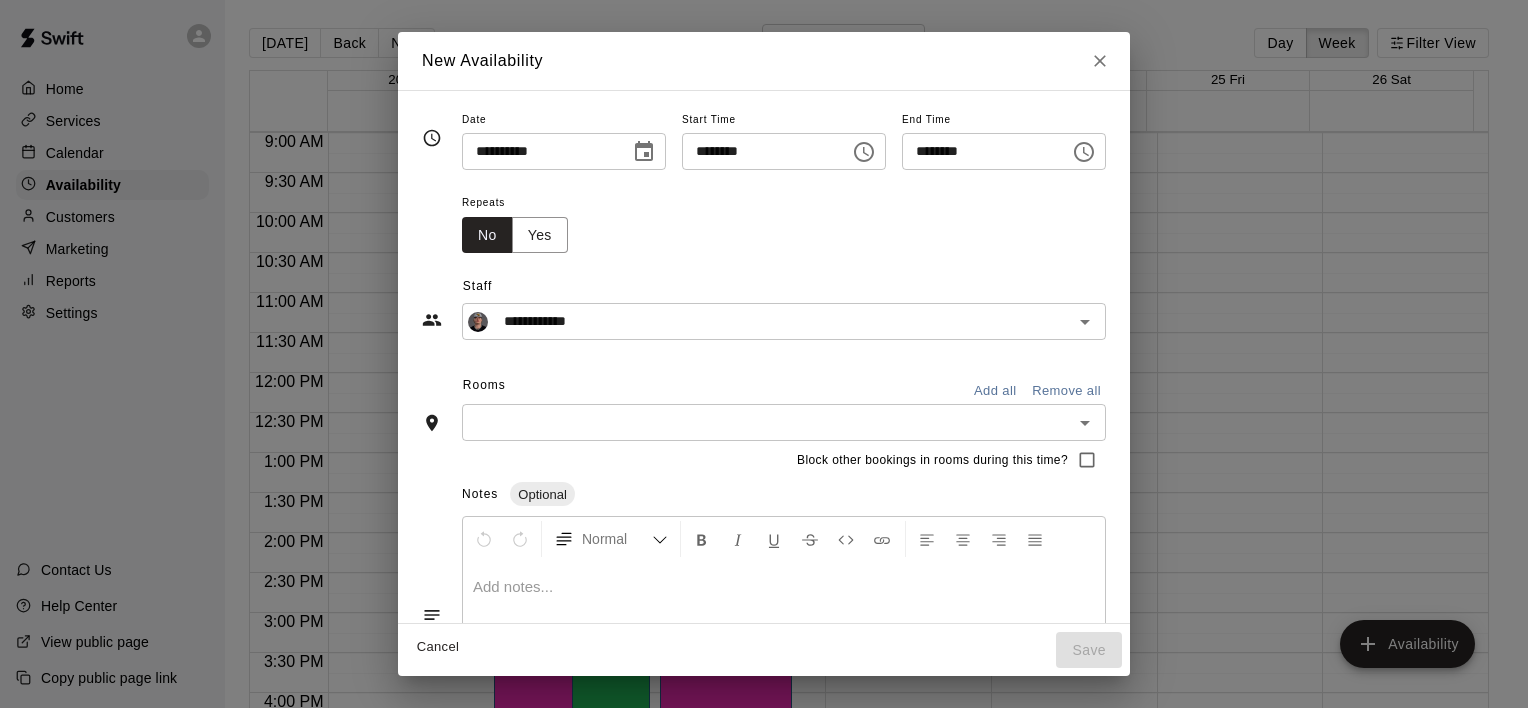 scroll, scrollTop: 36, scrollLeft: 0, axis: vertical 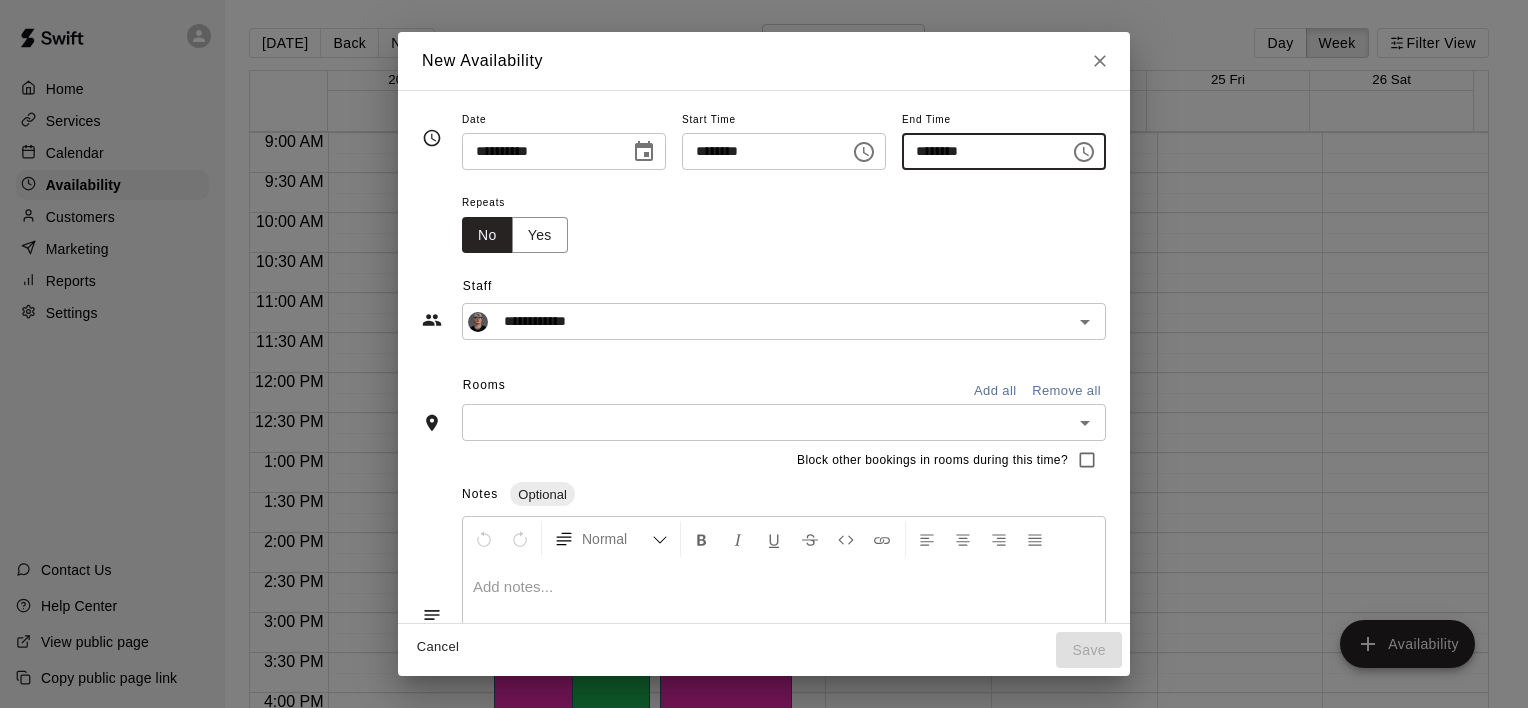 type on "********" 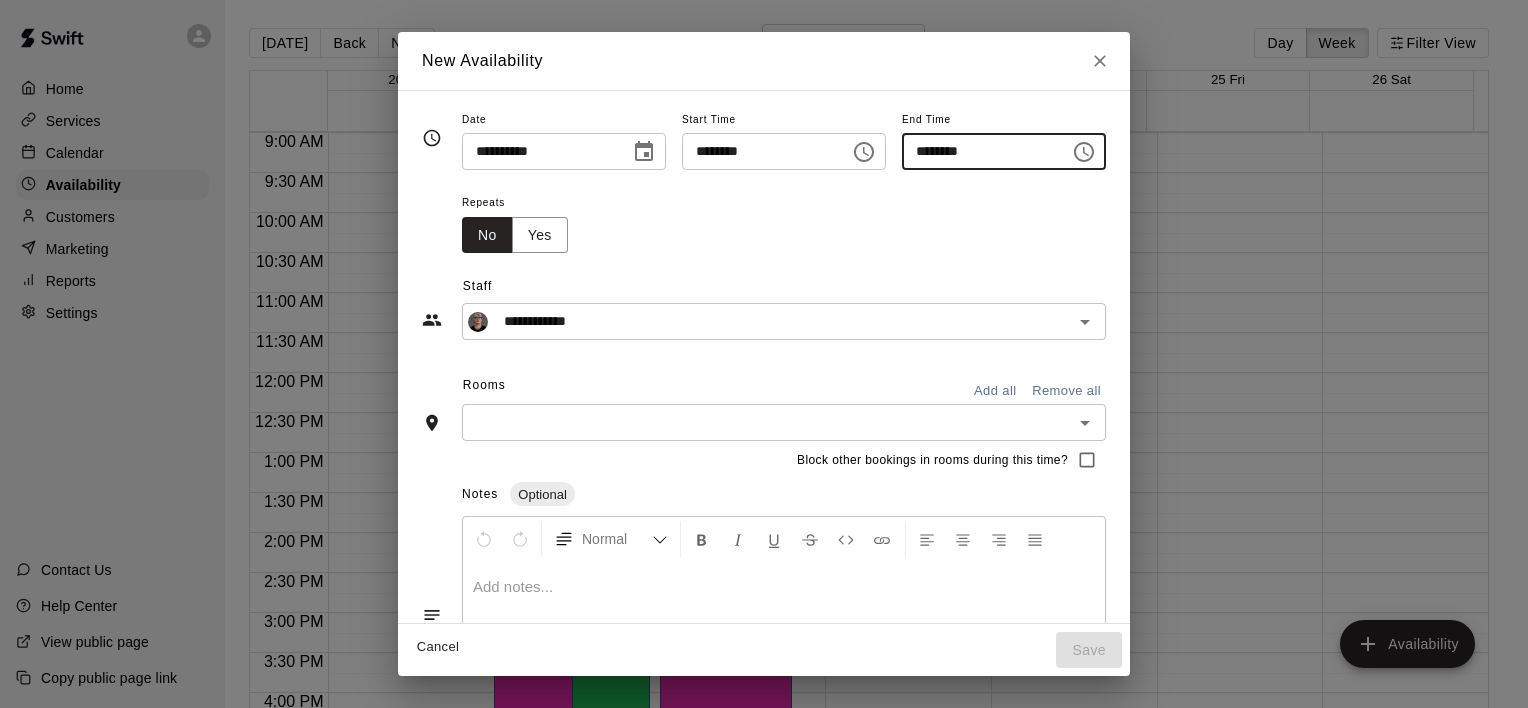 click at bounding box center (767, 422) 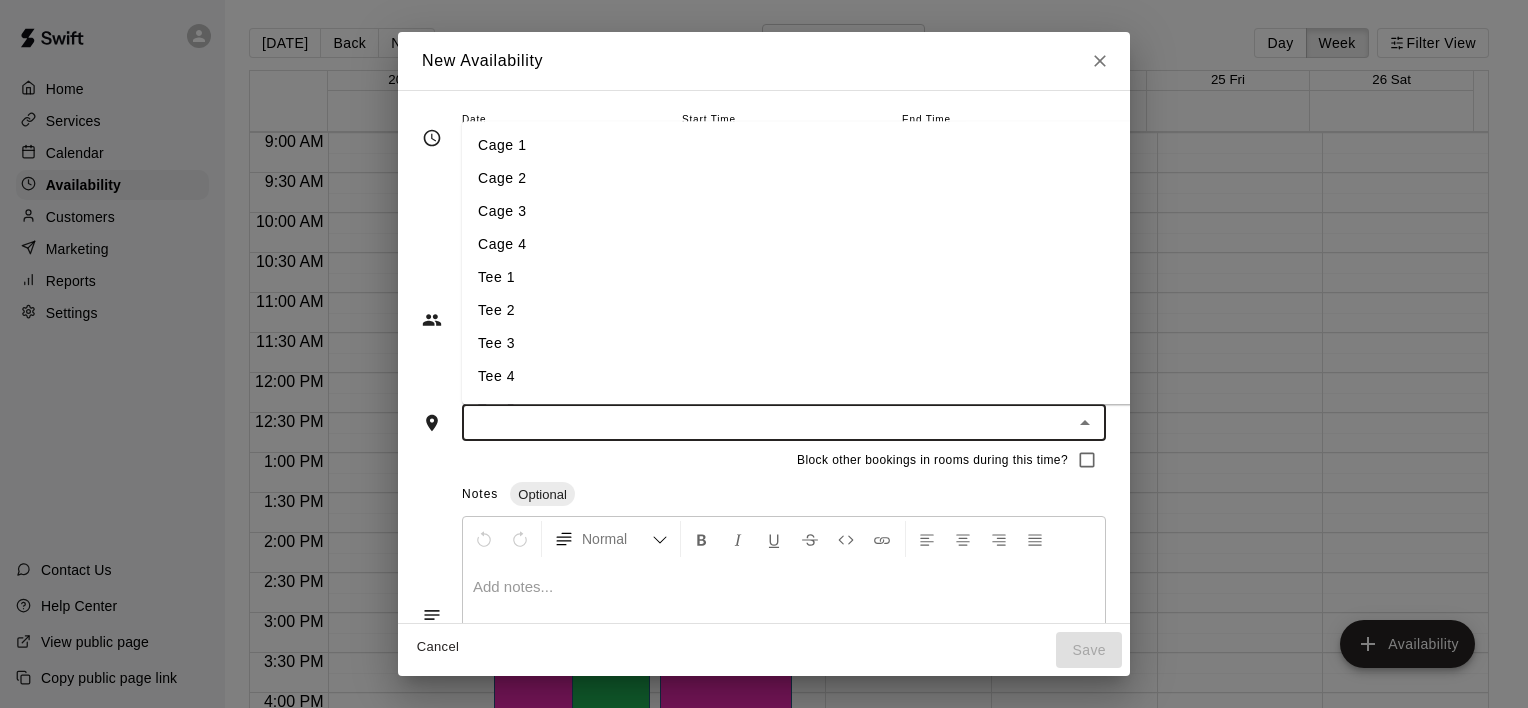 click on "Cage 2" at bounding box center [819, 178] 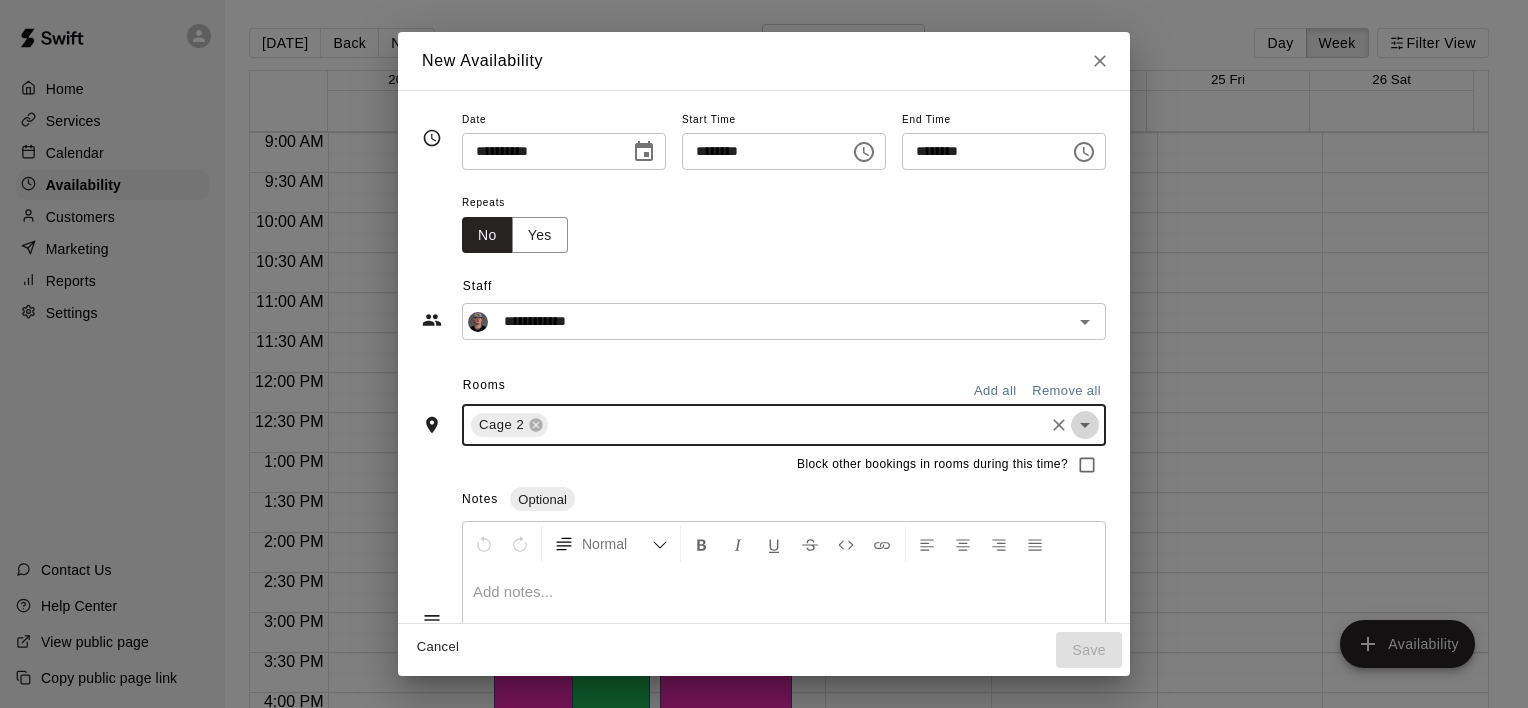 click 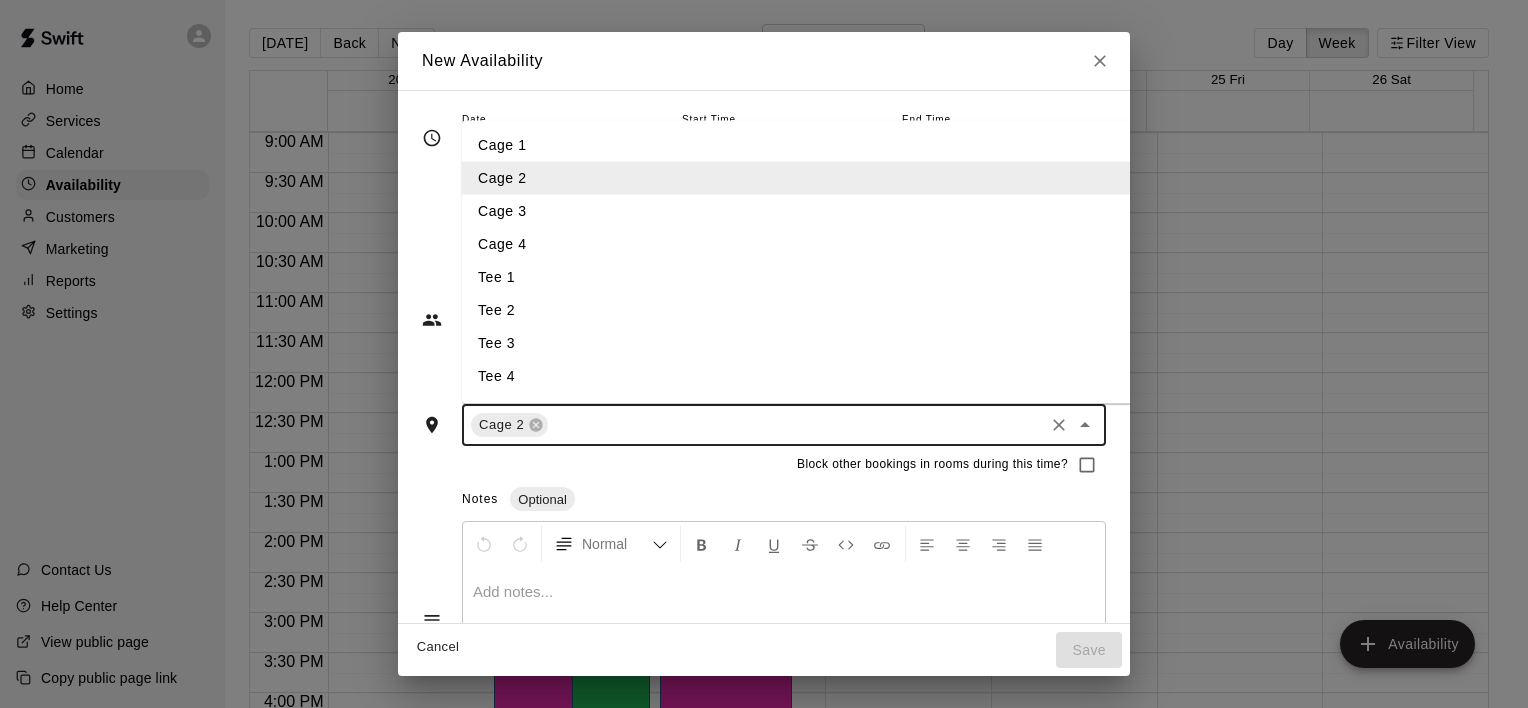 click on "Tee 2" at bounding box center [819, 310] 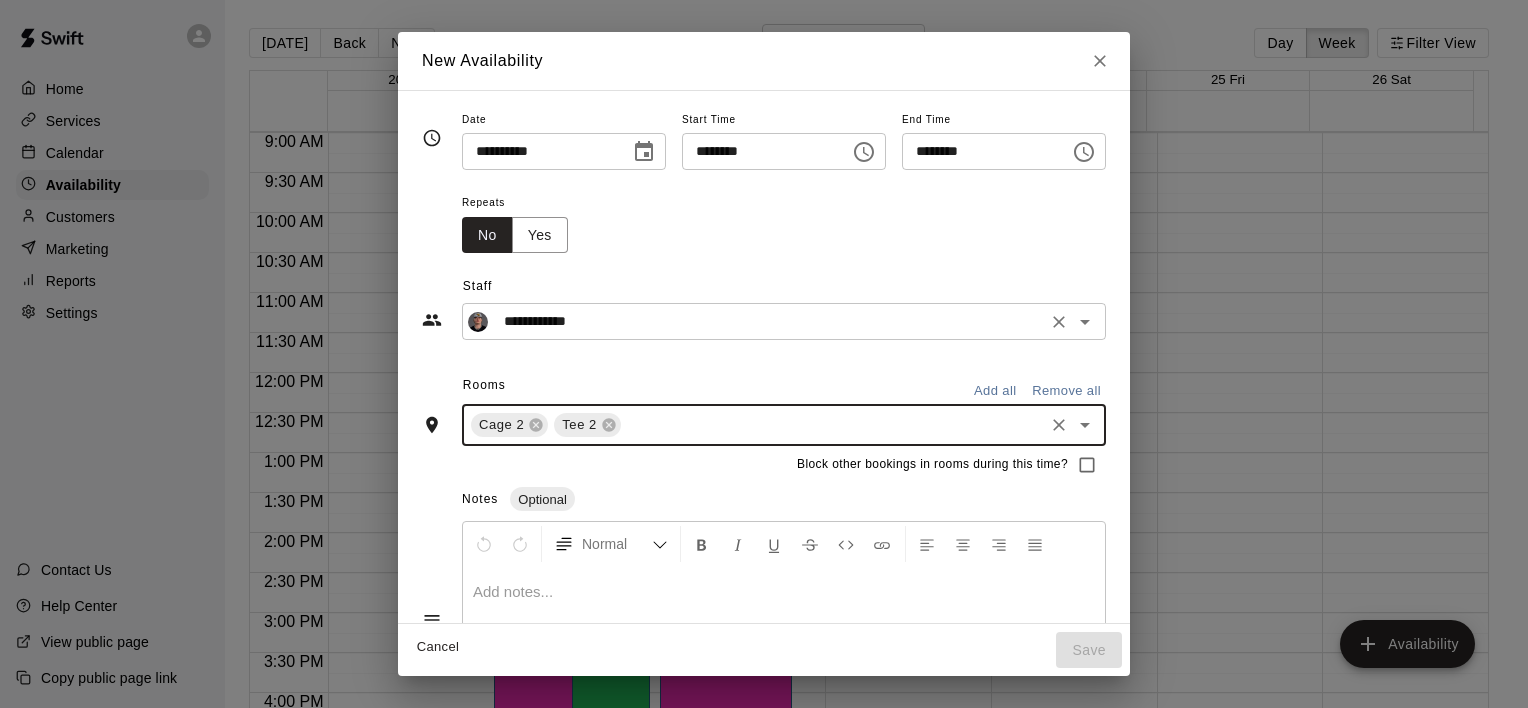 click on "**********" at bounding box center [784, 321] 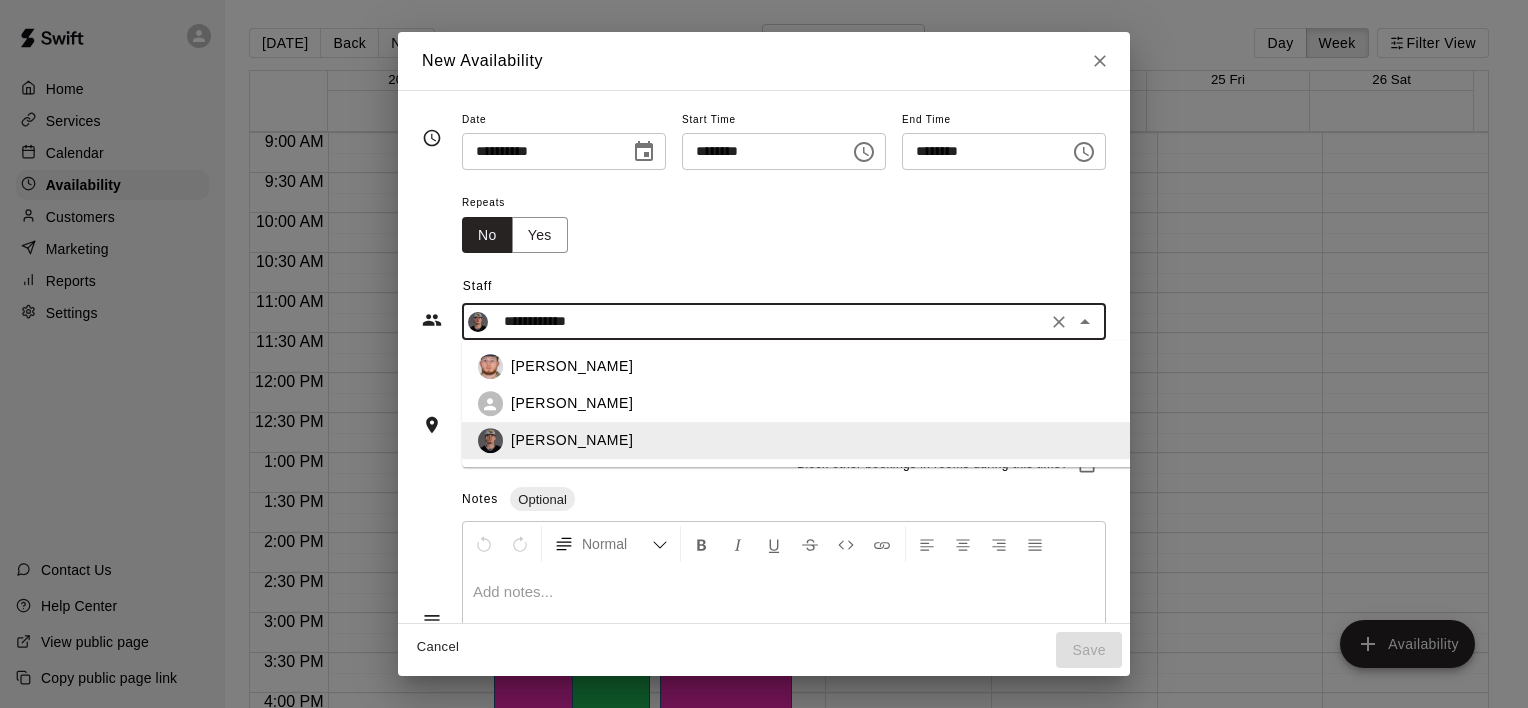 click on "[PERSON_NAME]" at bounding box center (835, 367) 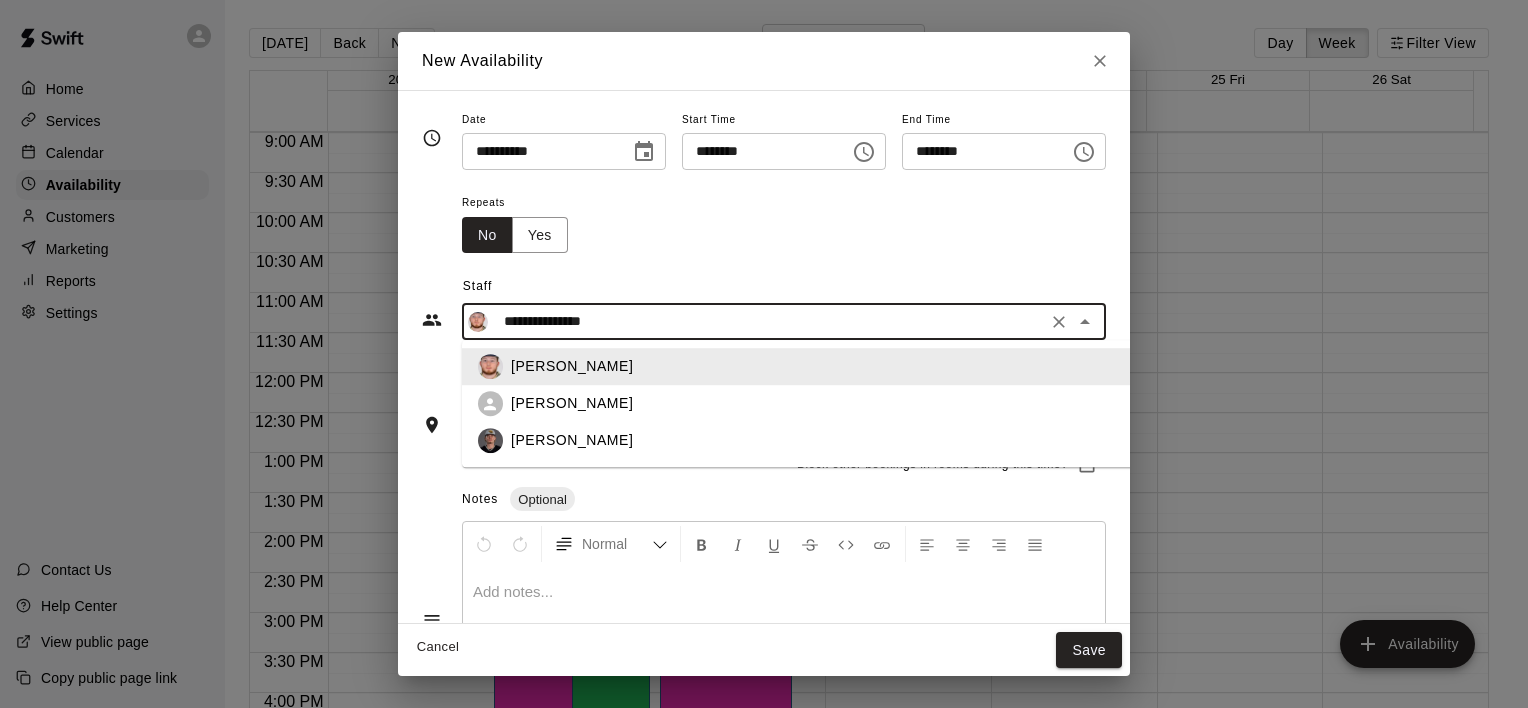 click on "**********" at bounding box center [768, 321] 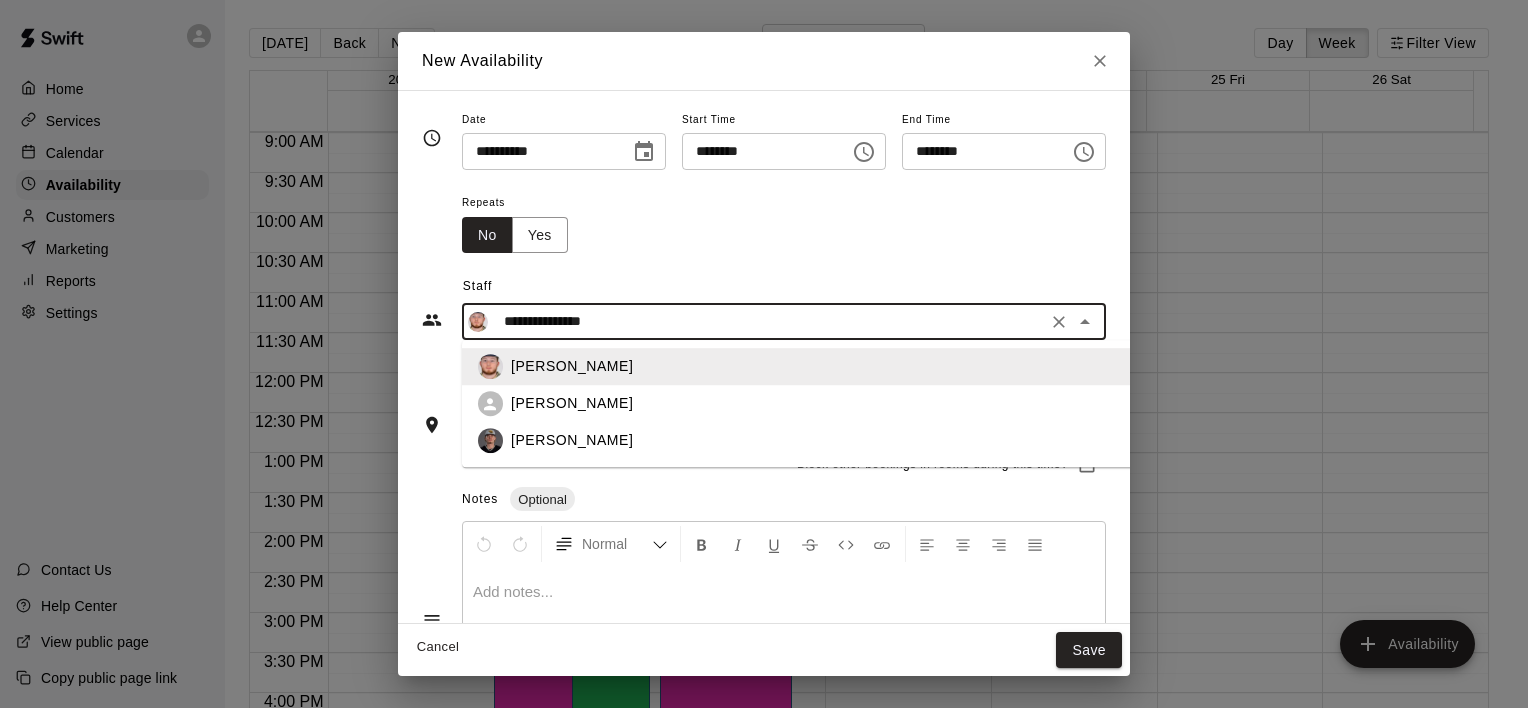 click on "[PERSON_NAME]" at bounding box center (835, 441) 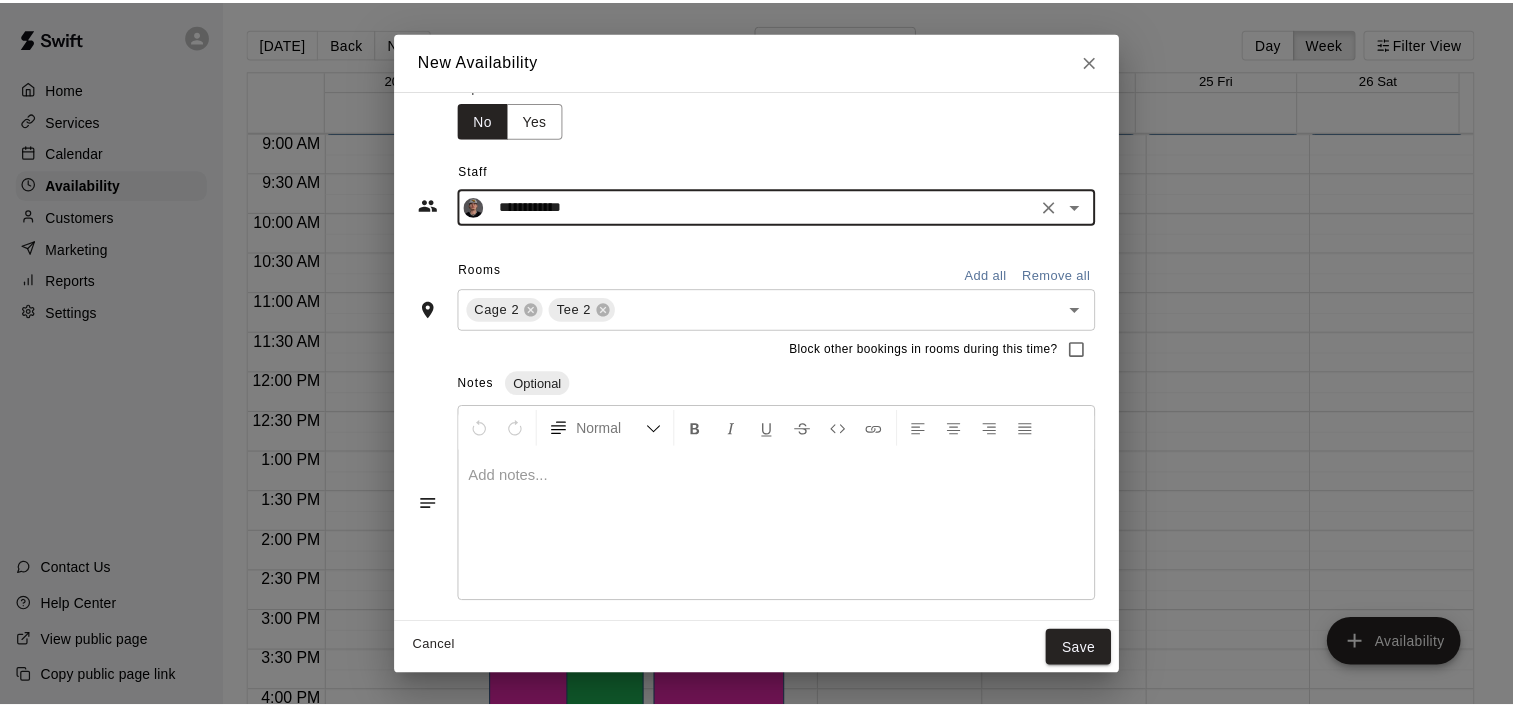 scroll, scrollTop: 116, scrollLeft: 0, axis: vertical 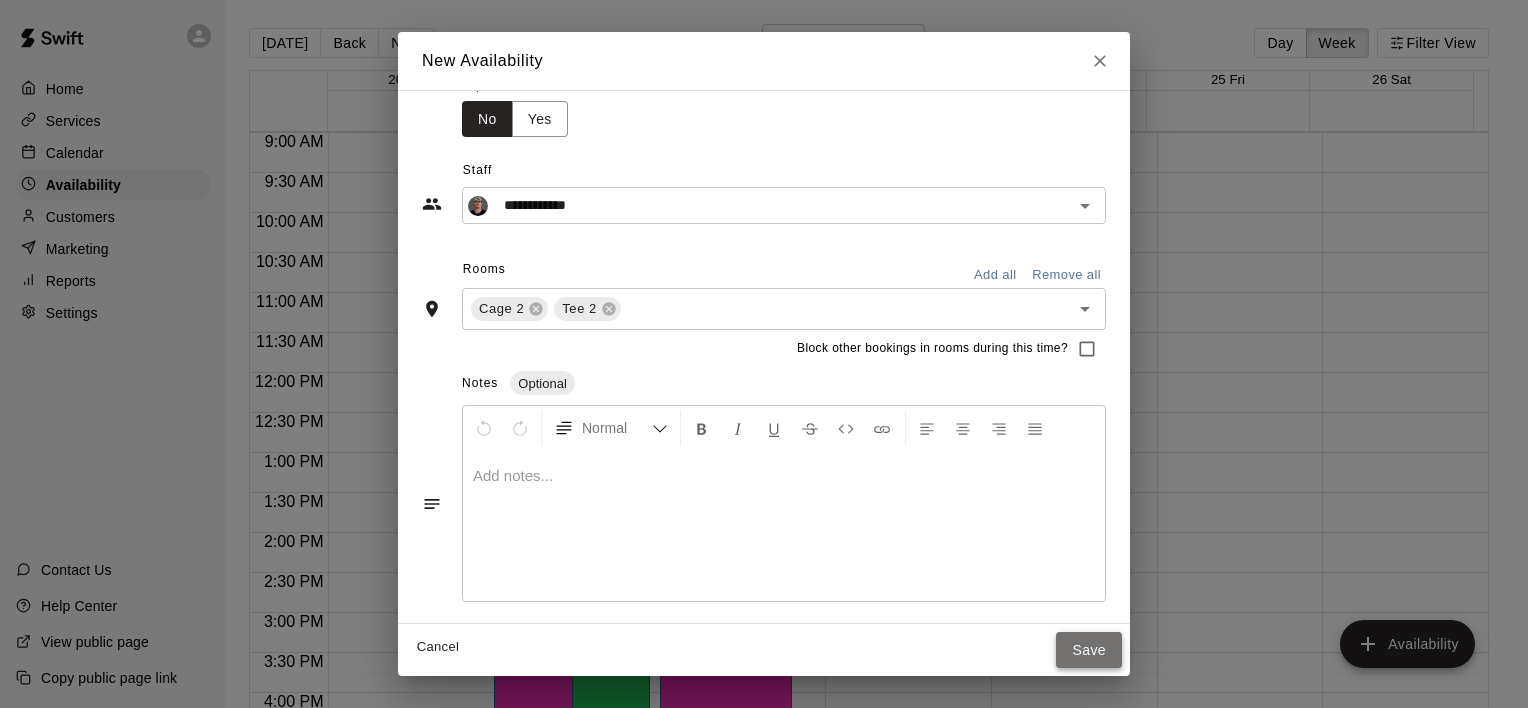 click on "Save" at bounding box center [1089, 650] 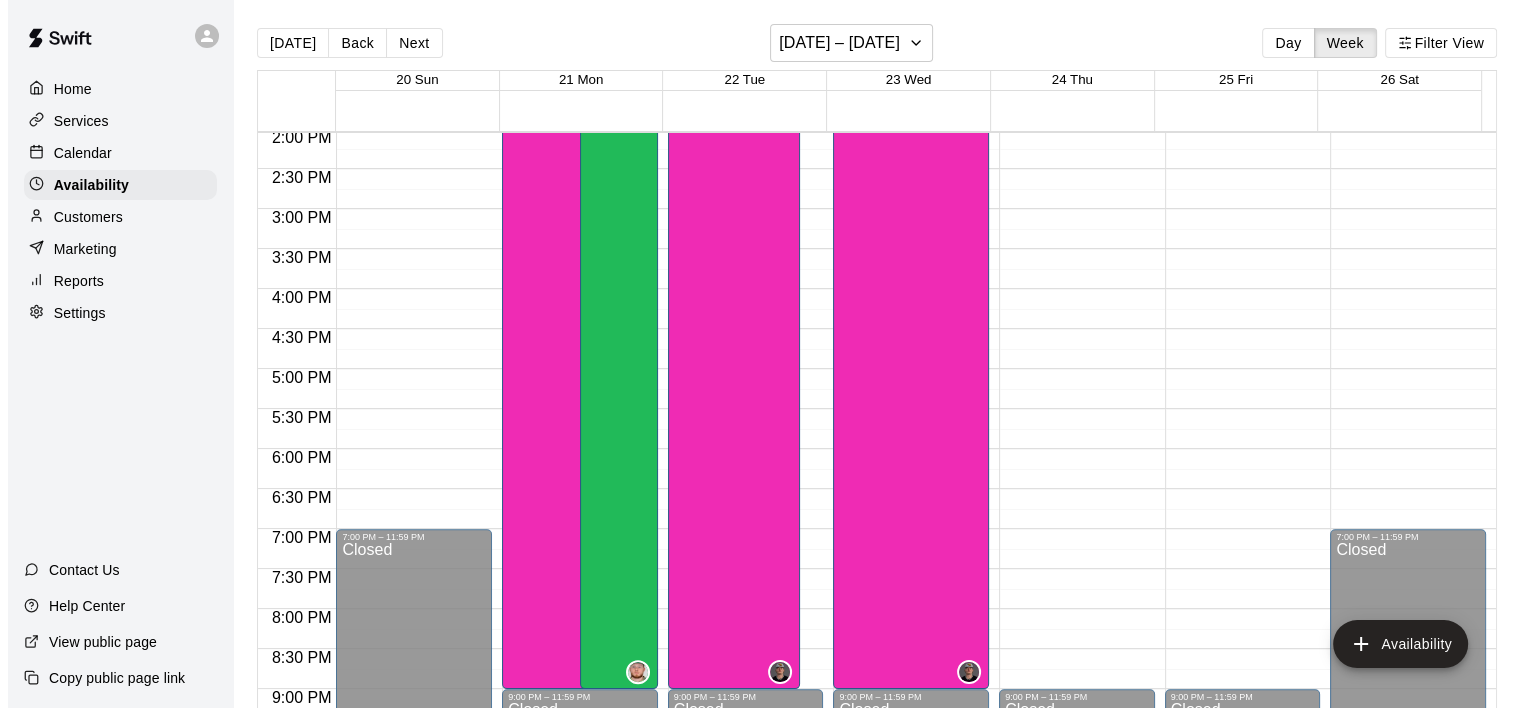 scroll, scrollTop: 920, scrollLeft: 0, axis: vertical 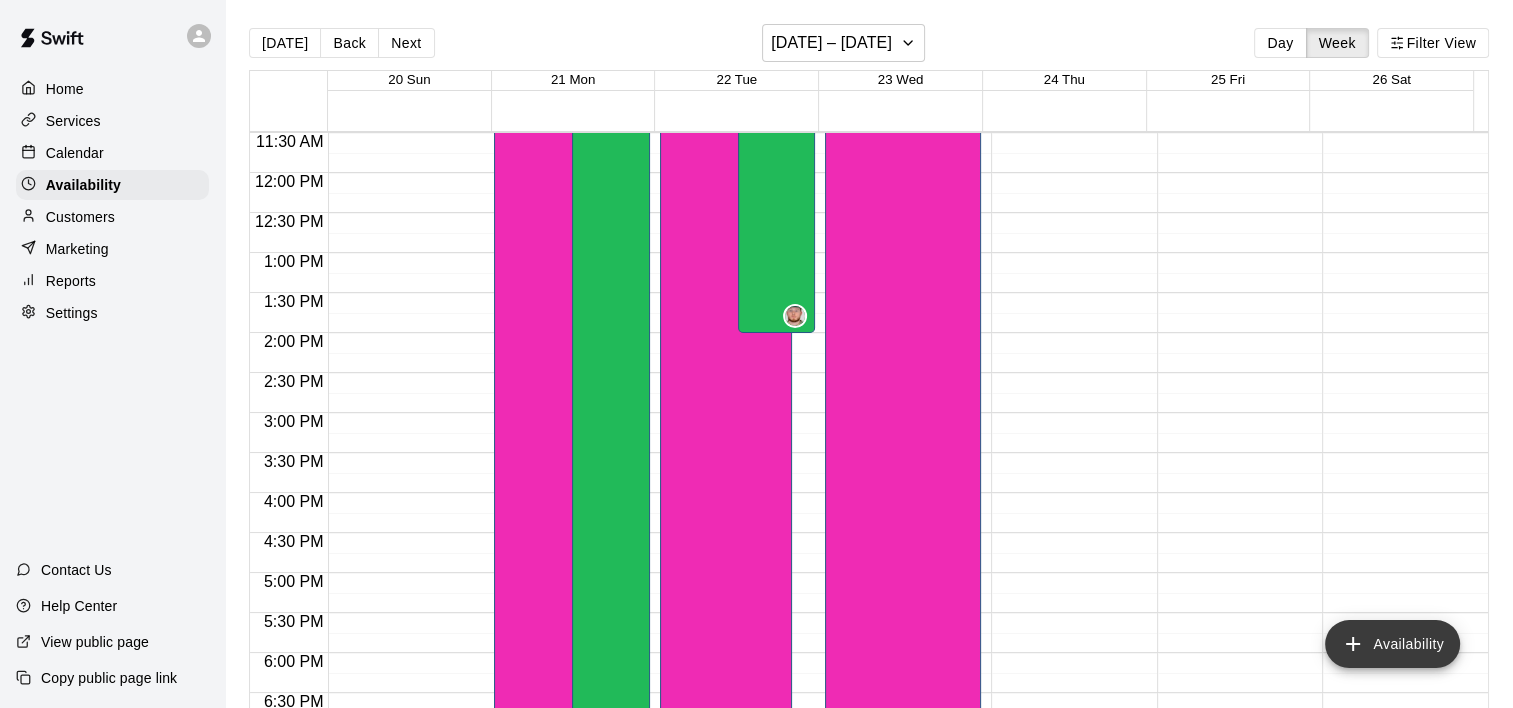 click on "Availability" at bounding box center (1392, 644) 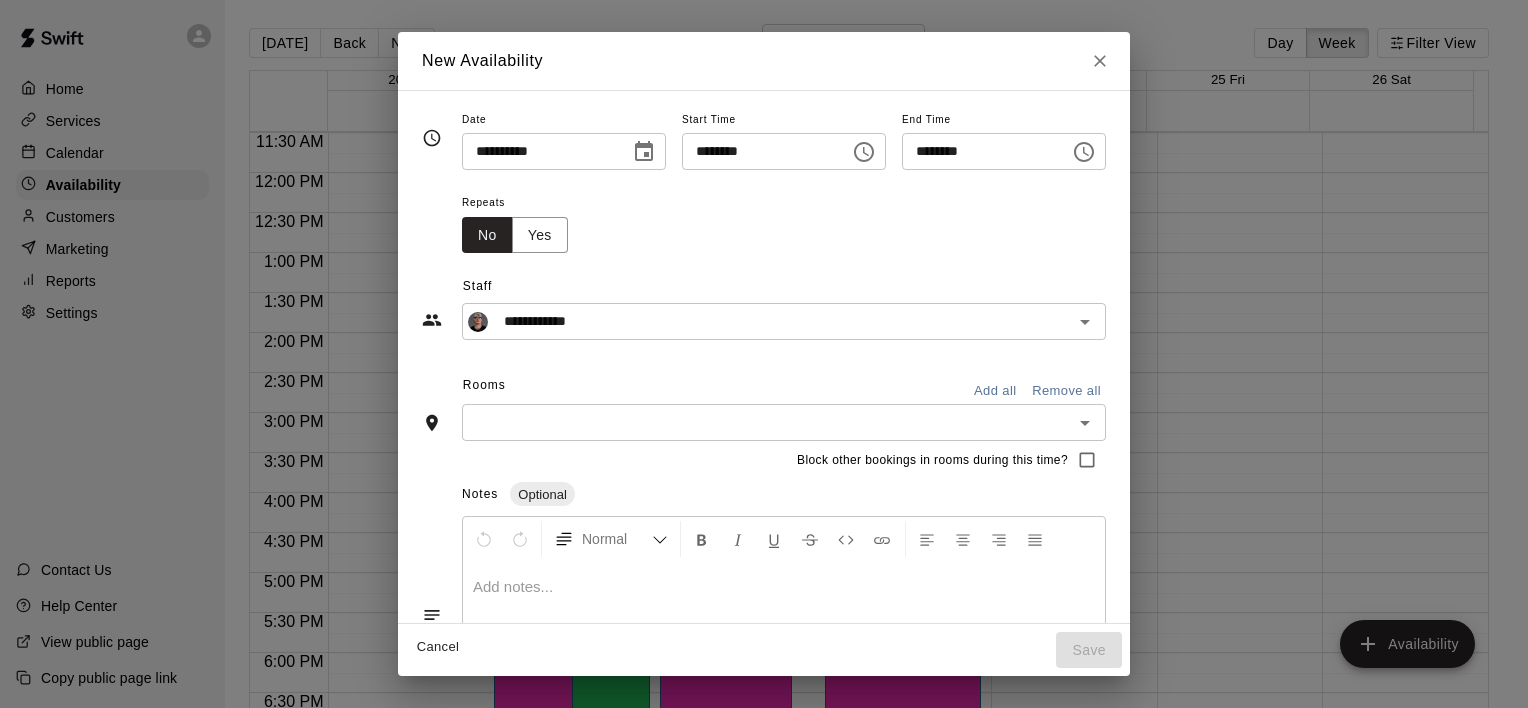 click 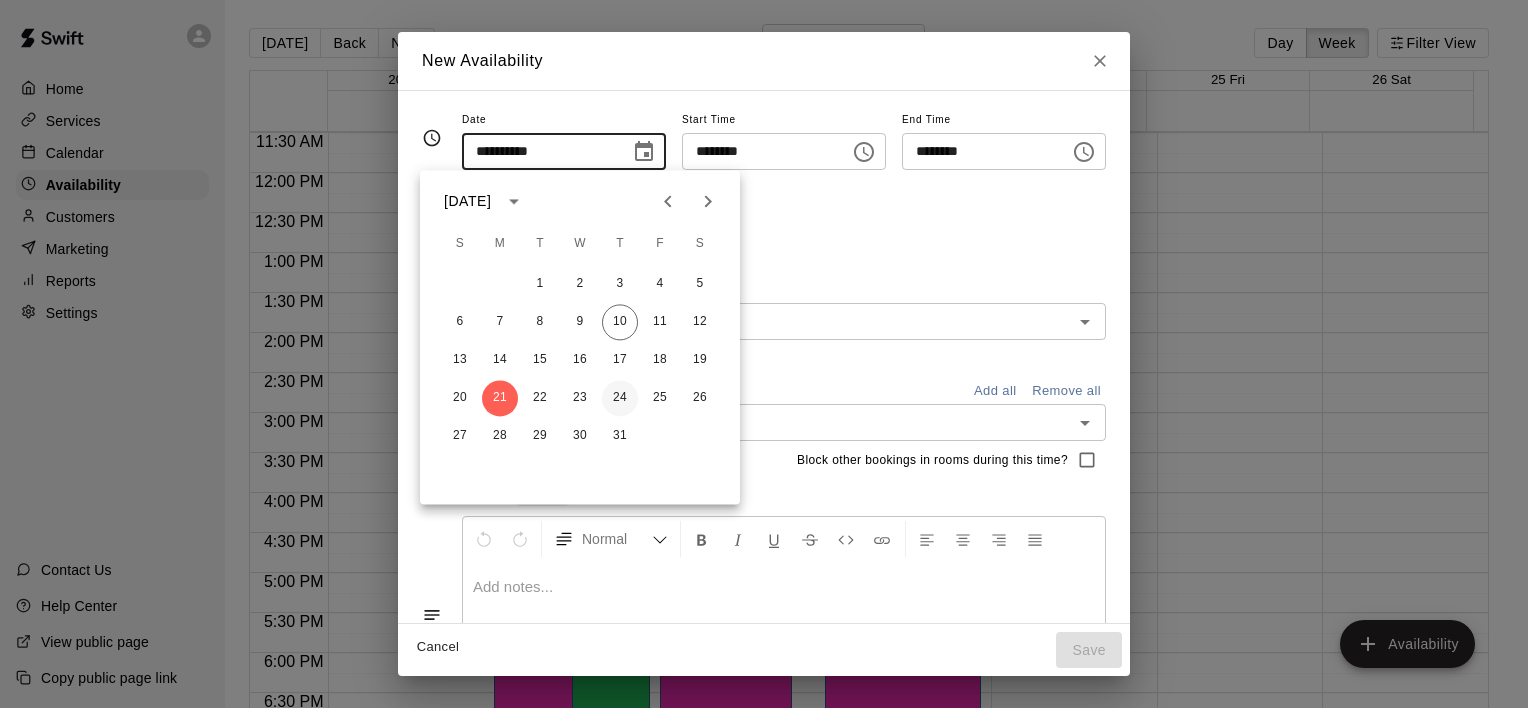 click on "24" at bounding box center (620, 398) 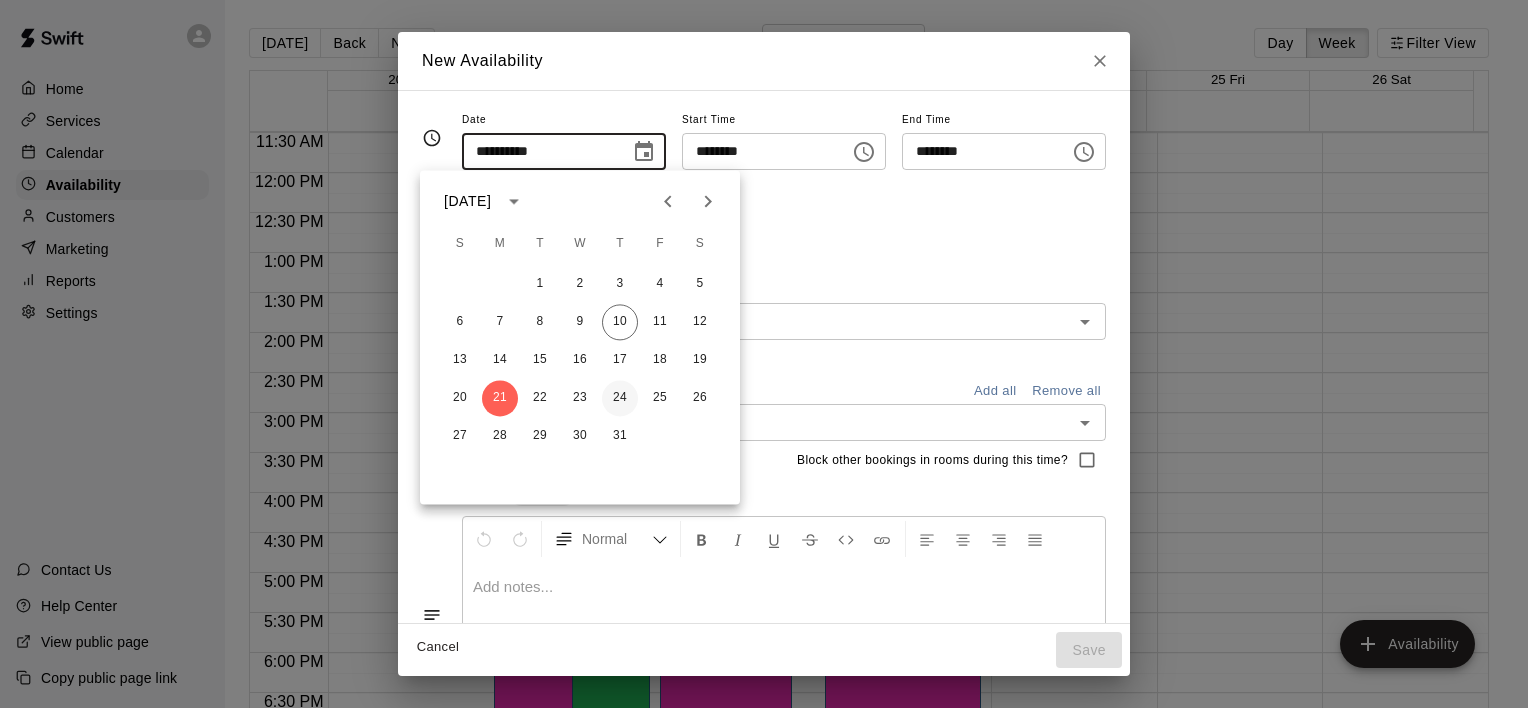 type on "**********" 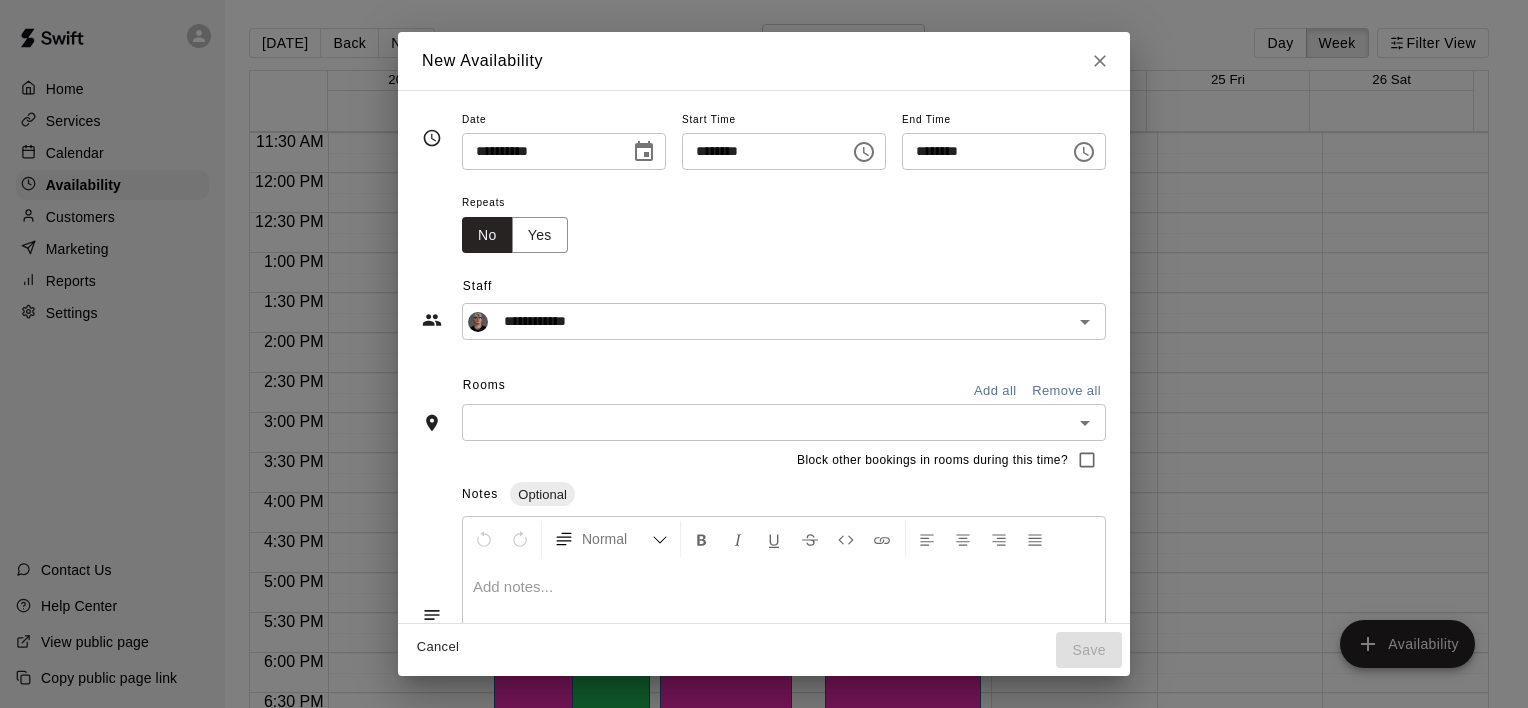 click on "********" at bounding box center [759, 151] 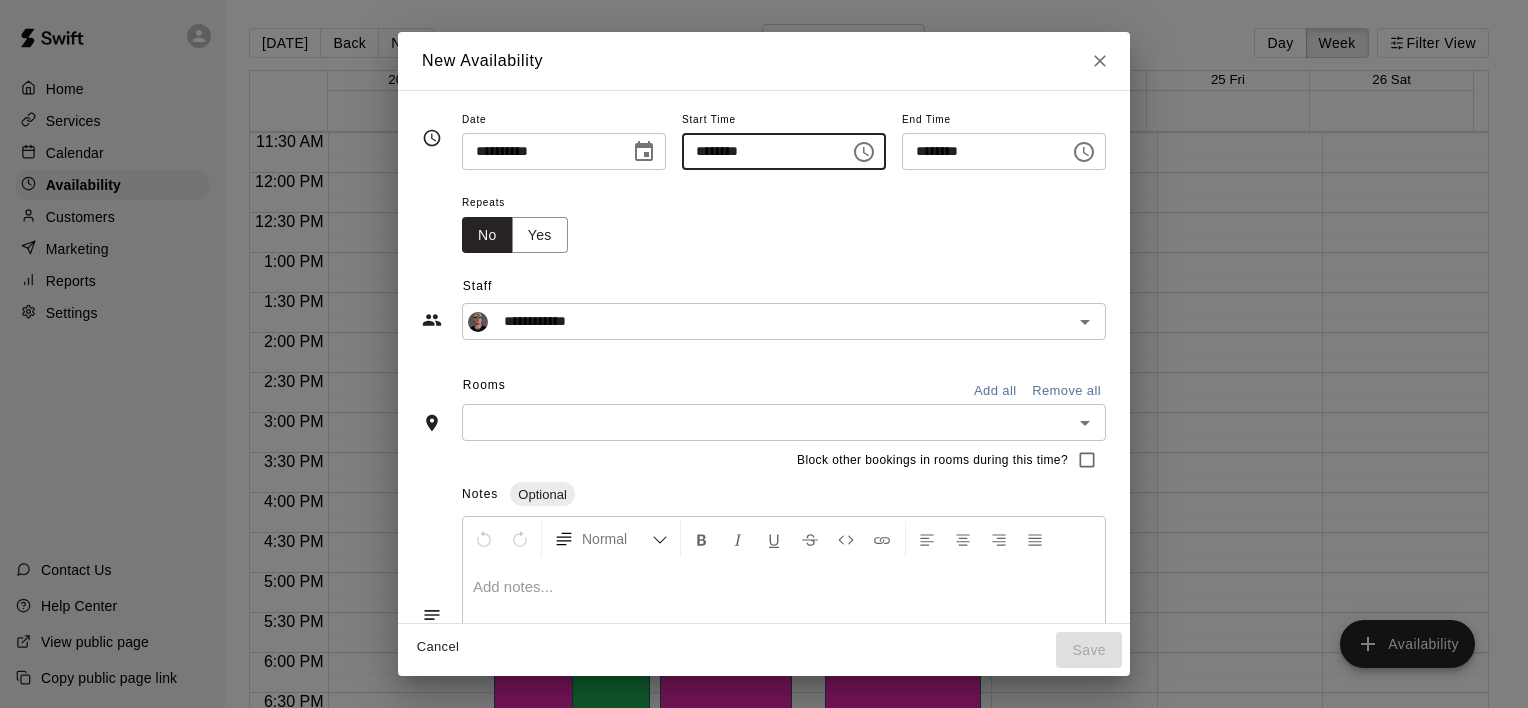 type on "********" 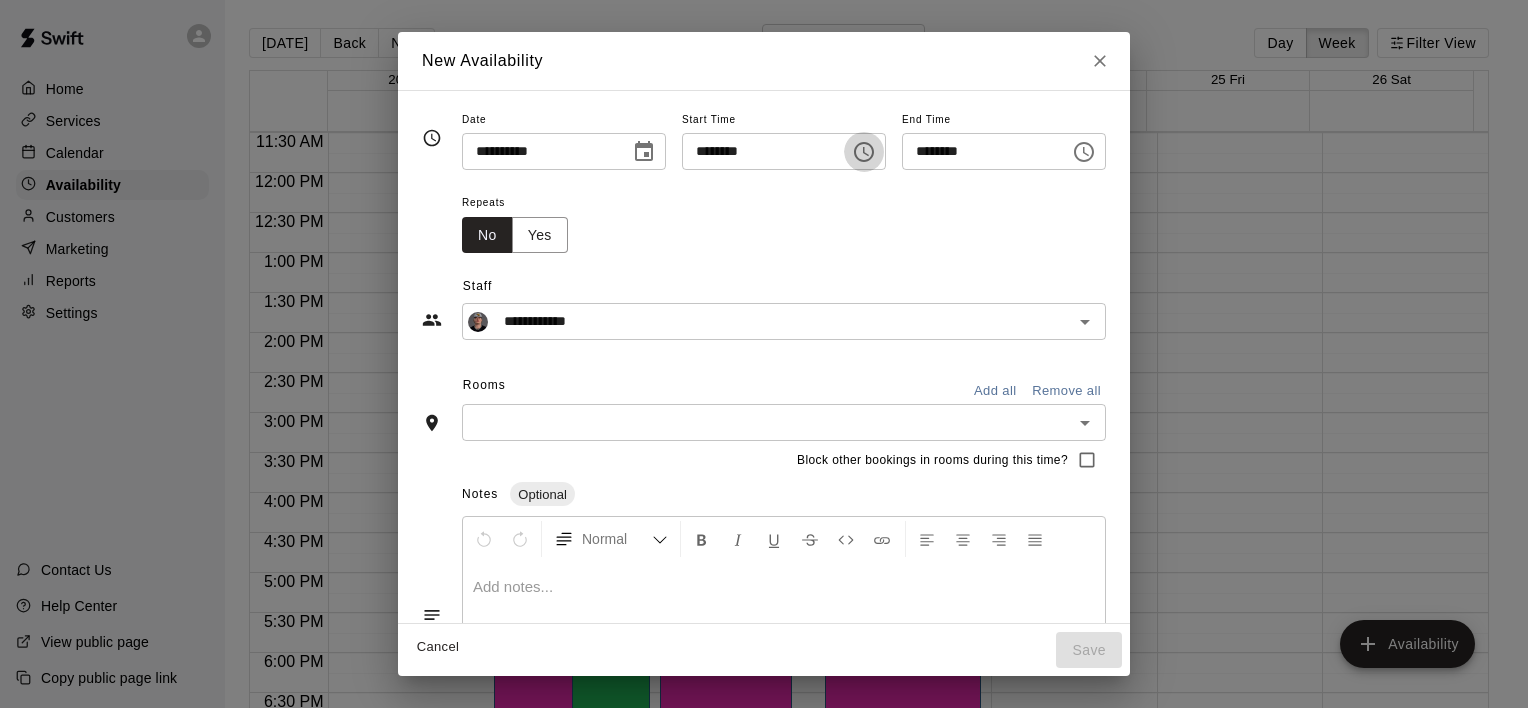 type 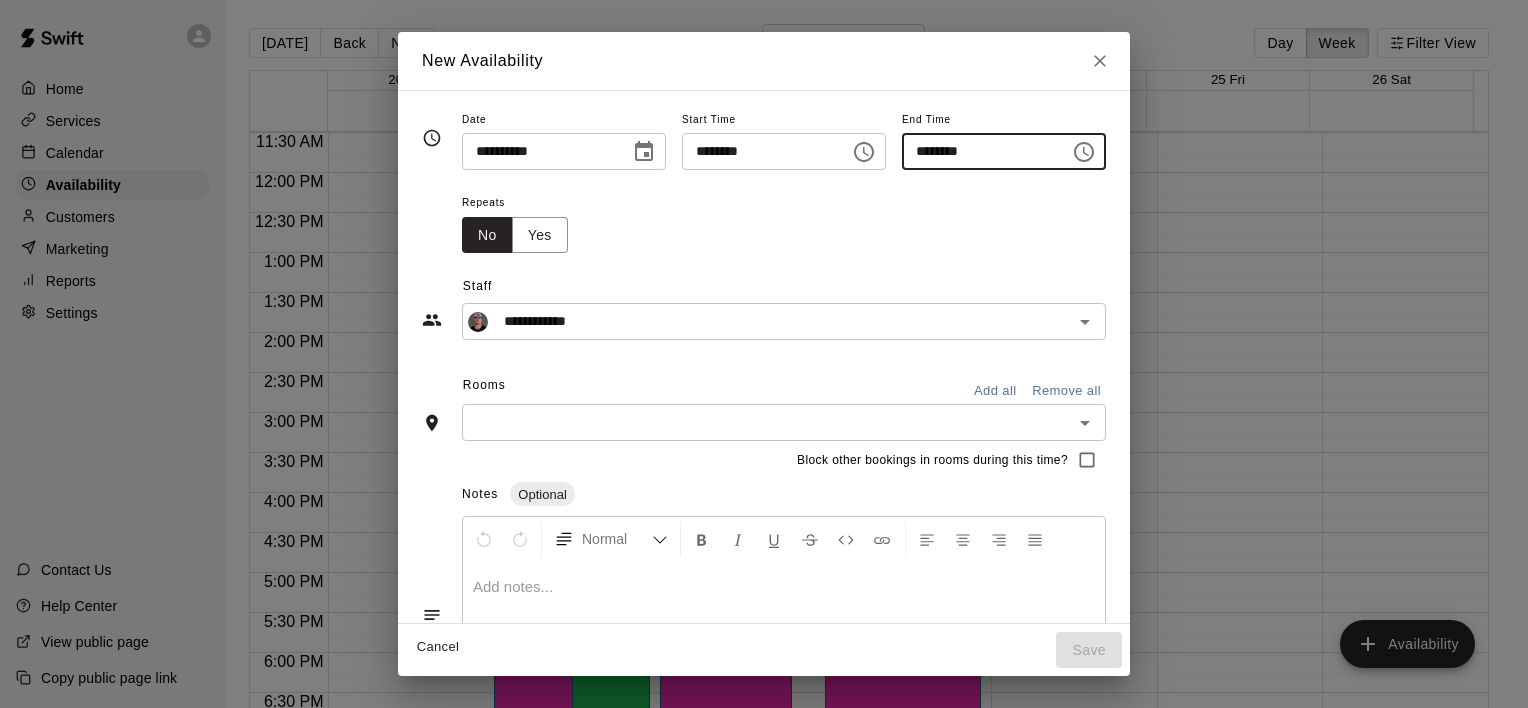 click 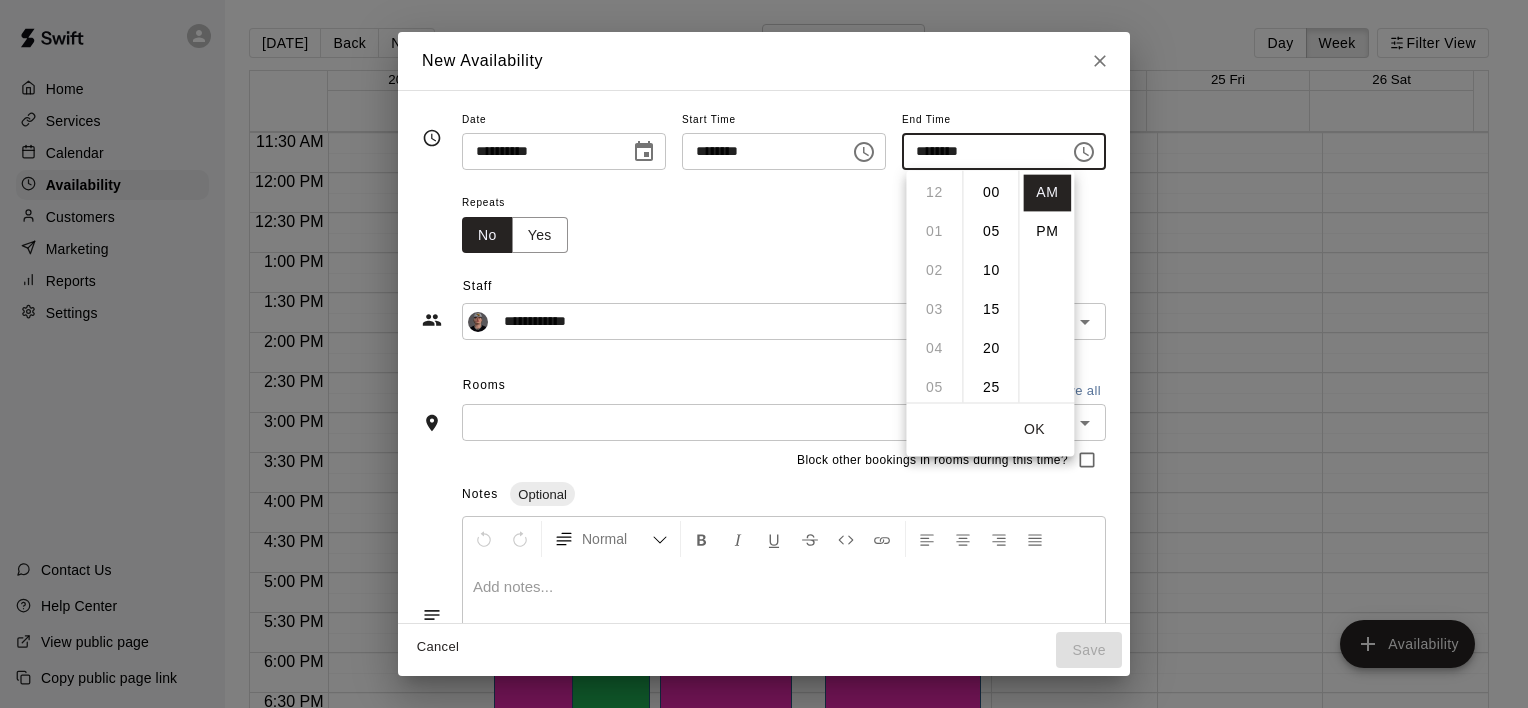 scroll, scrollTop: 390, scrollLeft: 0, axis: vertical 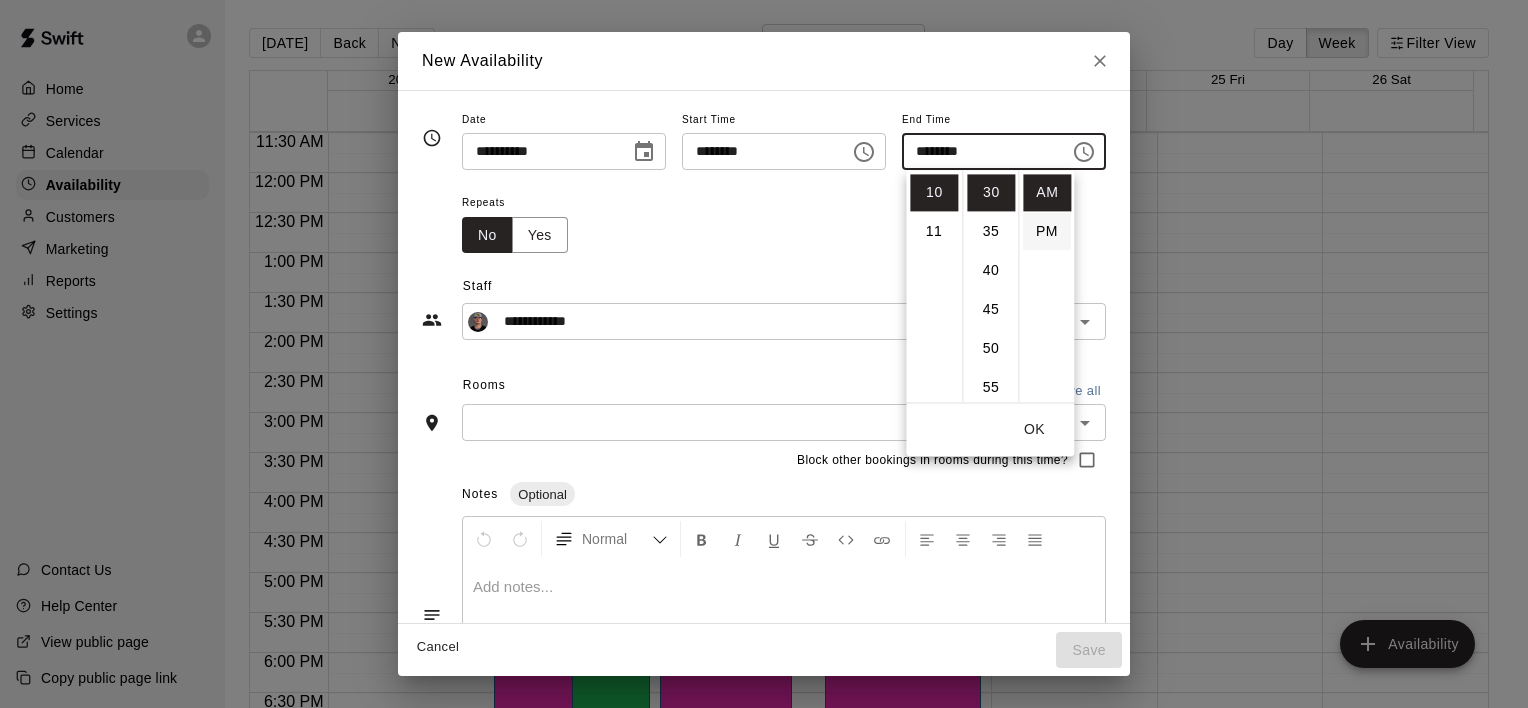 click on "PM" at bounding box center (1047, 231) 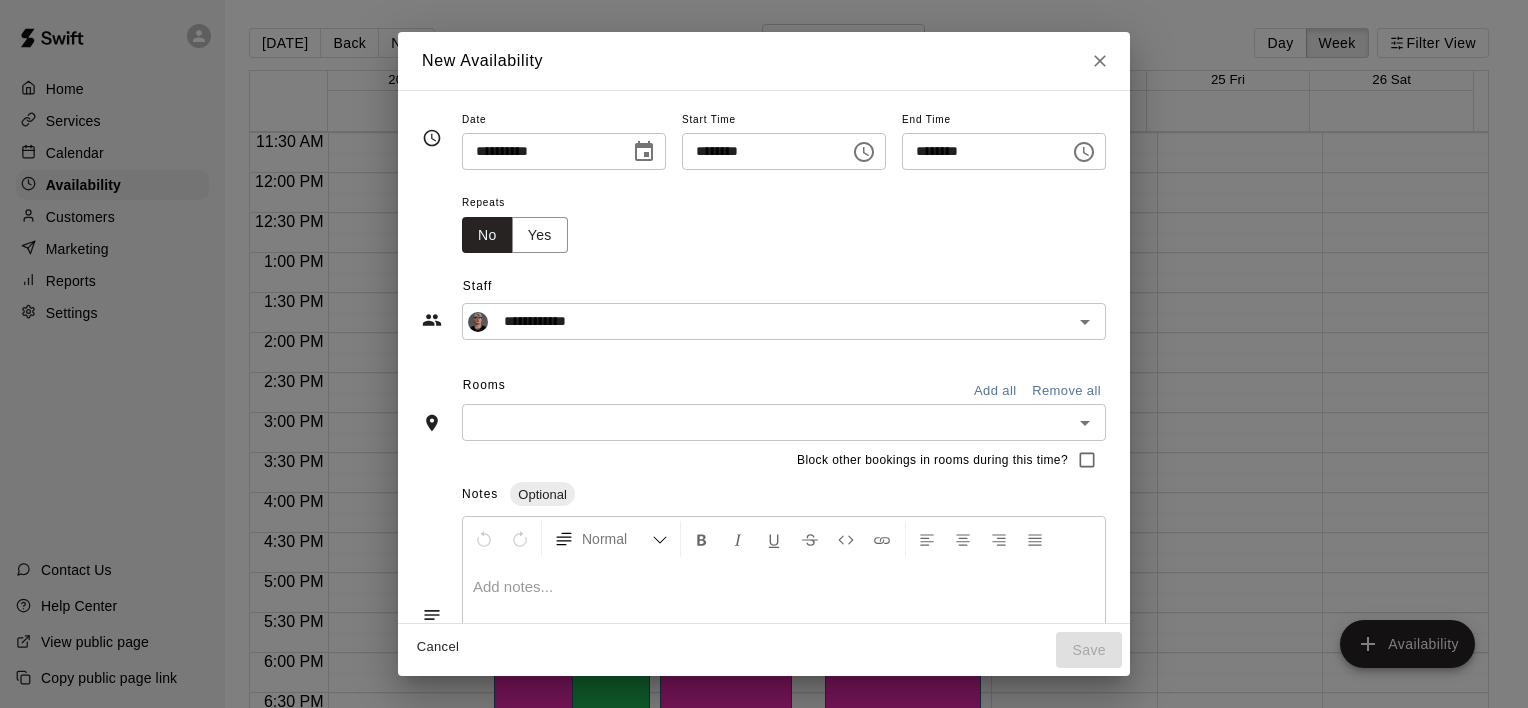 scroll, scrollTop: 36, scrollLeft: 0, axis: vertical 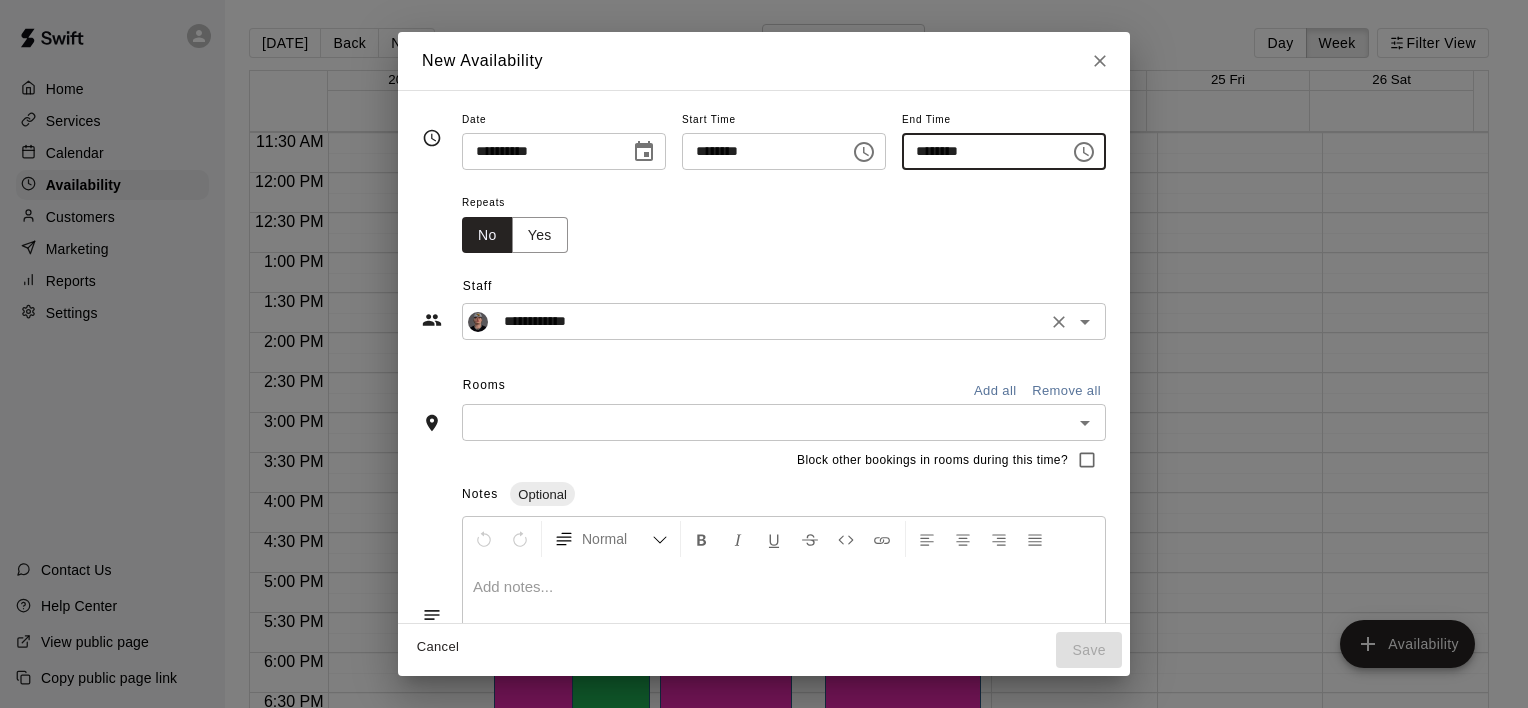 type on "********" 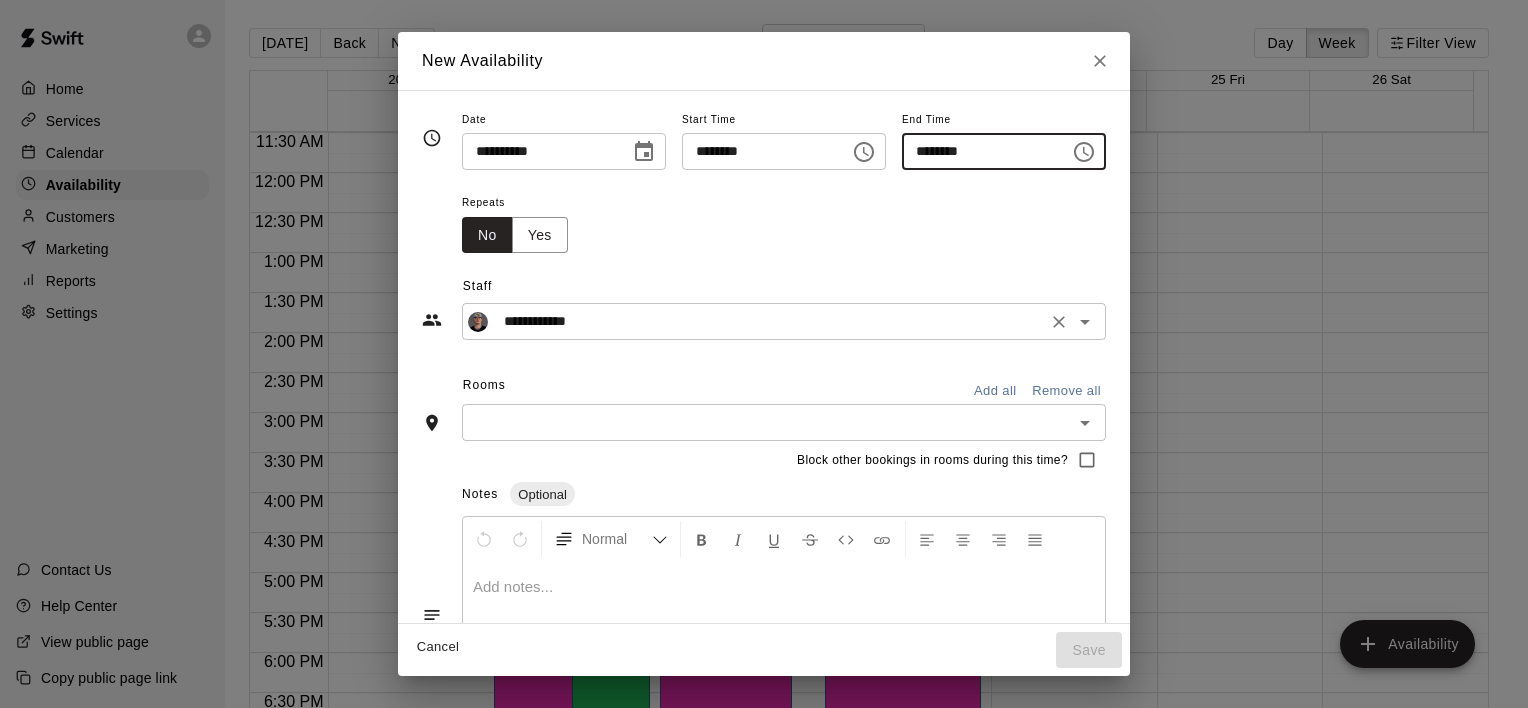 click on "**********" at bounding box center (768, 321) 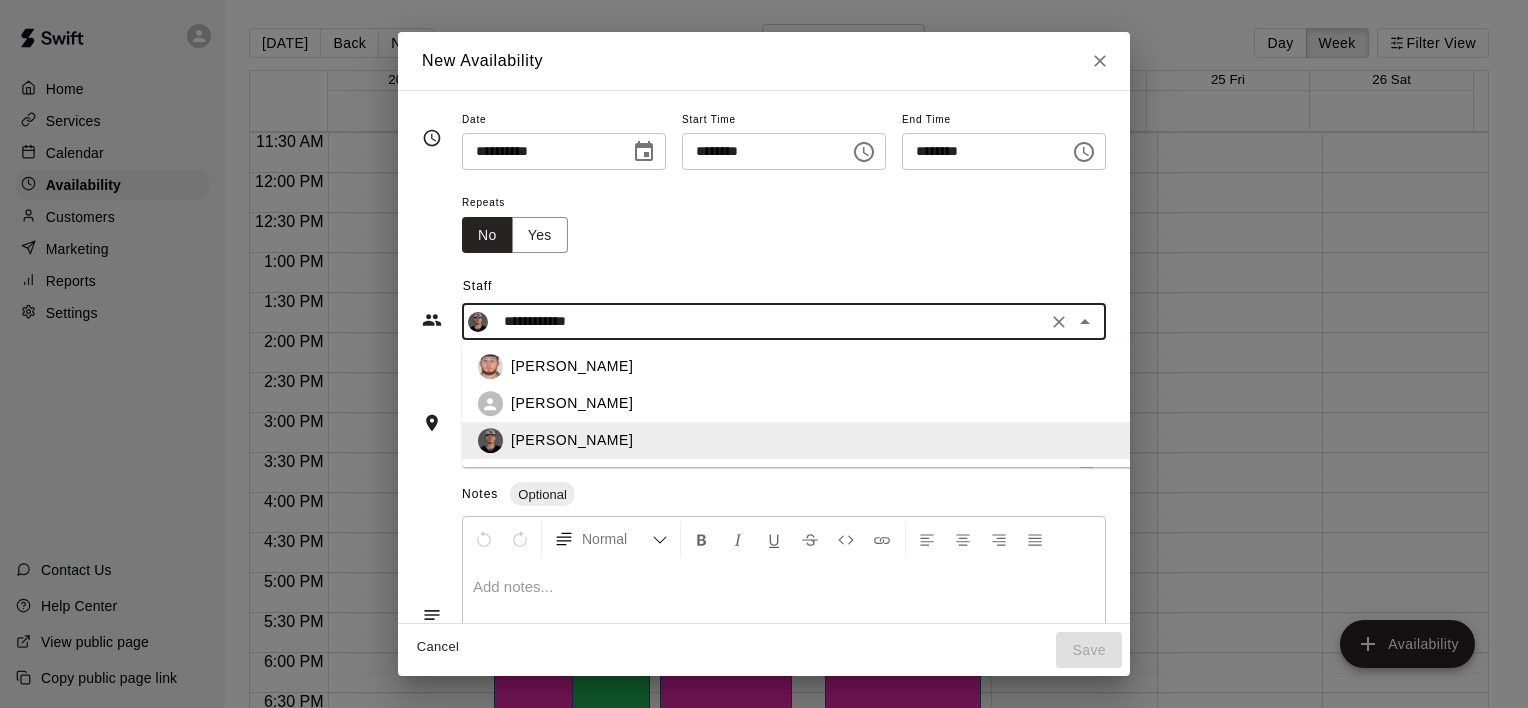 click on "[PERSON_NAME]" at bounding box center (819, 367) 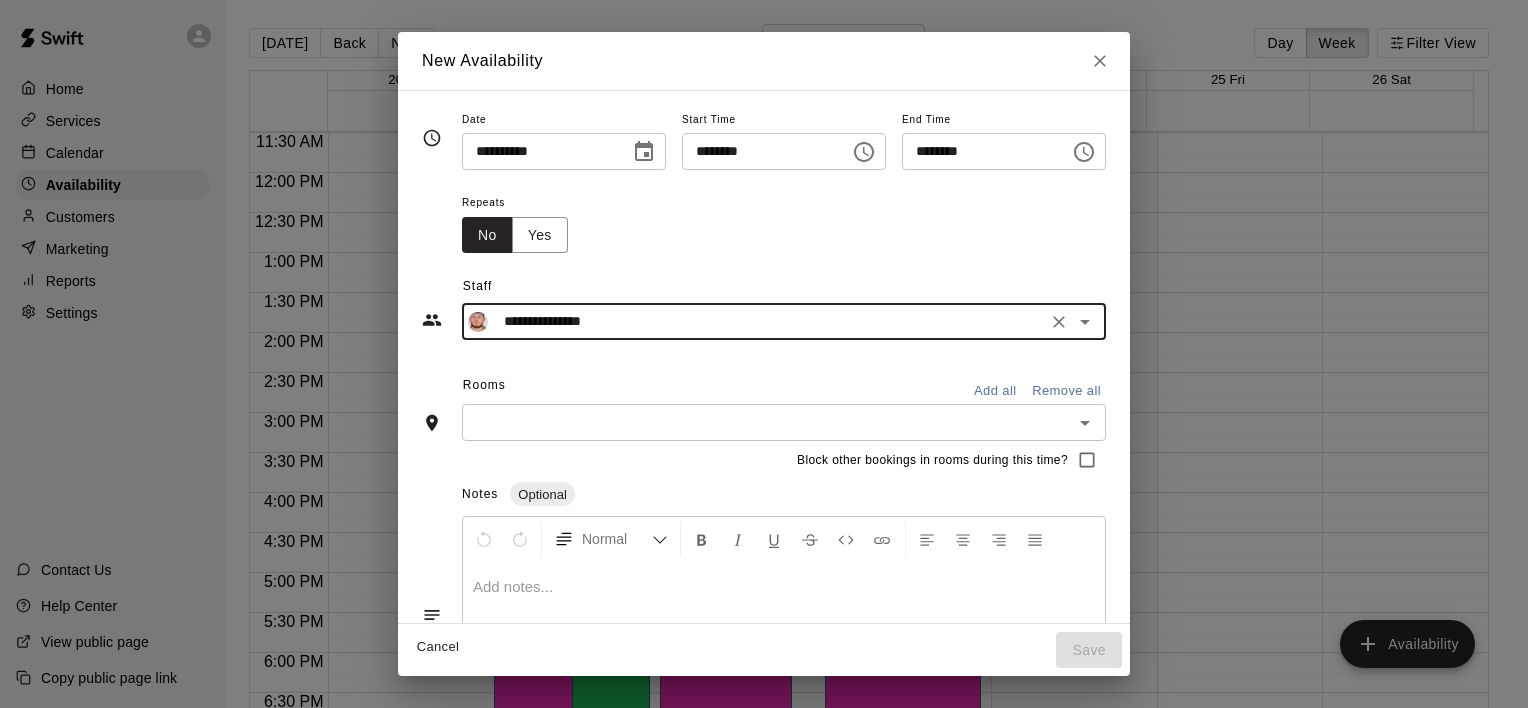 click on "**********" at bounding box center (784, 321) 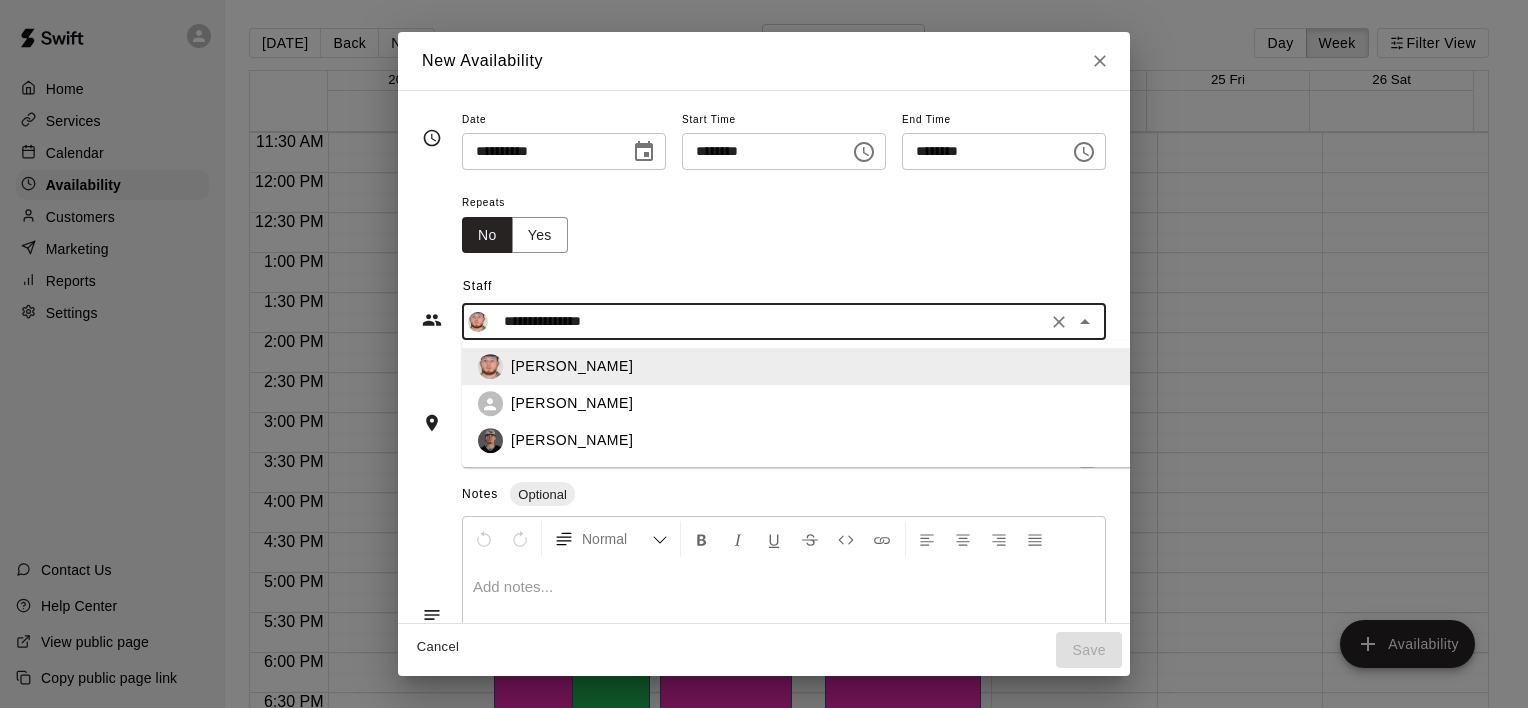 click on "[PERSON_NAME]" at bounding box center (835, 441) 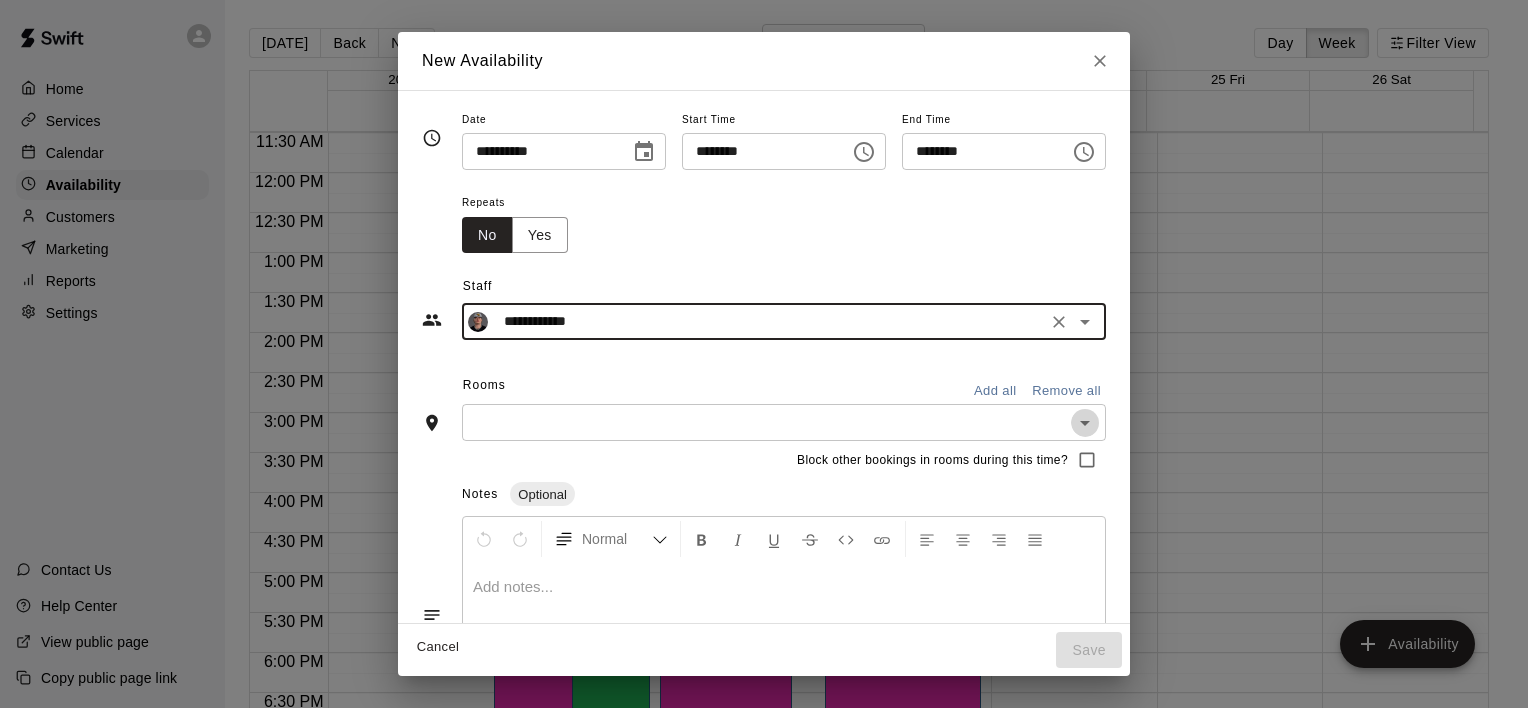 click 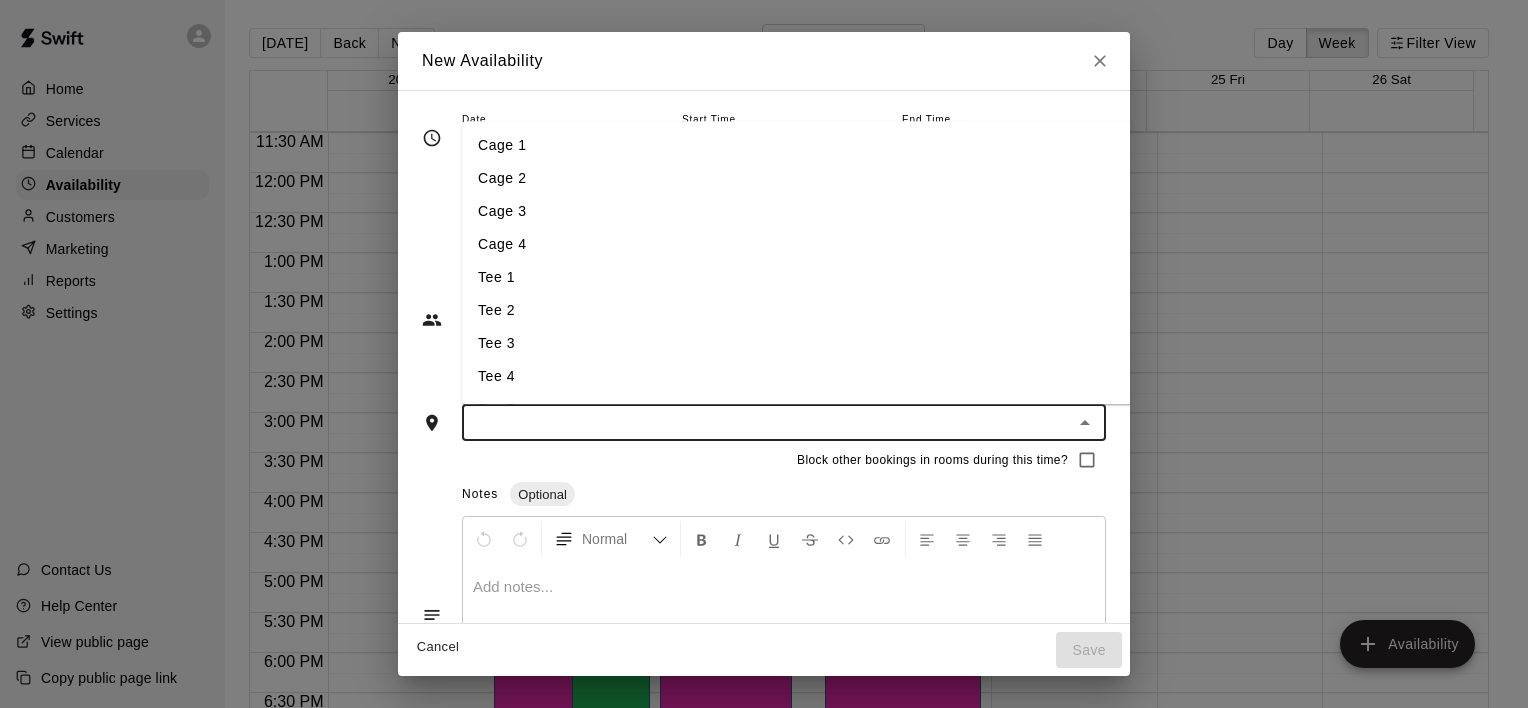 click on "Cage 2" at bounding box center [819, 178] 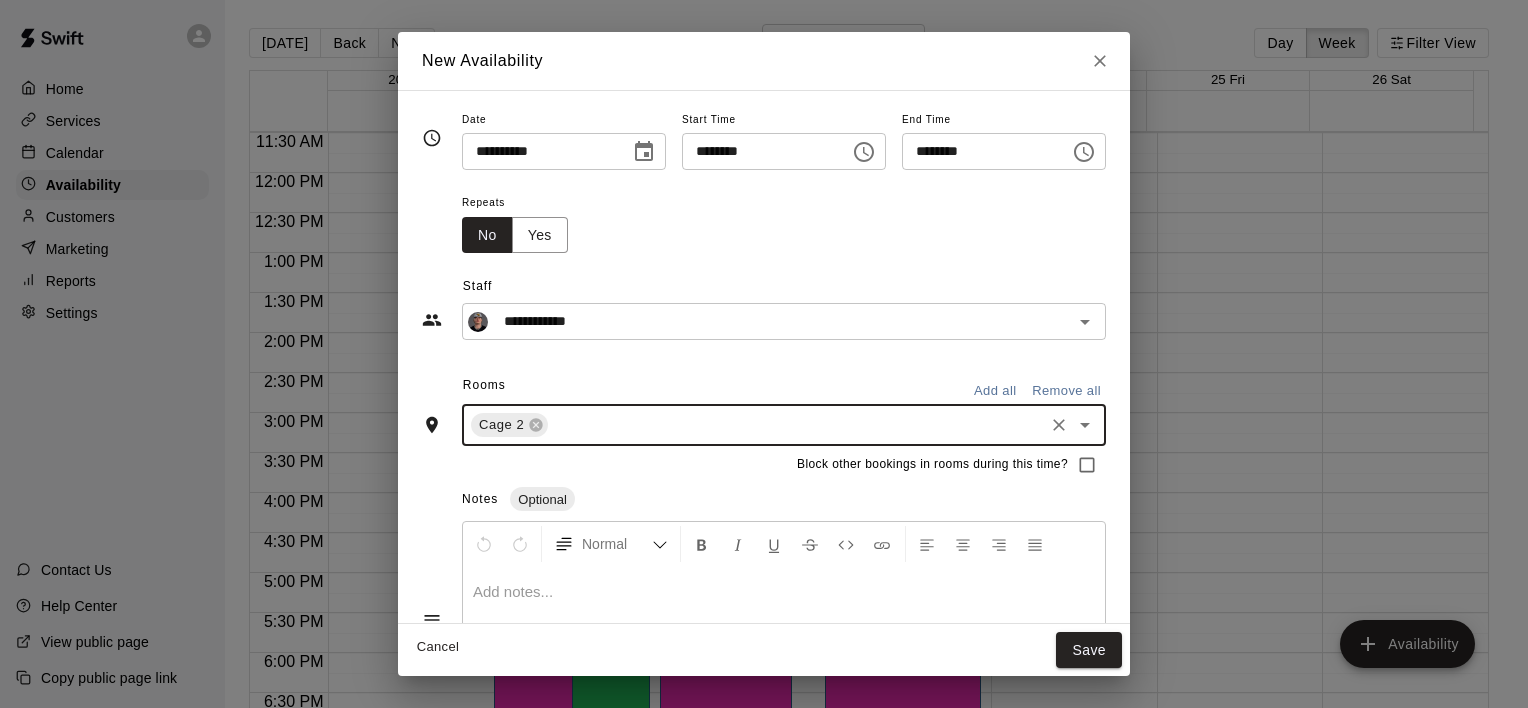 click 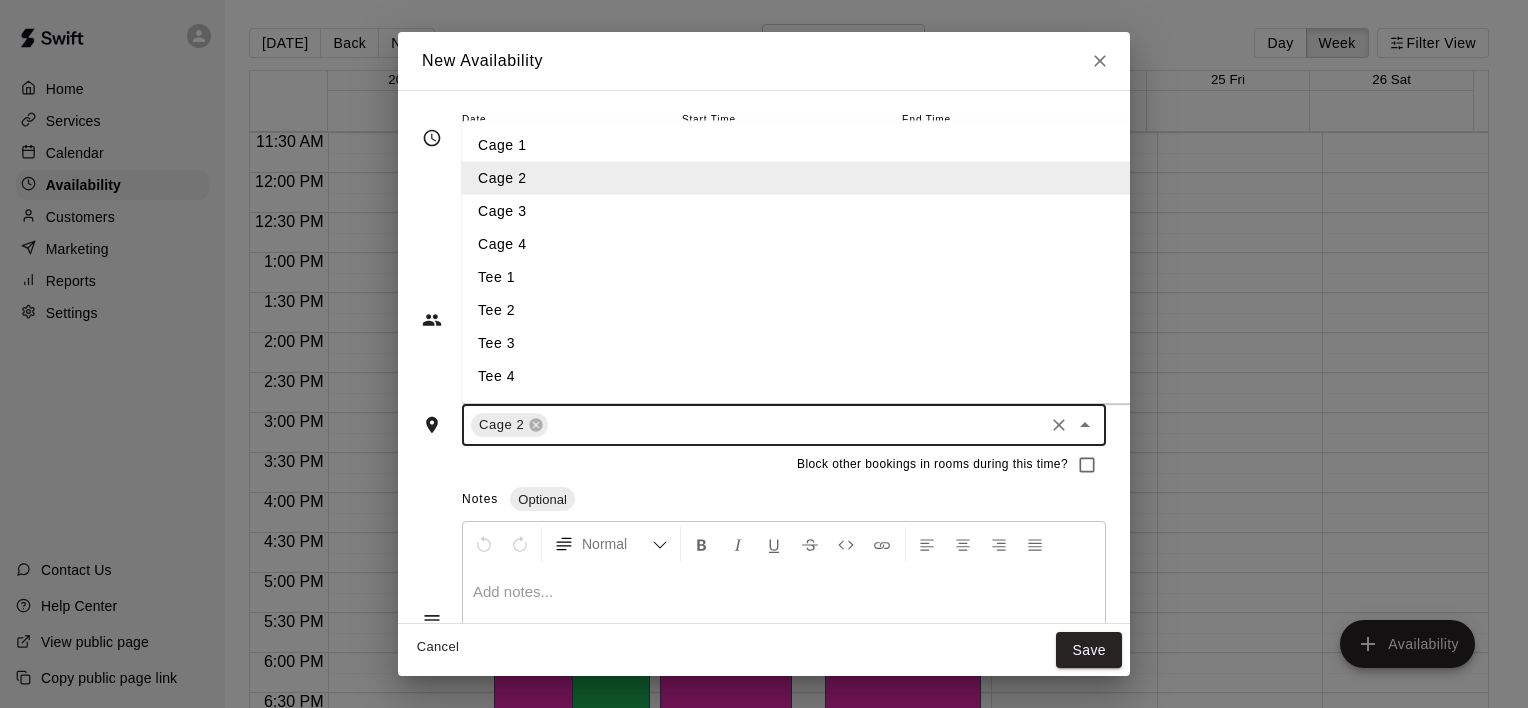 click on "Tee 2" at bounding box center [819, 310] 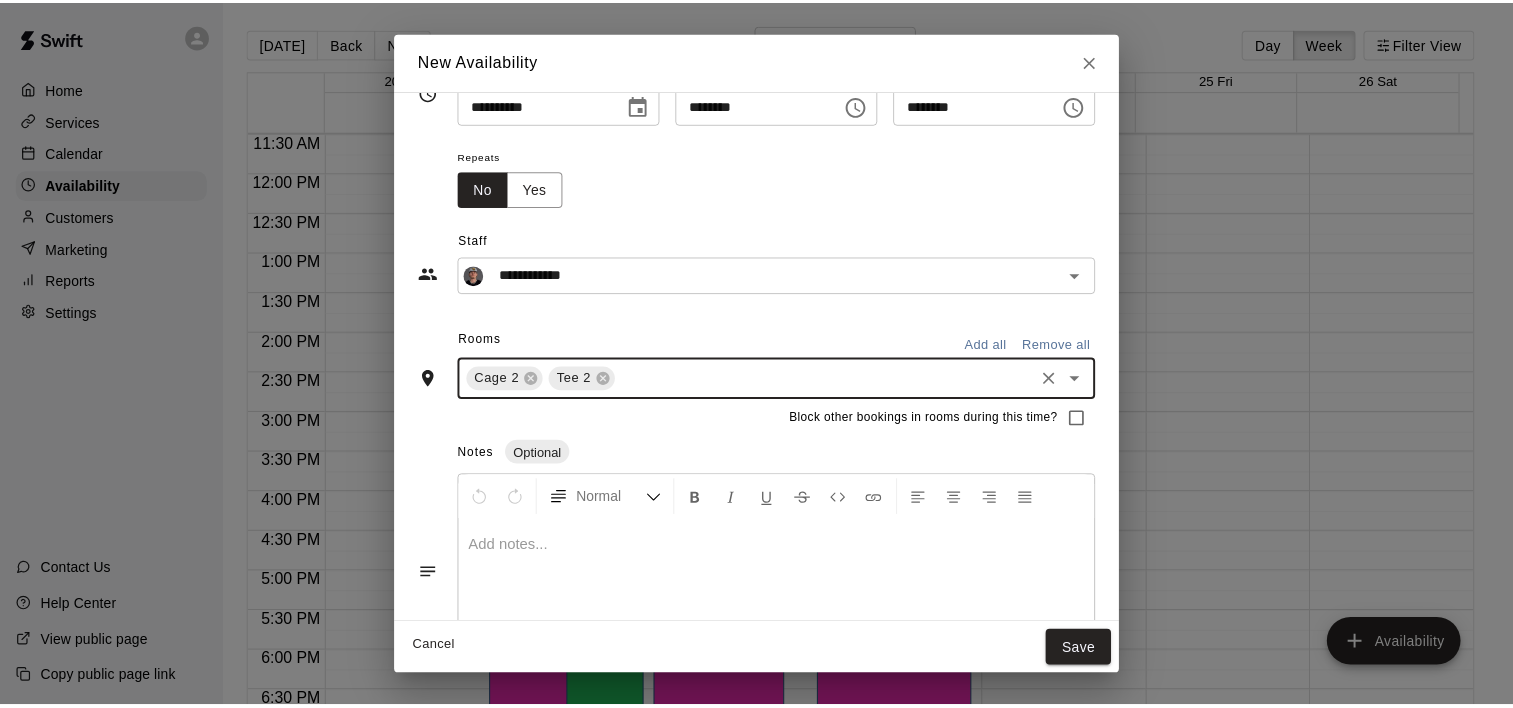 scroll, scrollTop: 116, scrollLeft: 0, axis: vertical 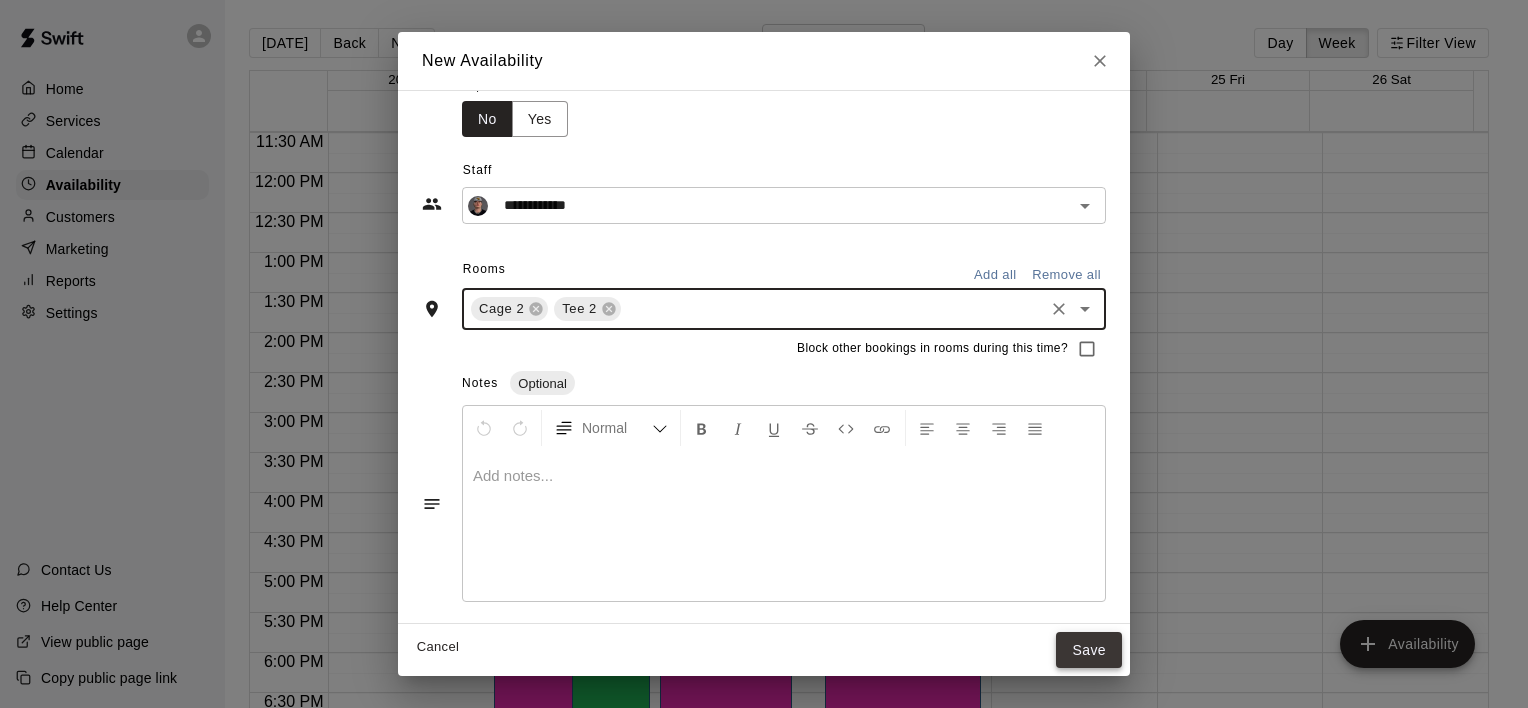 click on "Save" at bounding box center (1089, 650) 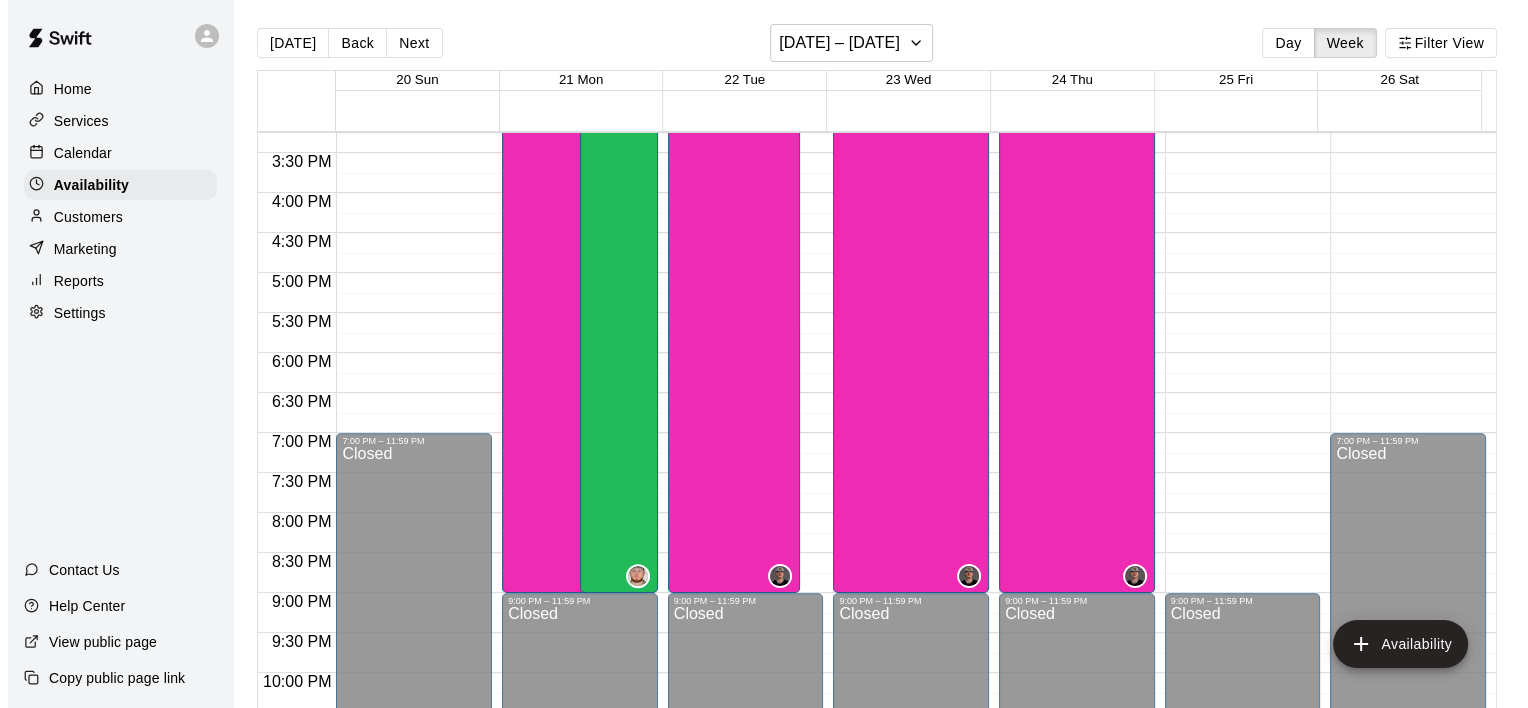 scroll, scrollTop: 820, scrollLeft: 0, axis: vertical 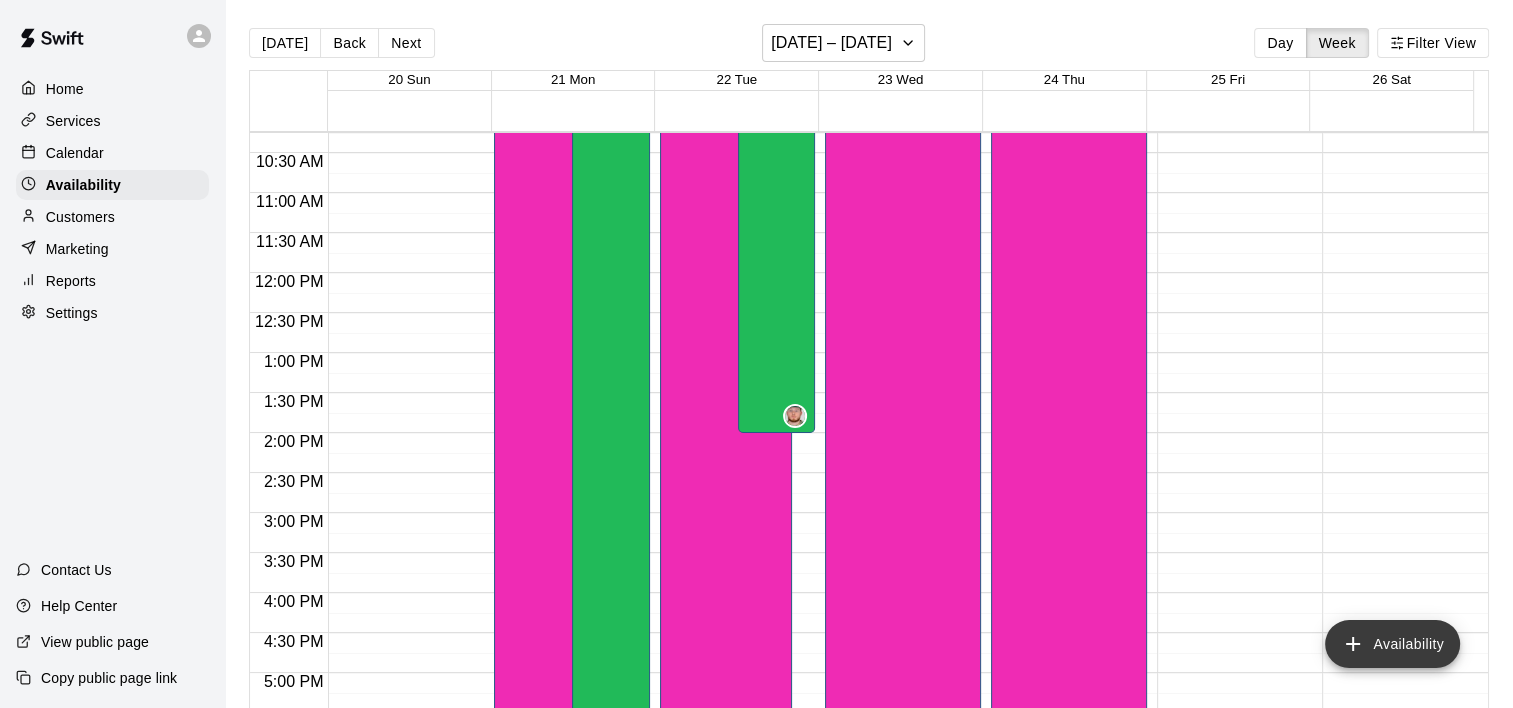 click on "Availability" at bounding box center [1392, 644] 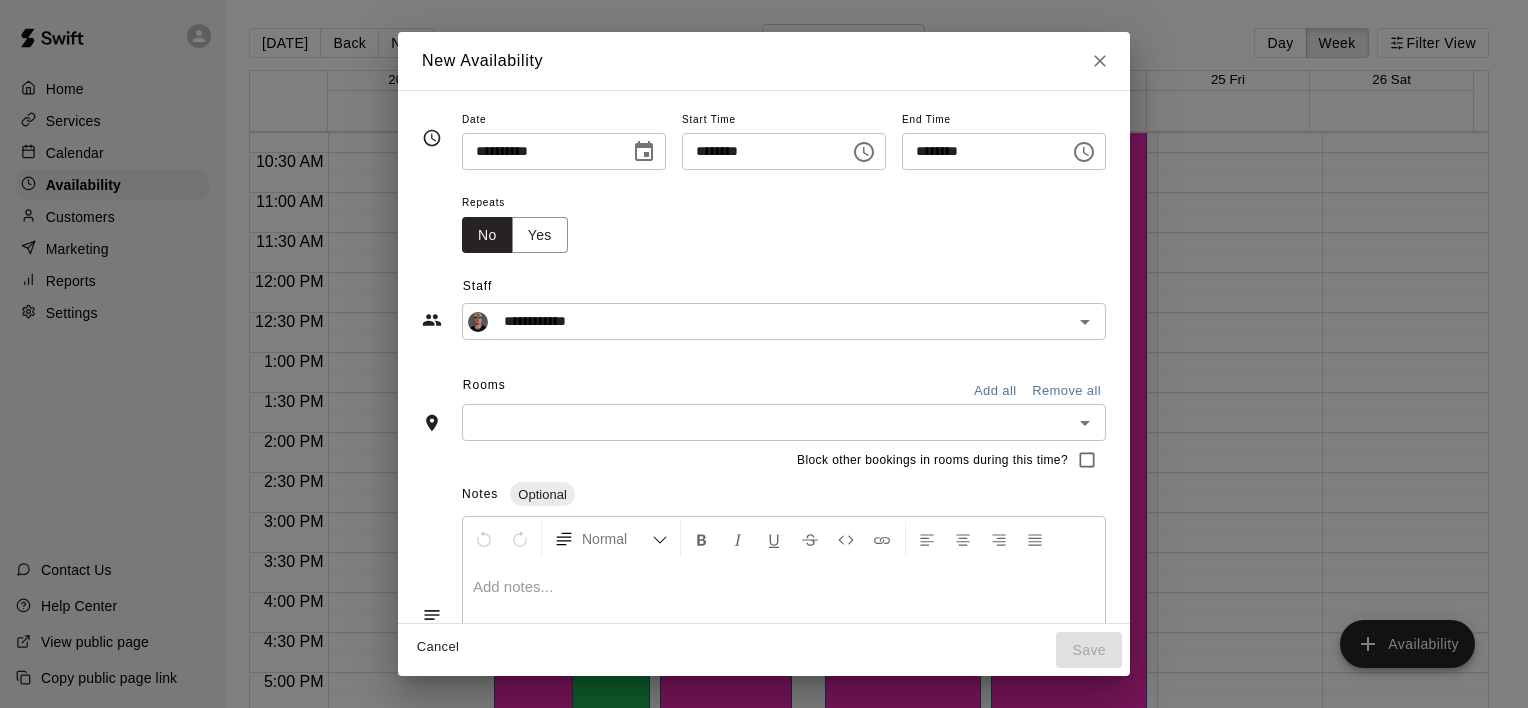 click 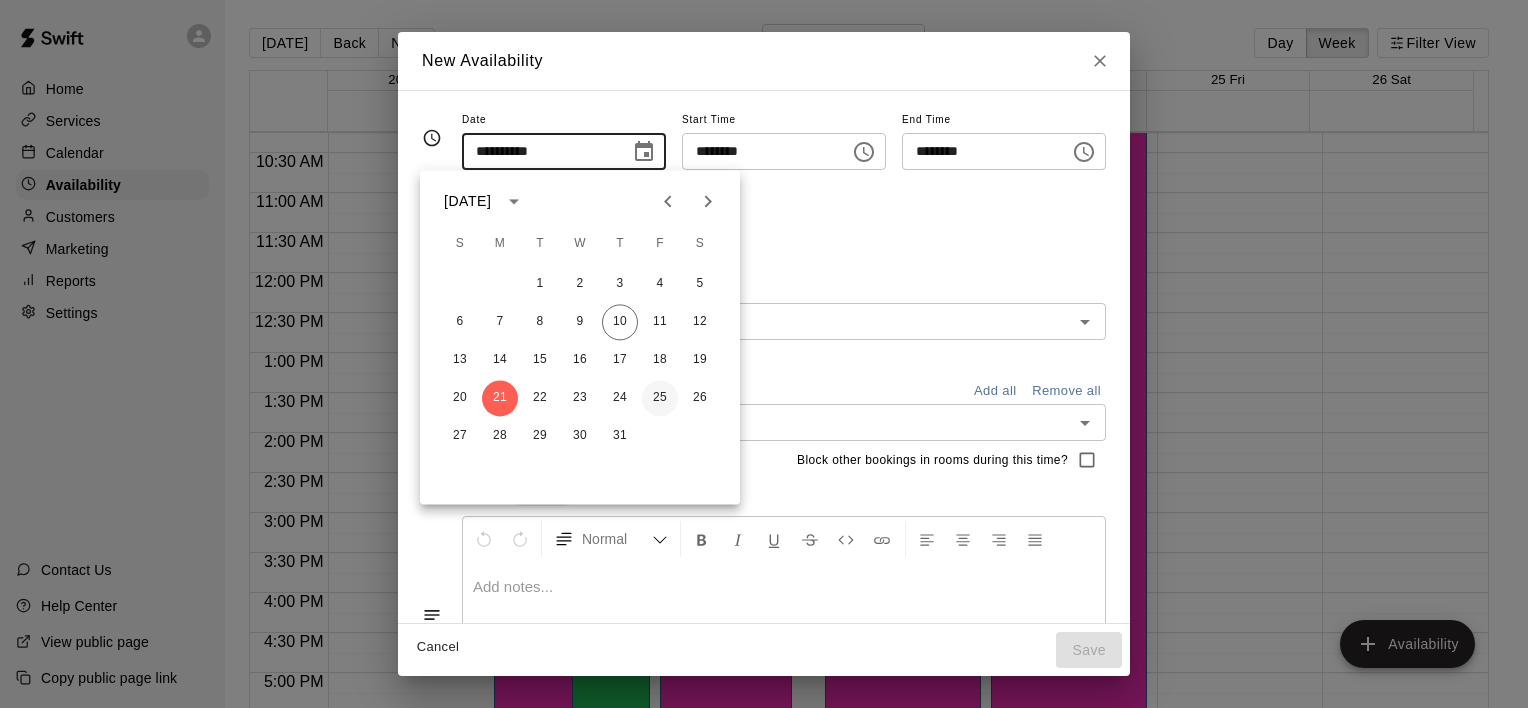 click on "25" at bounding box center [660, 398] 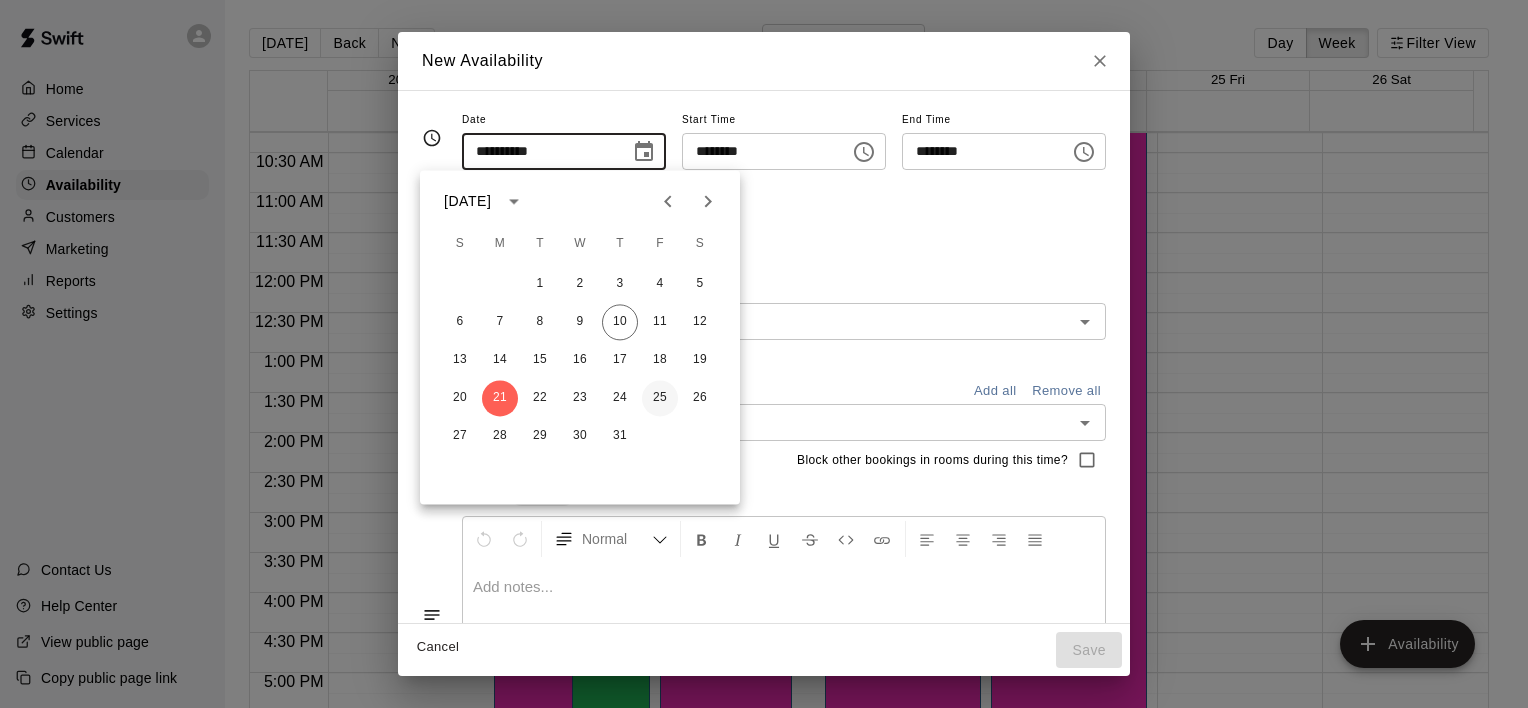 type on "**********" 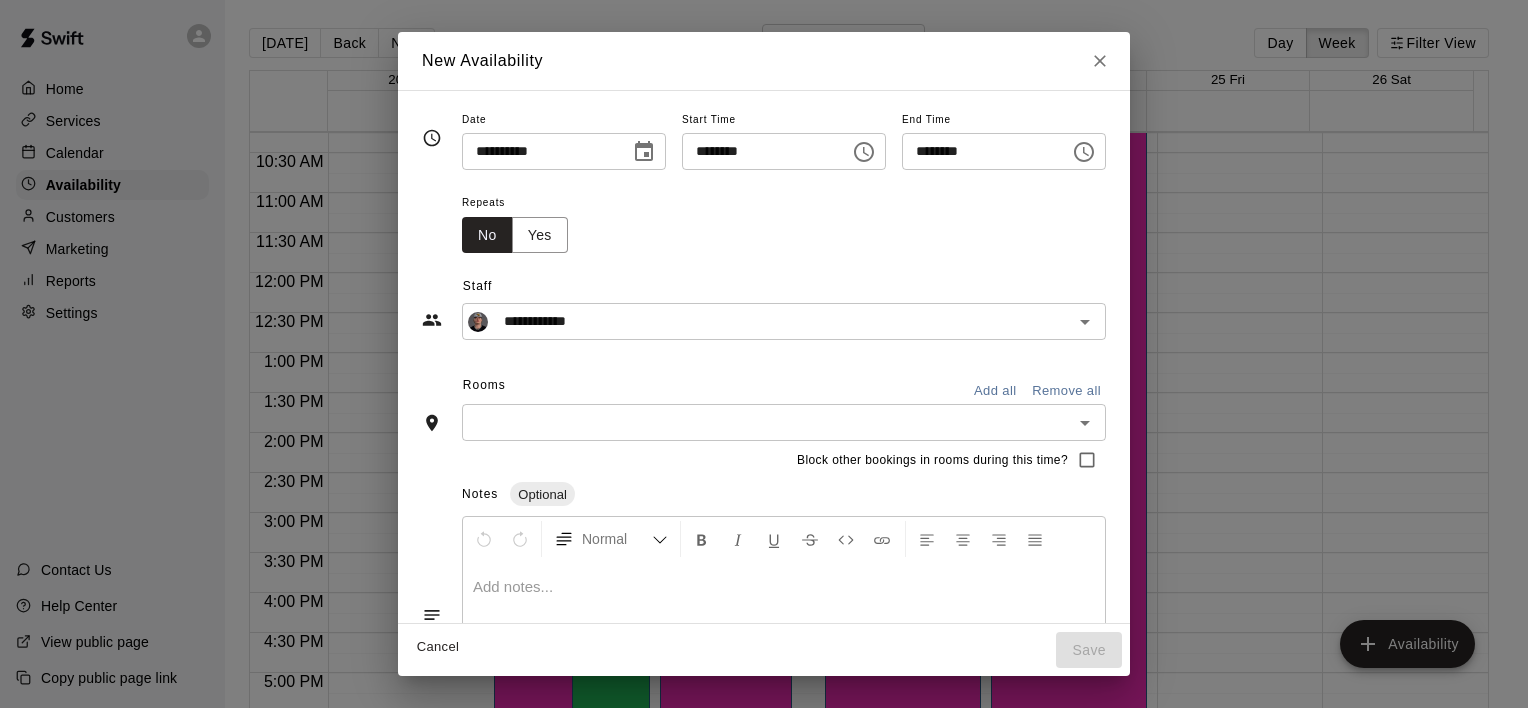 click on "********" at bounding box center (759, 151) 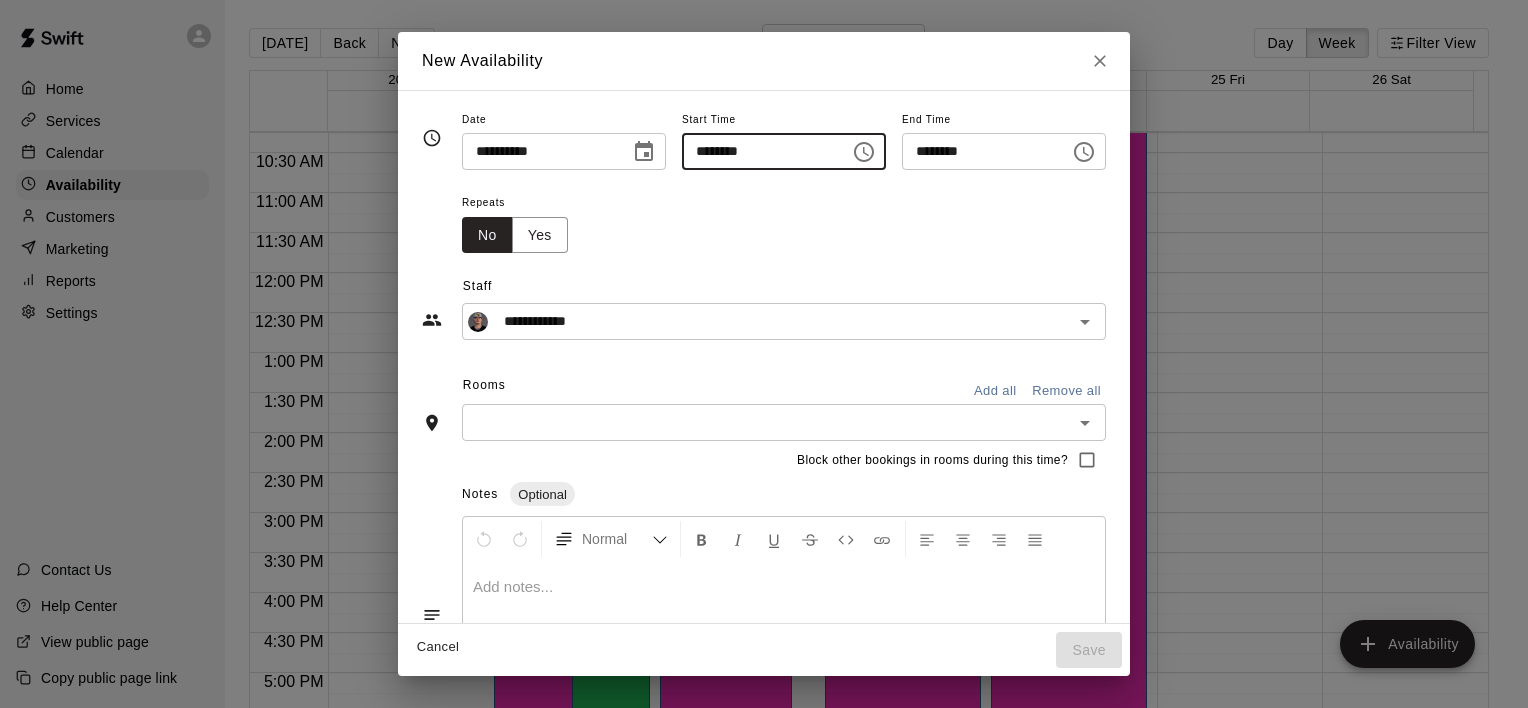 type on "********" 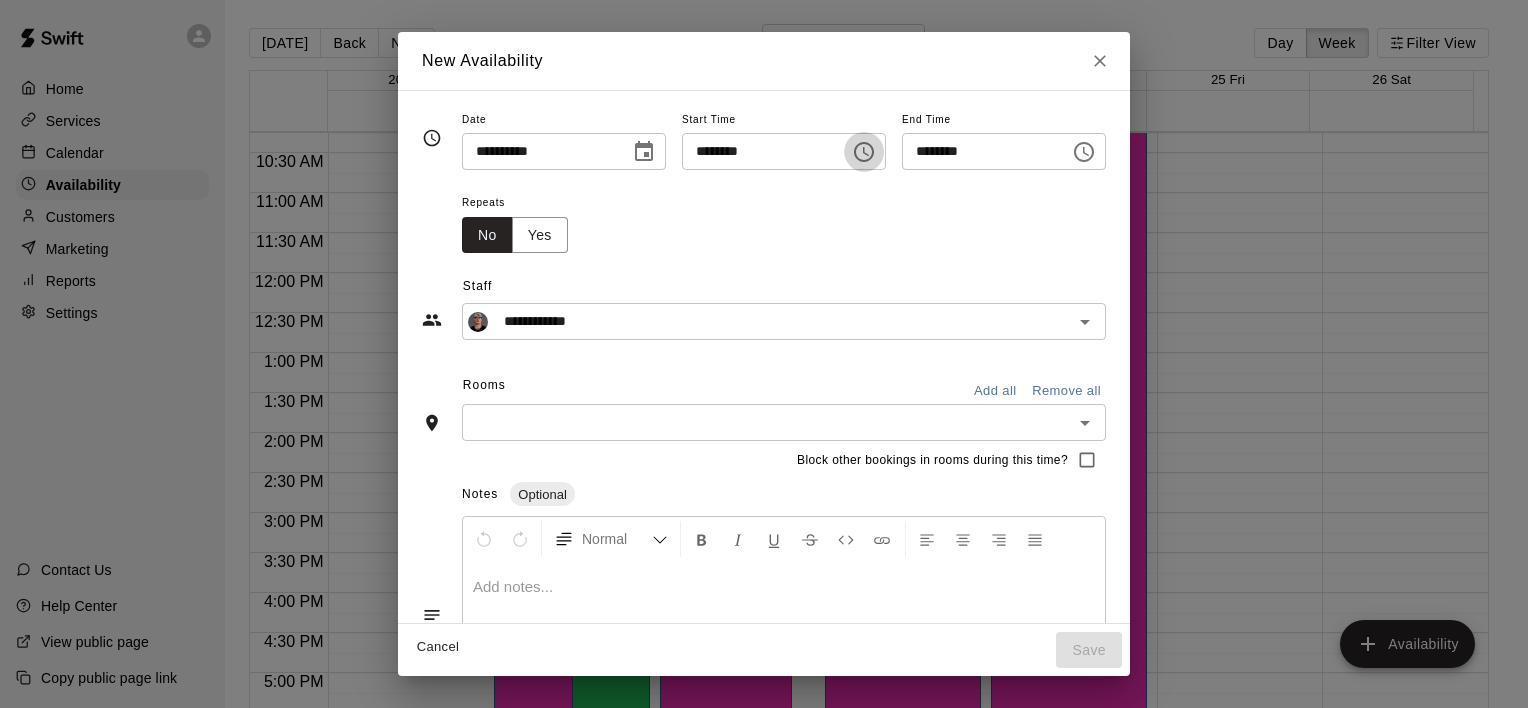 type 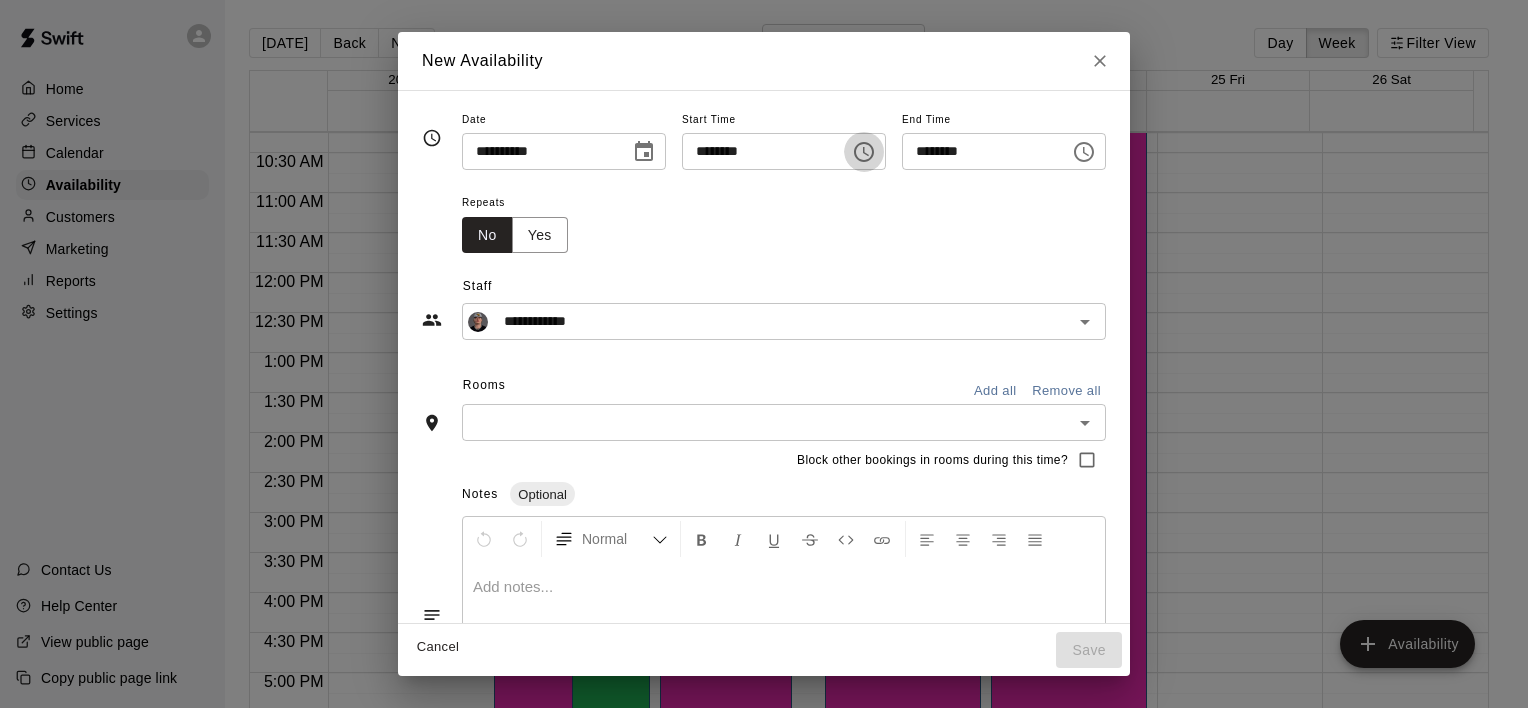 click 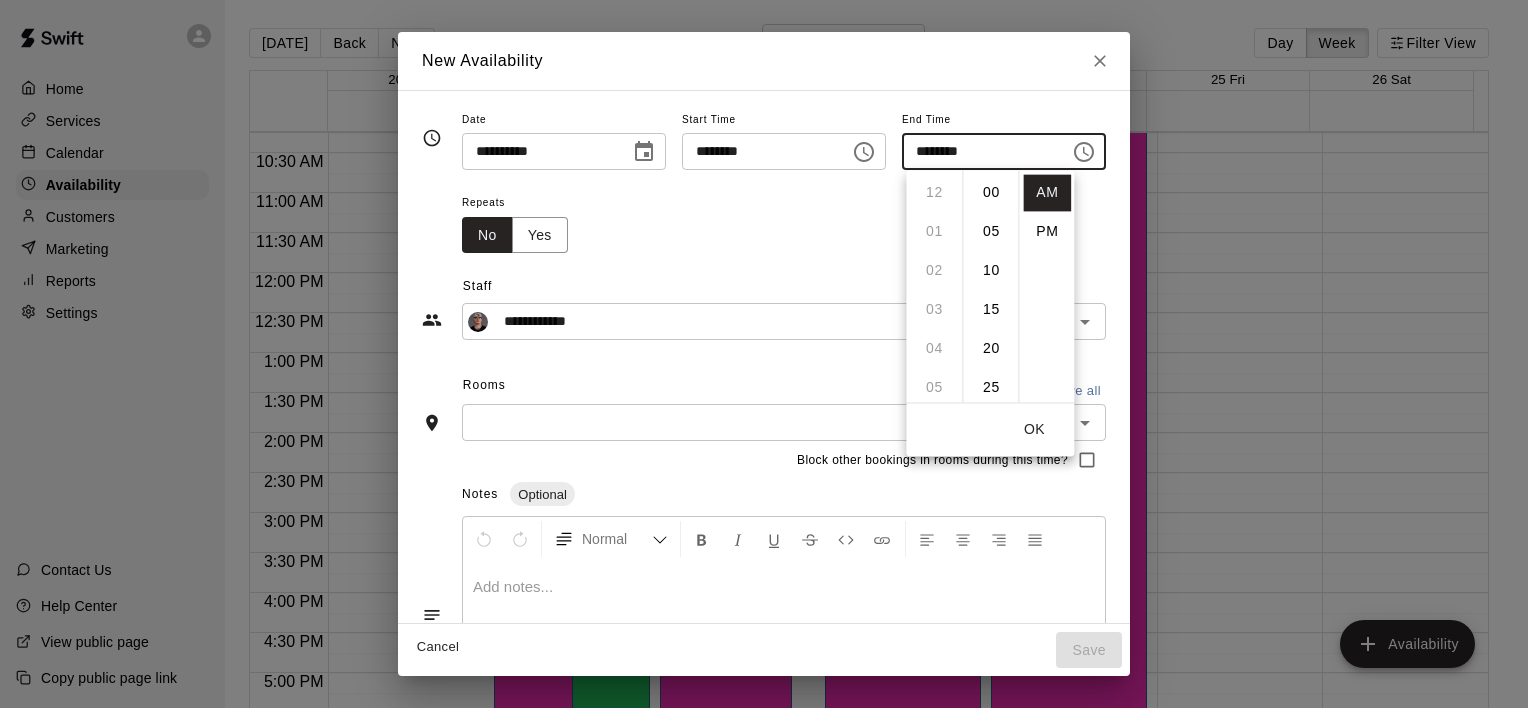 scroll, scrollTop: 390, scrollLeft: 0, axis: vertical 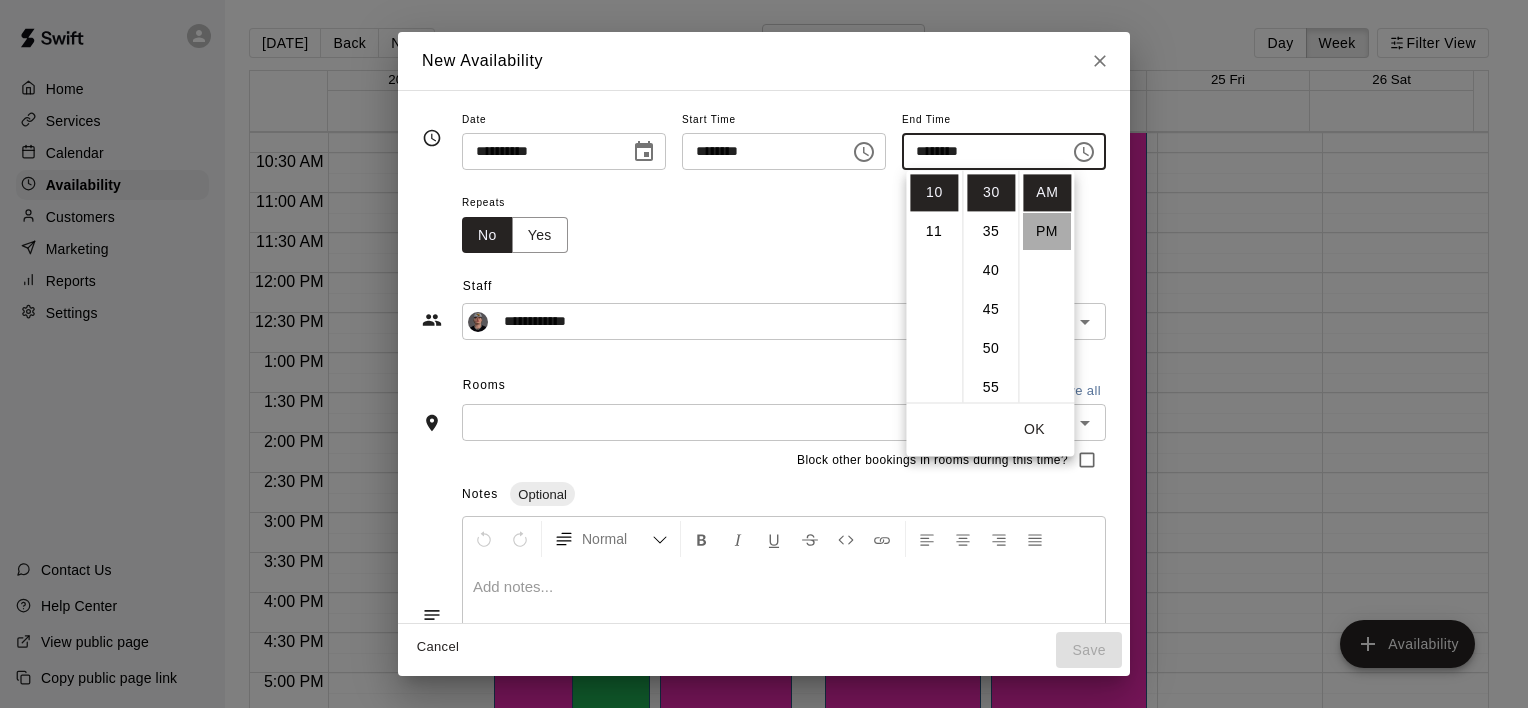 click on "PM" at bounding box center (1047, 231) 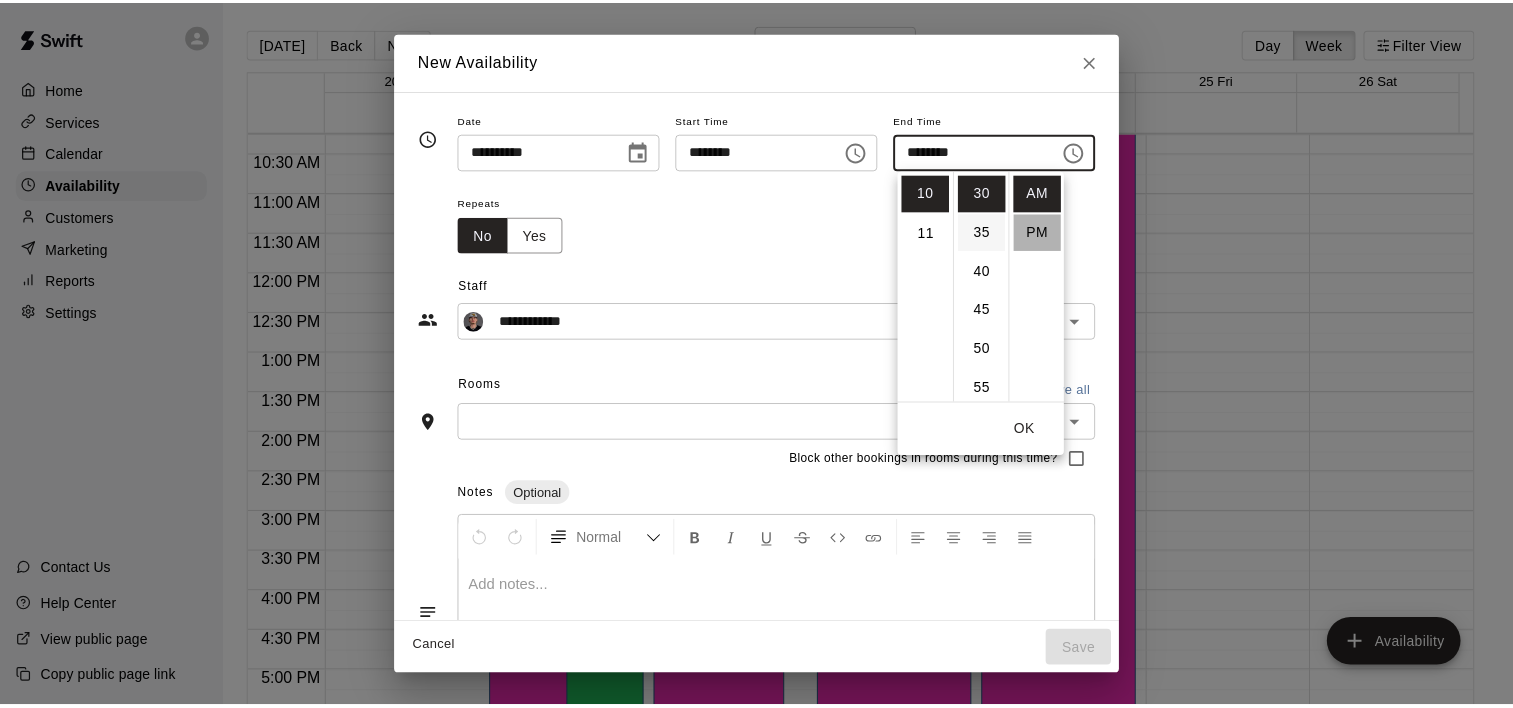 scroll, scrollTop: 36, scrollLeft: 0, axis: vertical 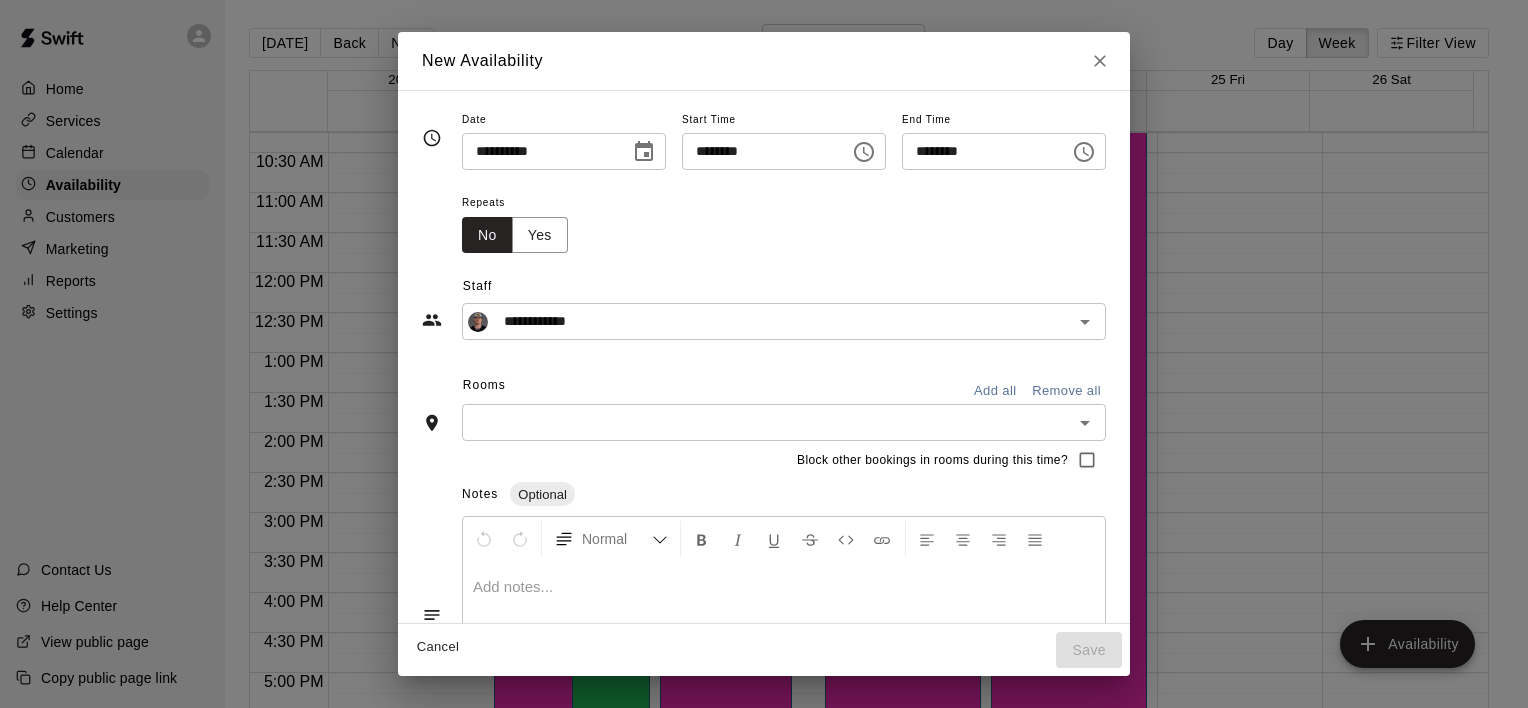 click on "********" at bounding box center [979, 151] 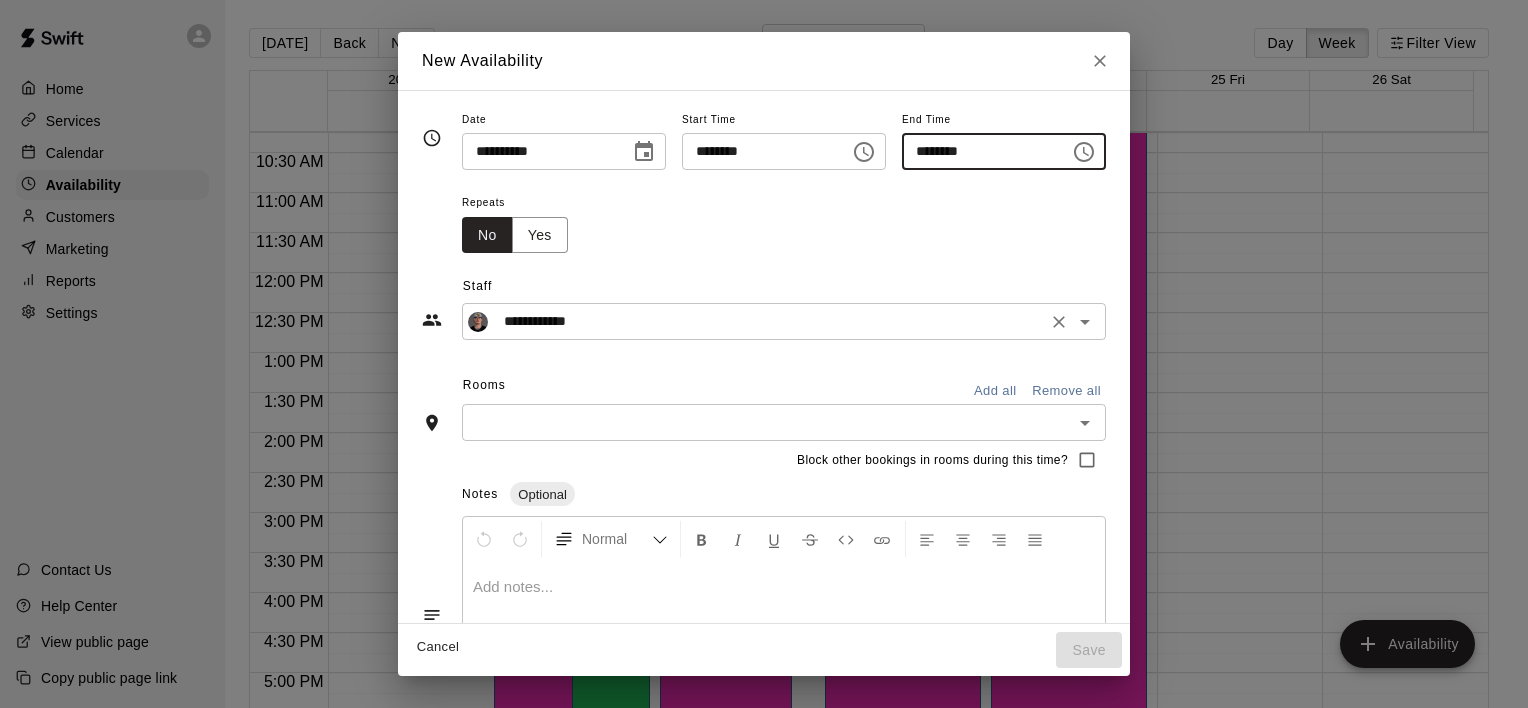 click on "**********" at bounding box center [784, 321] 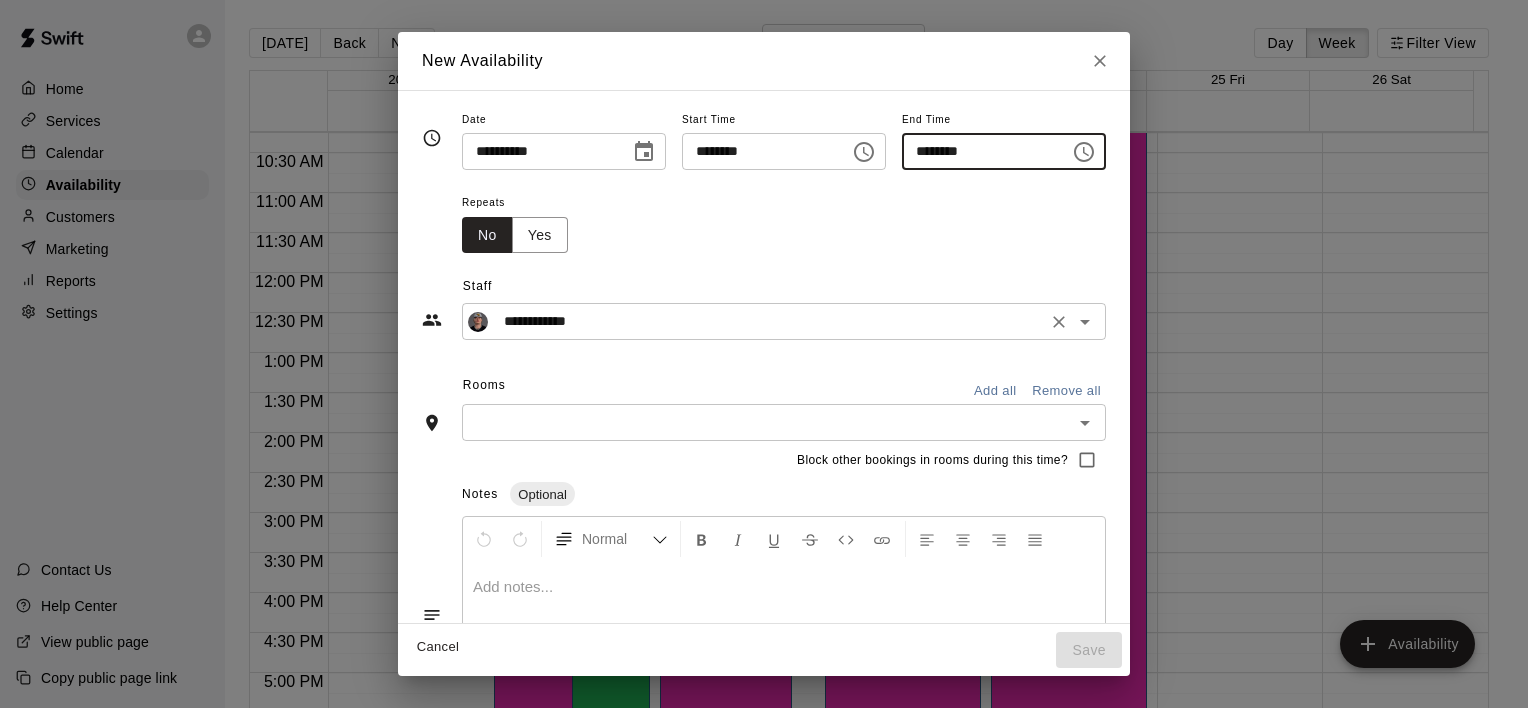 type on "********" 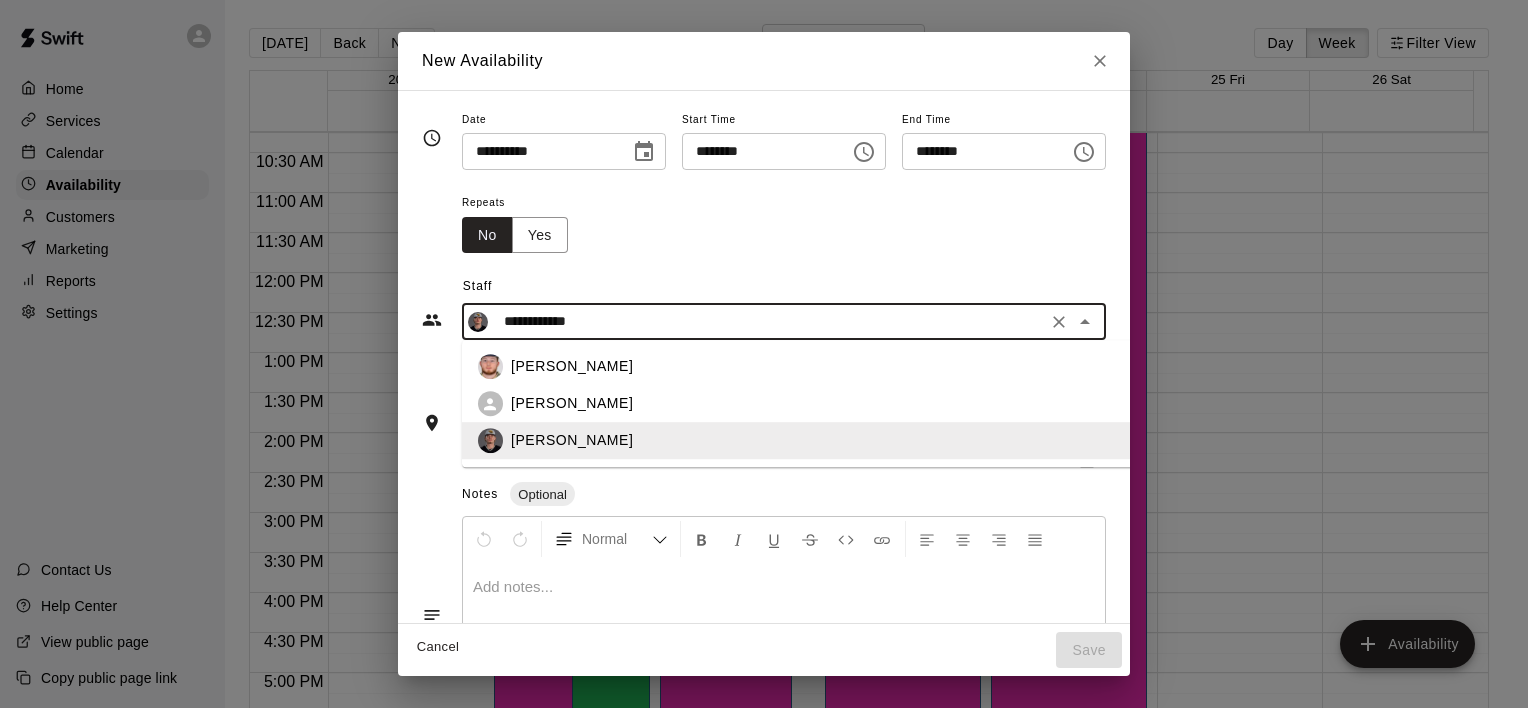drag, startPoint x: 956, startPoint y: 373, endPoint x: 928, endPoint y: 353, distance: 34.4093 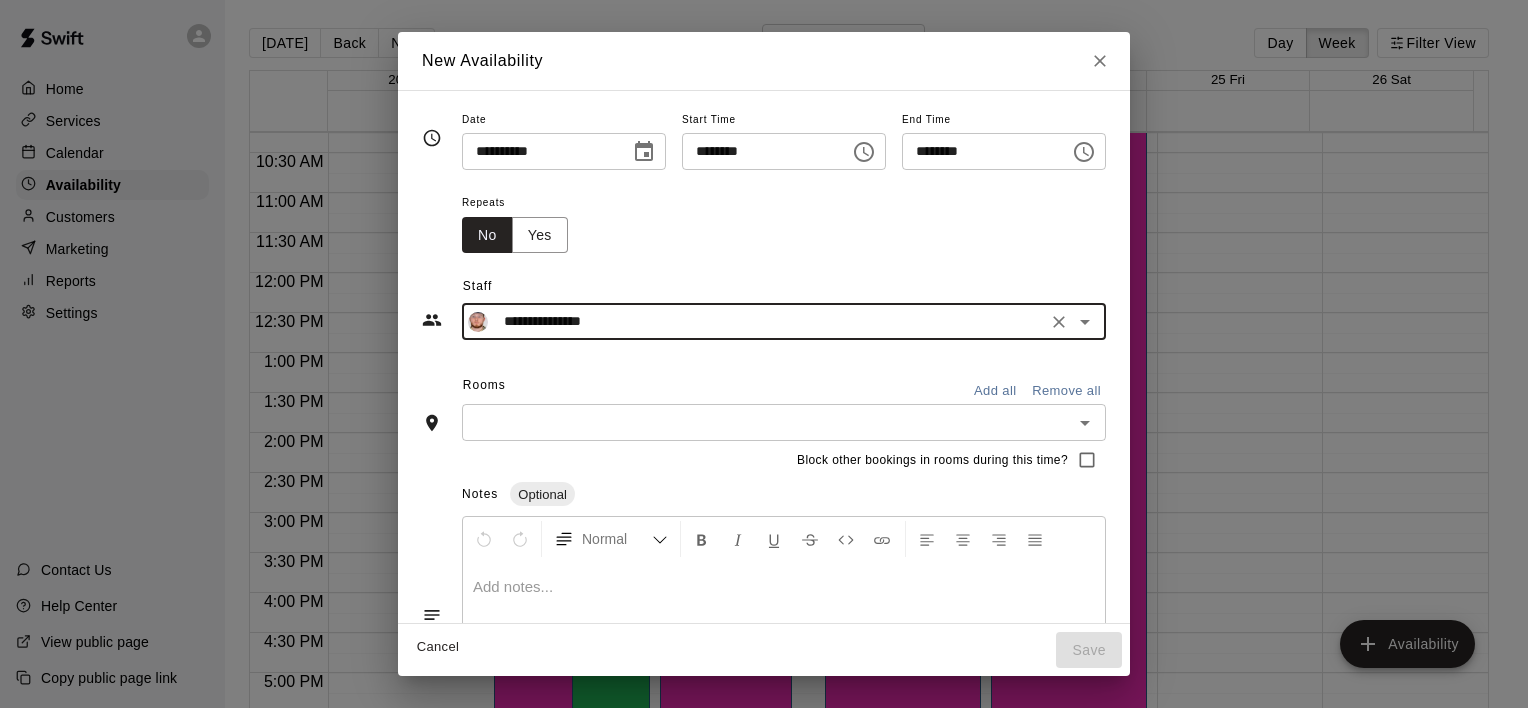 click on "**********" at bounding box center (784, 321) 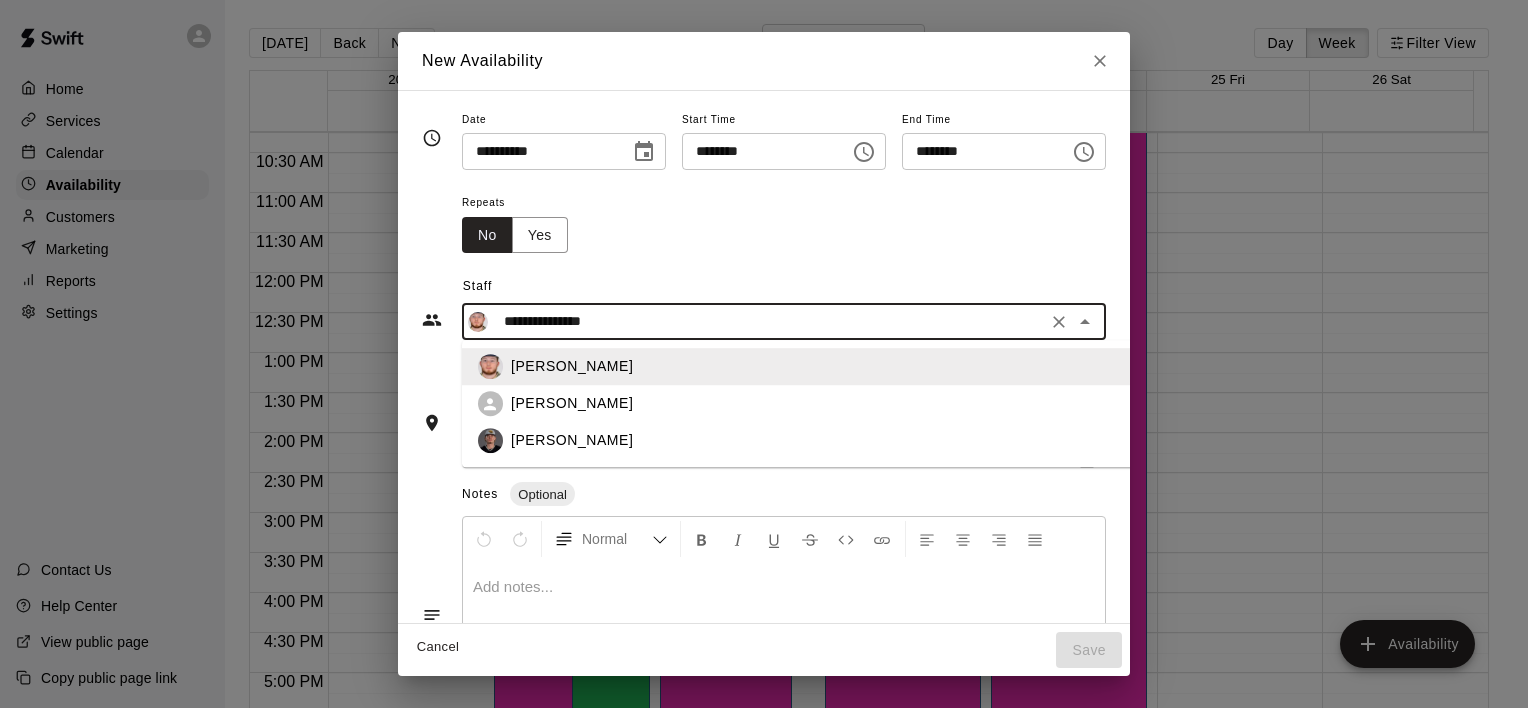 click on "[PERSON_NAME]" at bounding box center (835, 441) 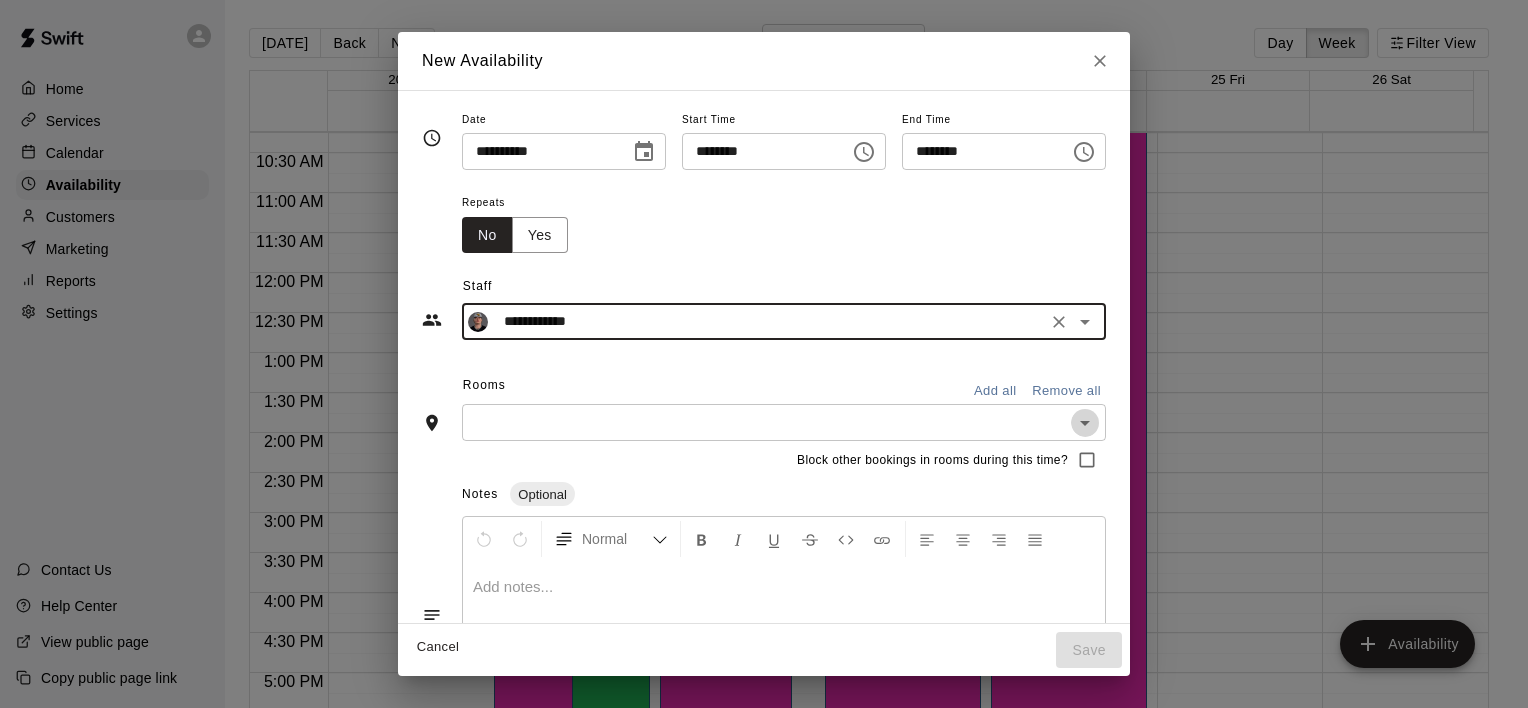 click 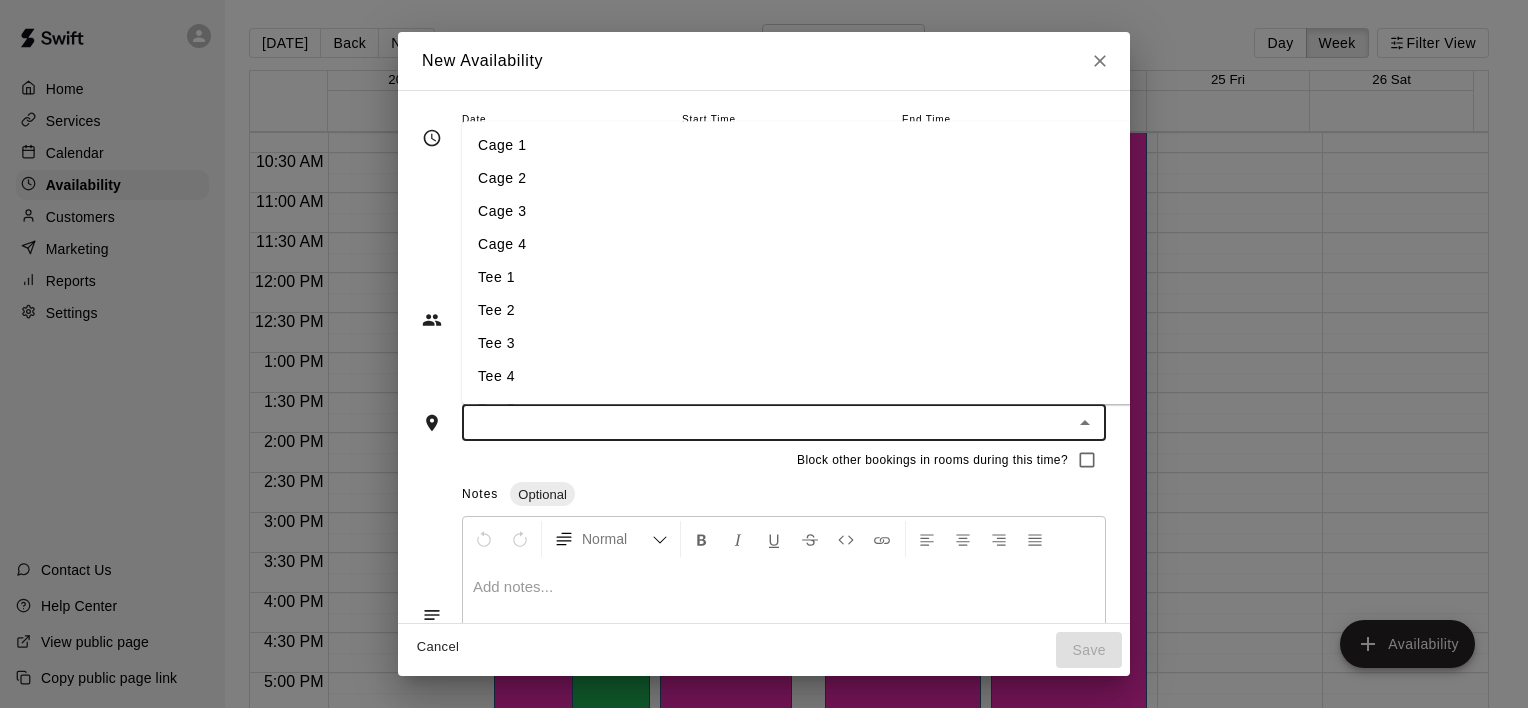 click on "Cage 2" at bounding box center (819, 178) 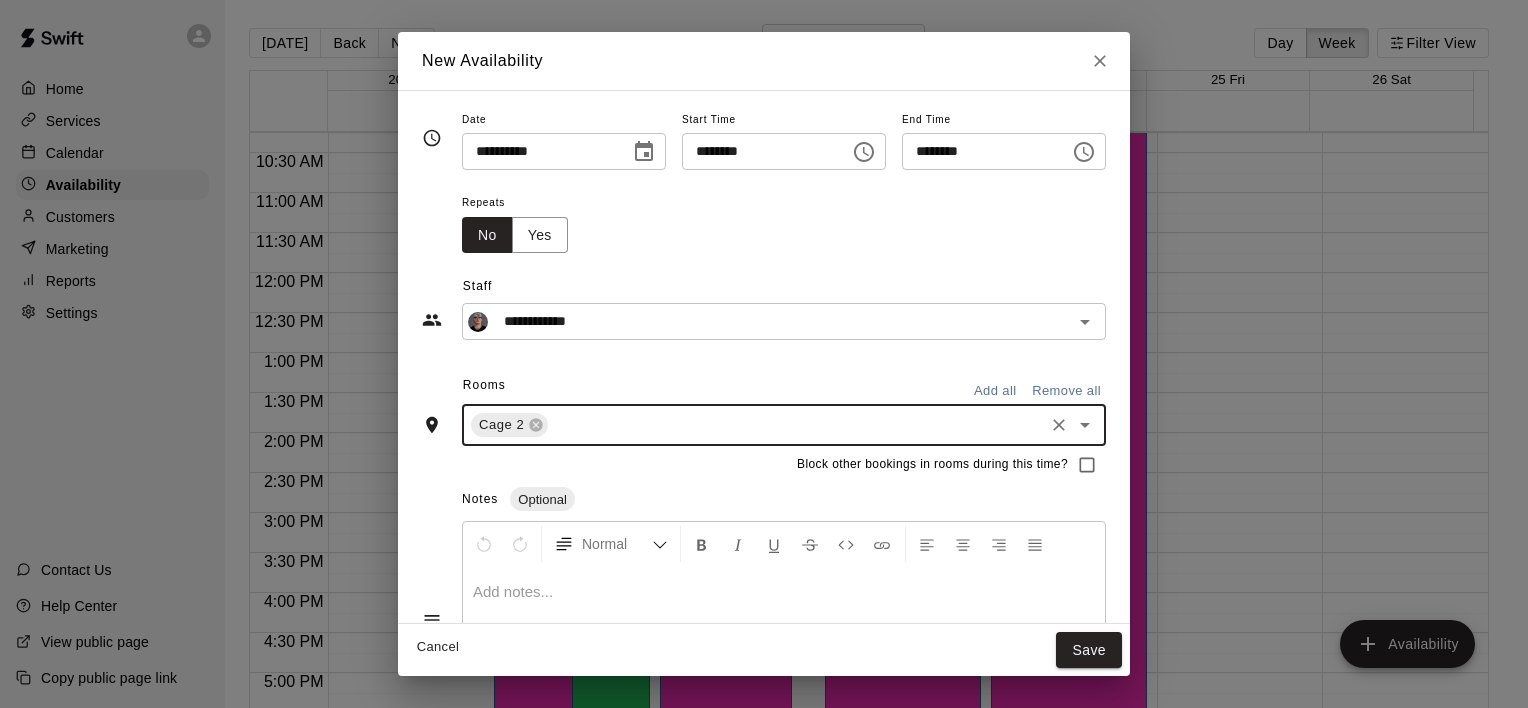 click 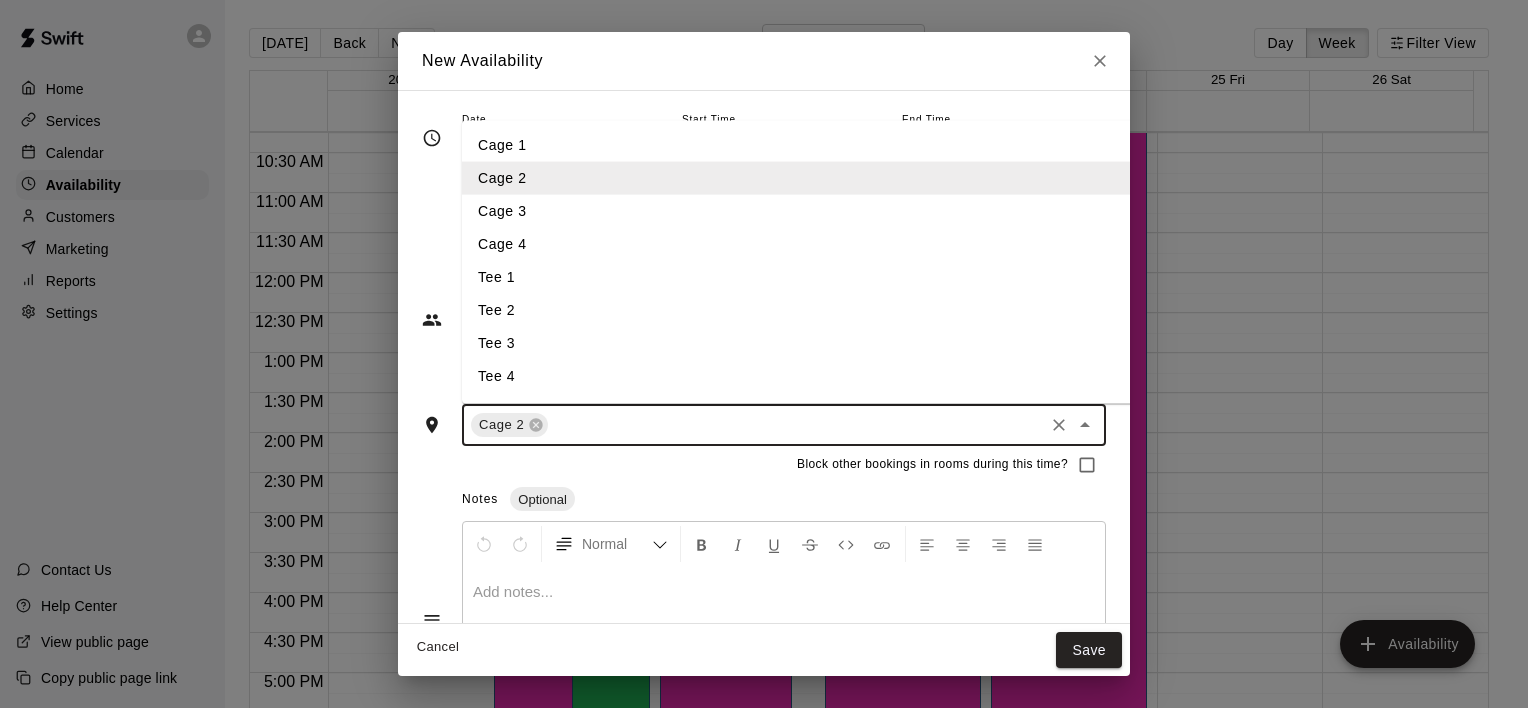click on "Tee 2" at bounding box center (819, 310) 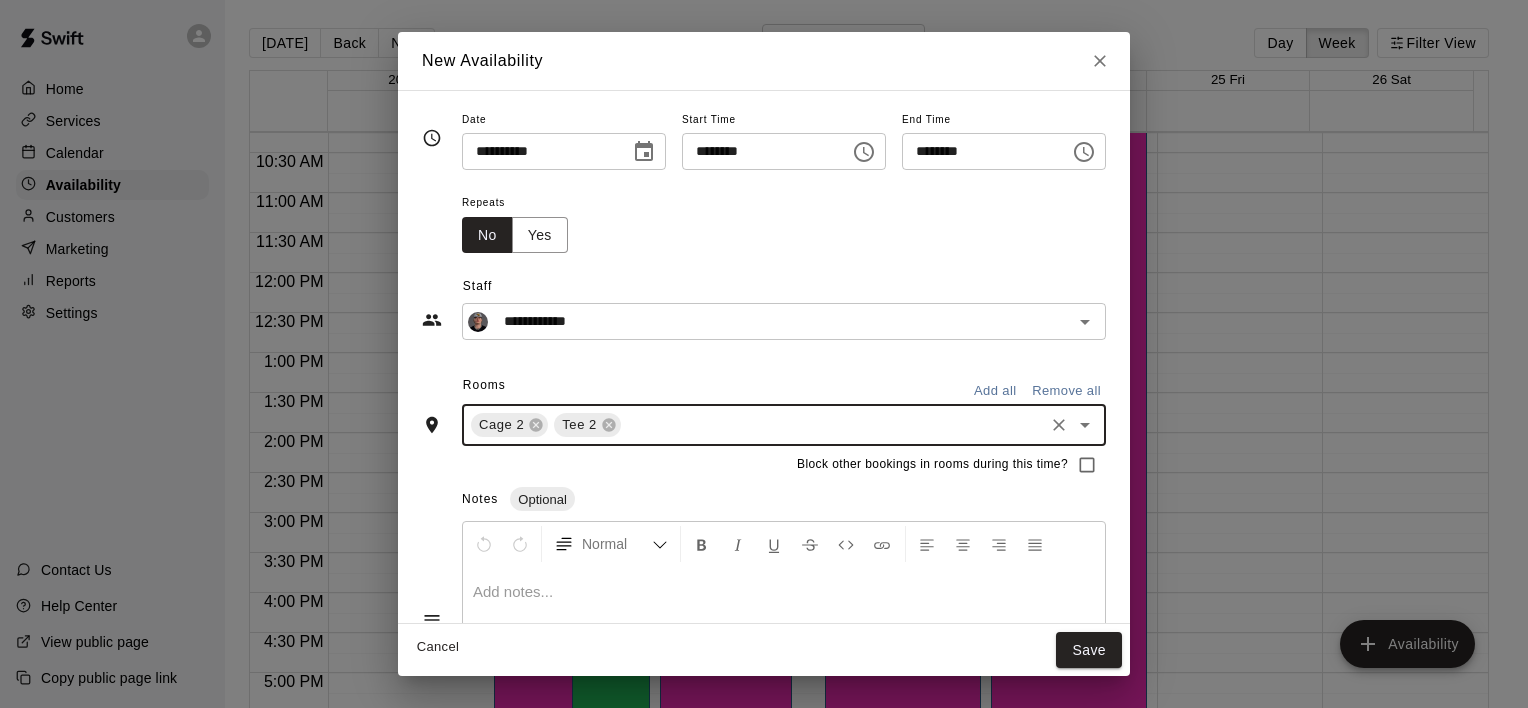 click on "Save" at bounding box center (1089, 650) 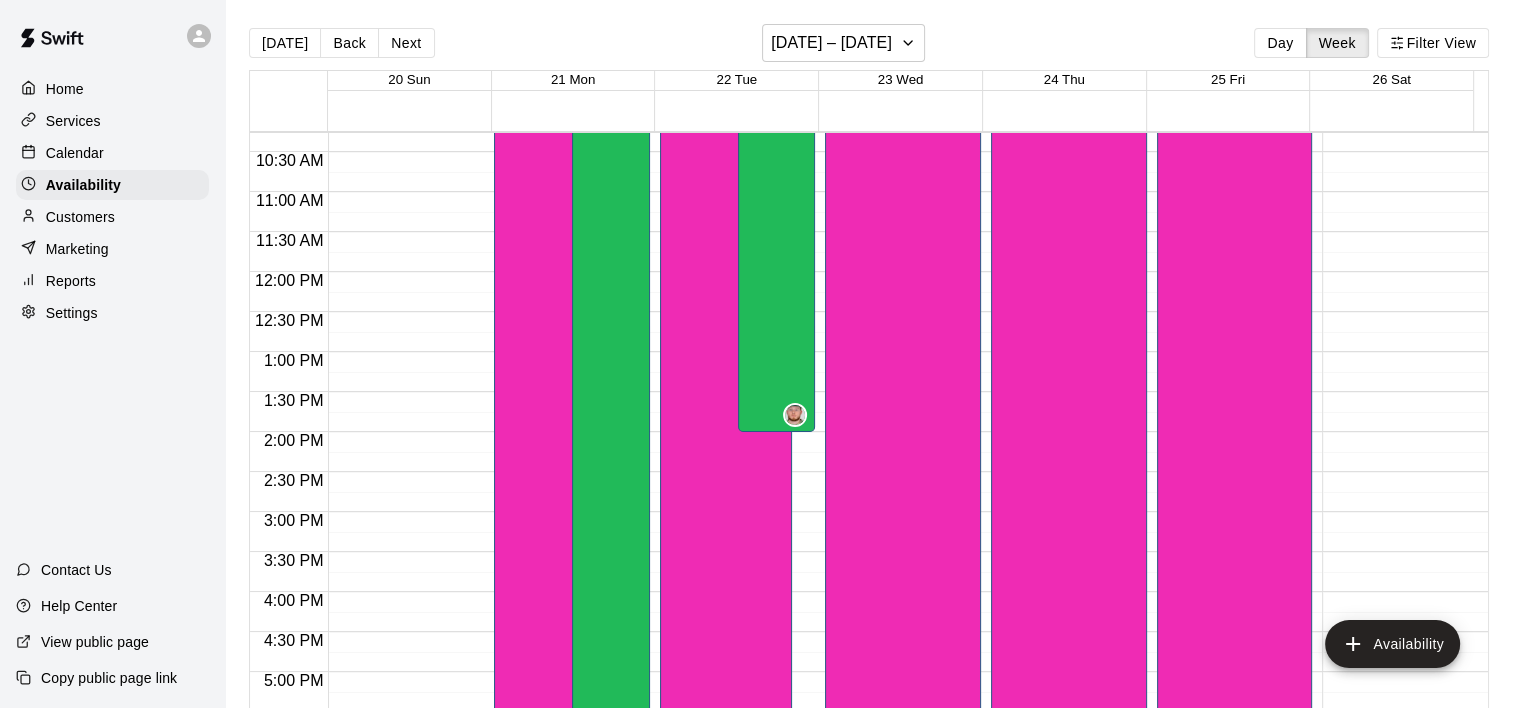 scroll, scrollTop: 720, scrollLeft: 0, axis: vertical 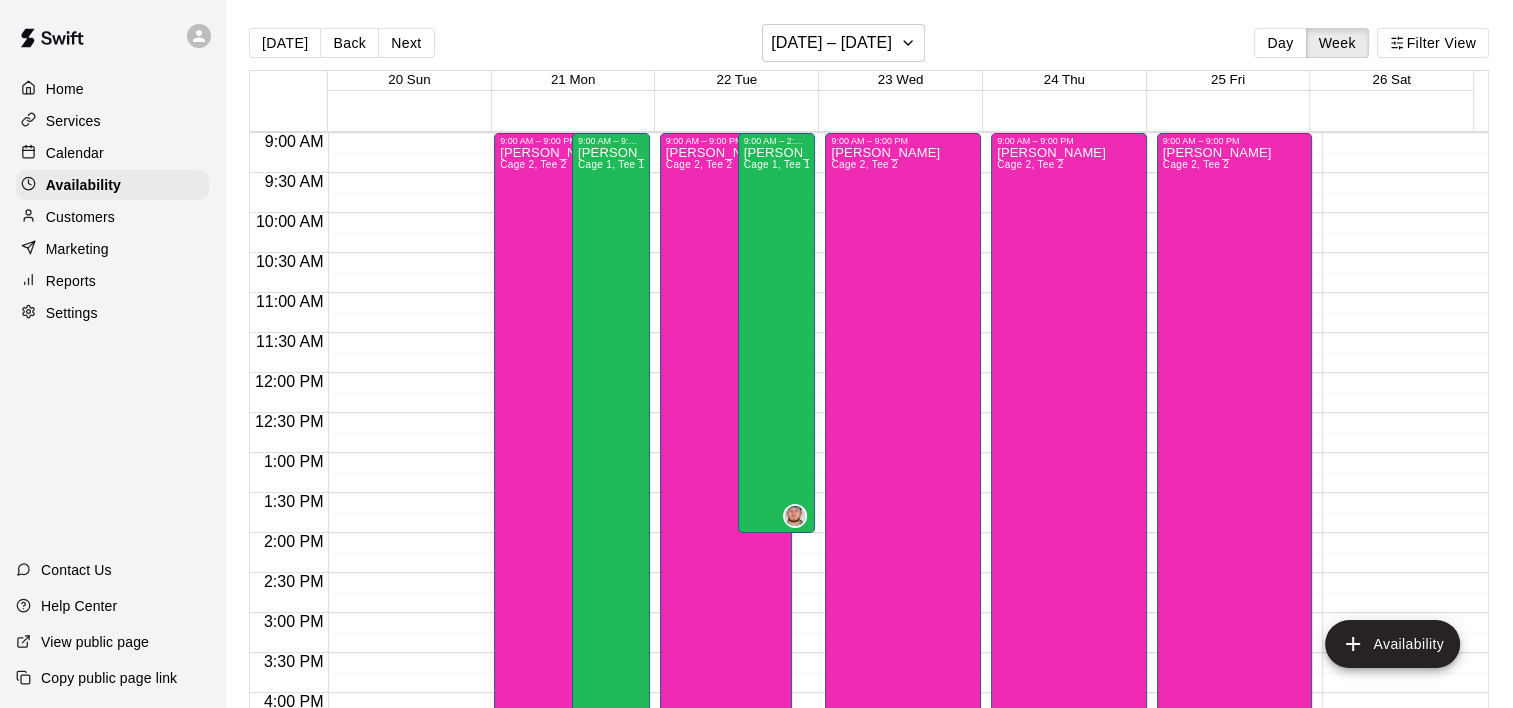 click on "Home" at bounding box center (112, 89) 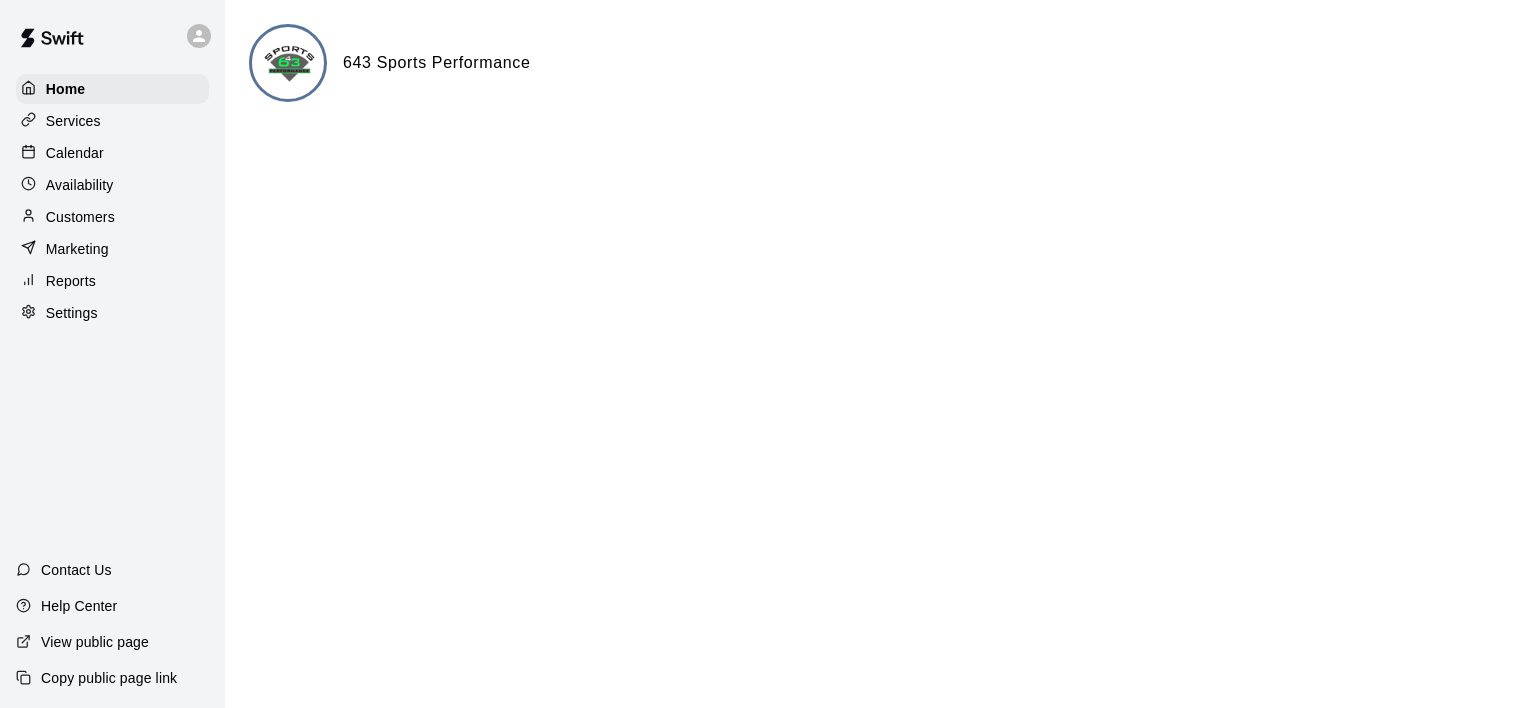click on "Calendar" at bounding box center [75, 153] 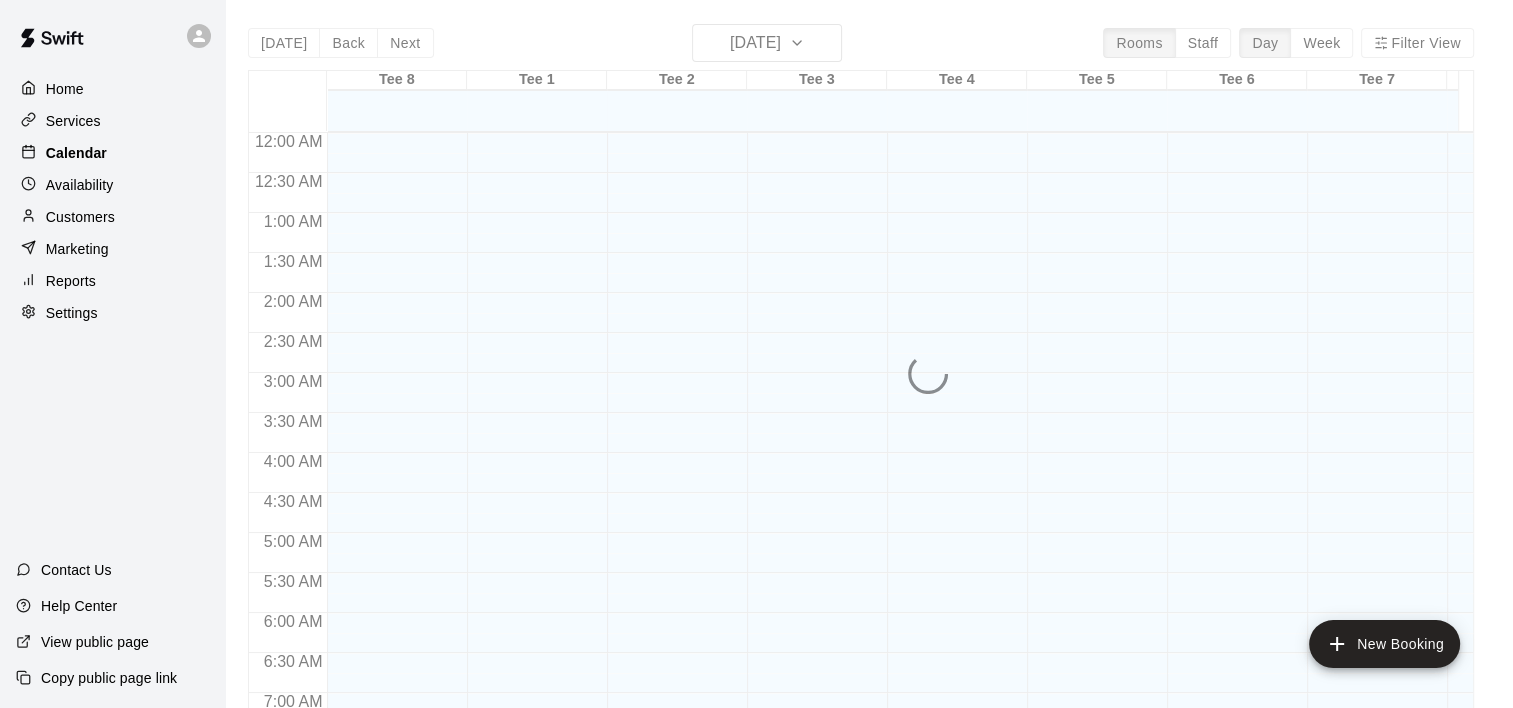 scroll, scrollTop: 876, scrollLeft: 0, axis: vertical 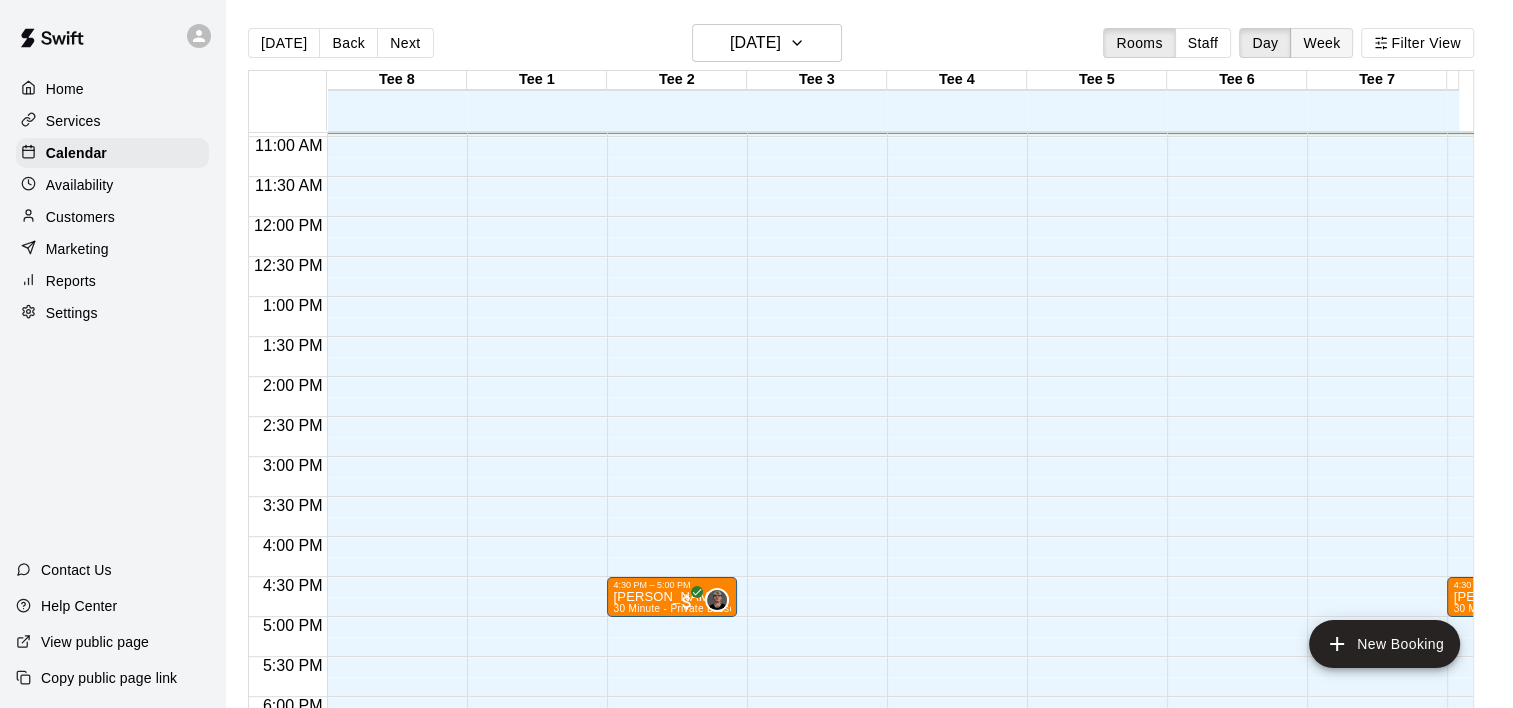 click on "Week" at bounding box center (1321, 43) 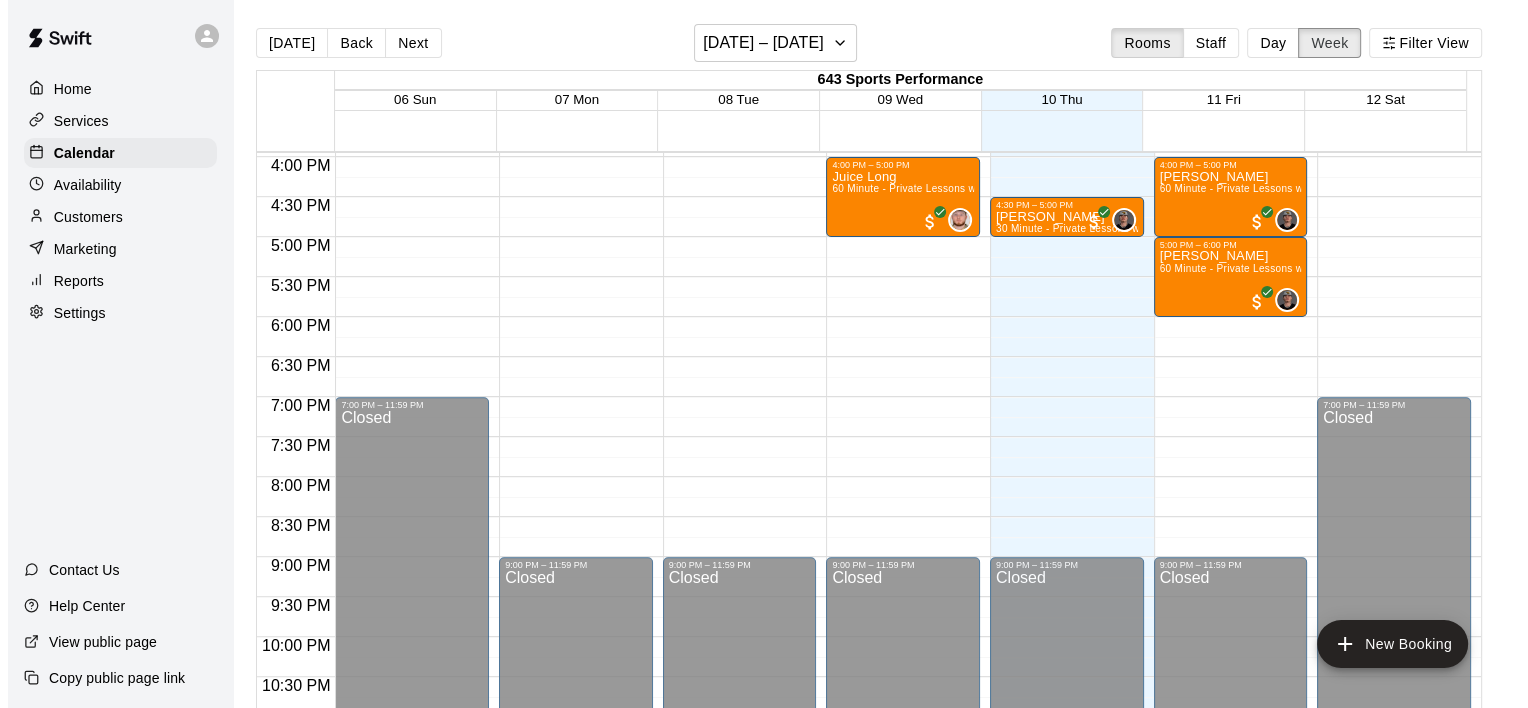 scroll, scrollTop: 976, scrollLeft: 0, axis: vertical 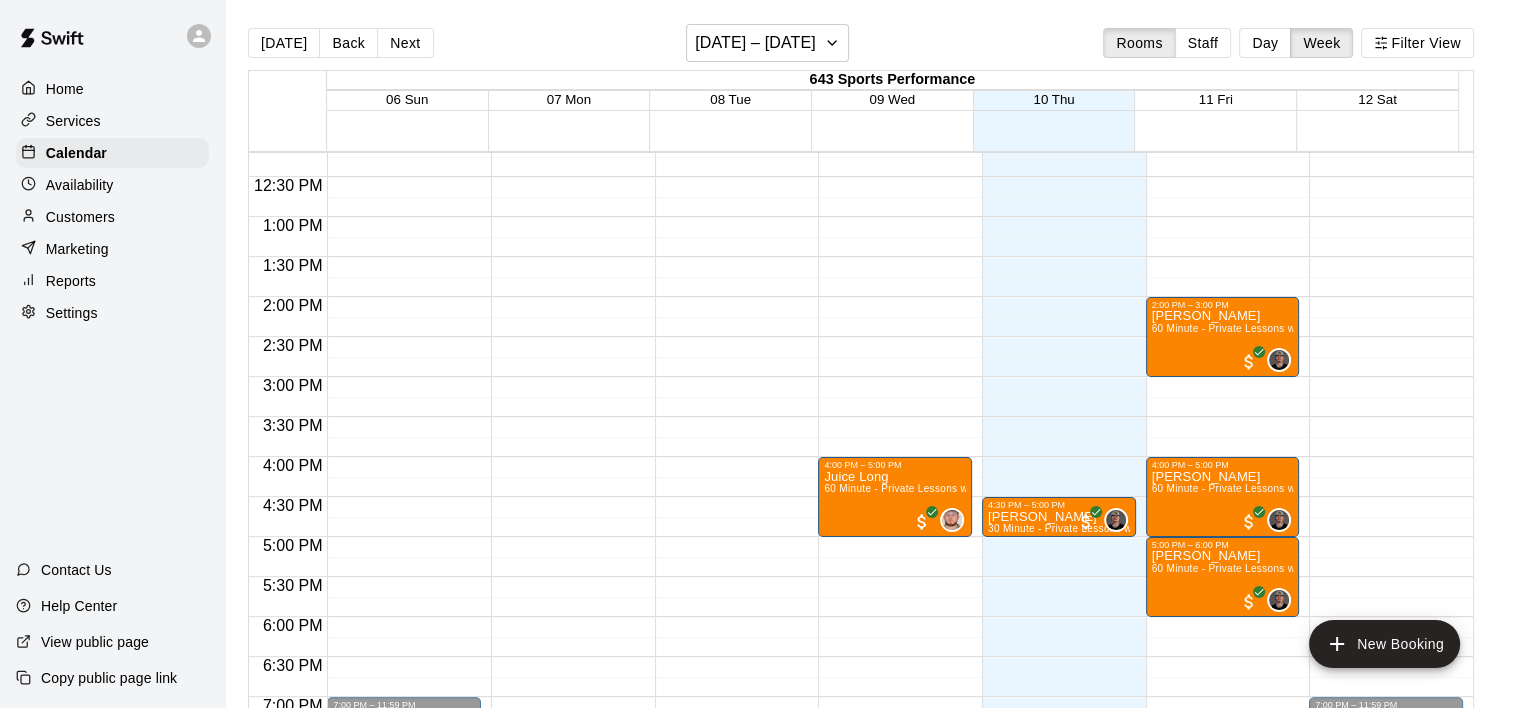 click on "Home" at bounding box center [65, 89] 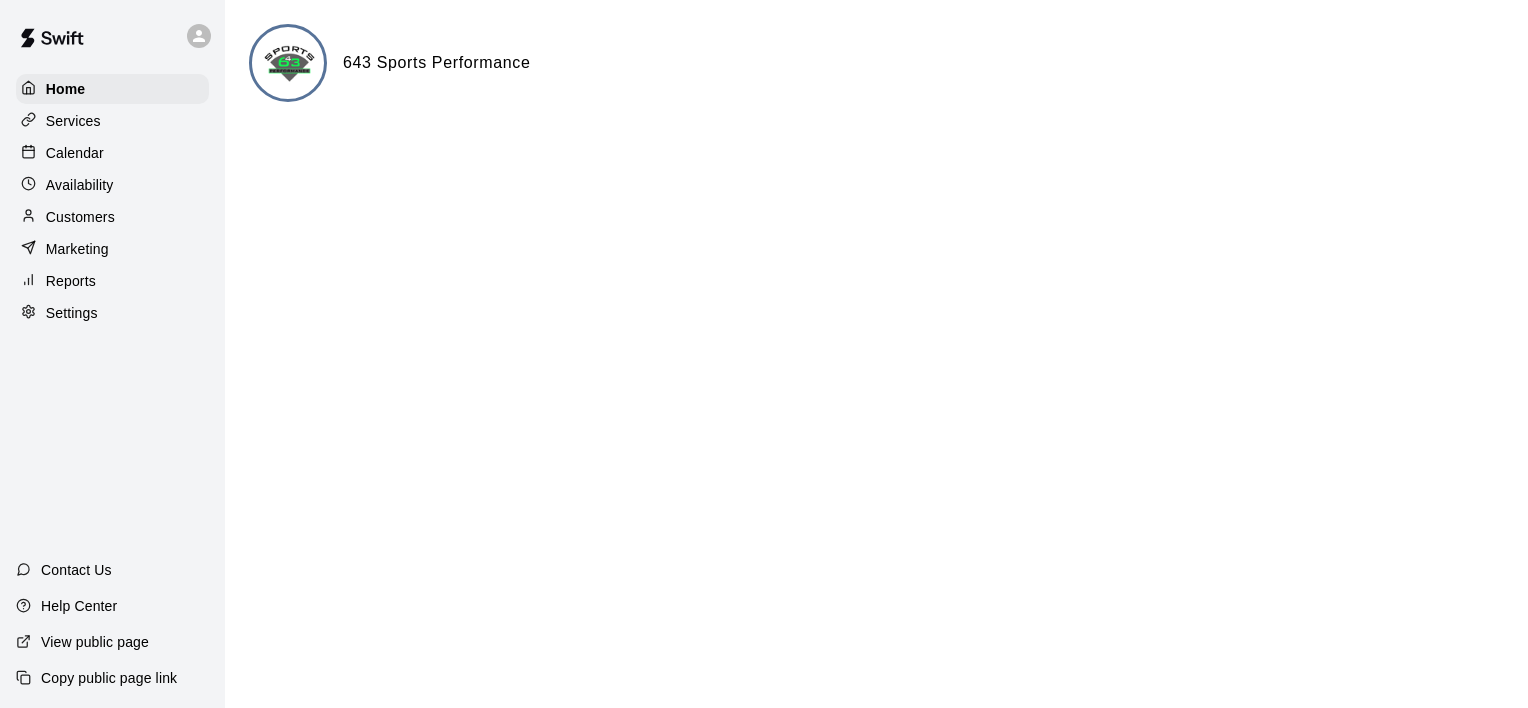 click at bounding box center [199, 36] 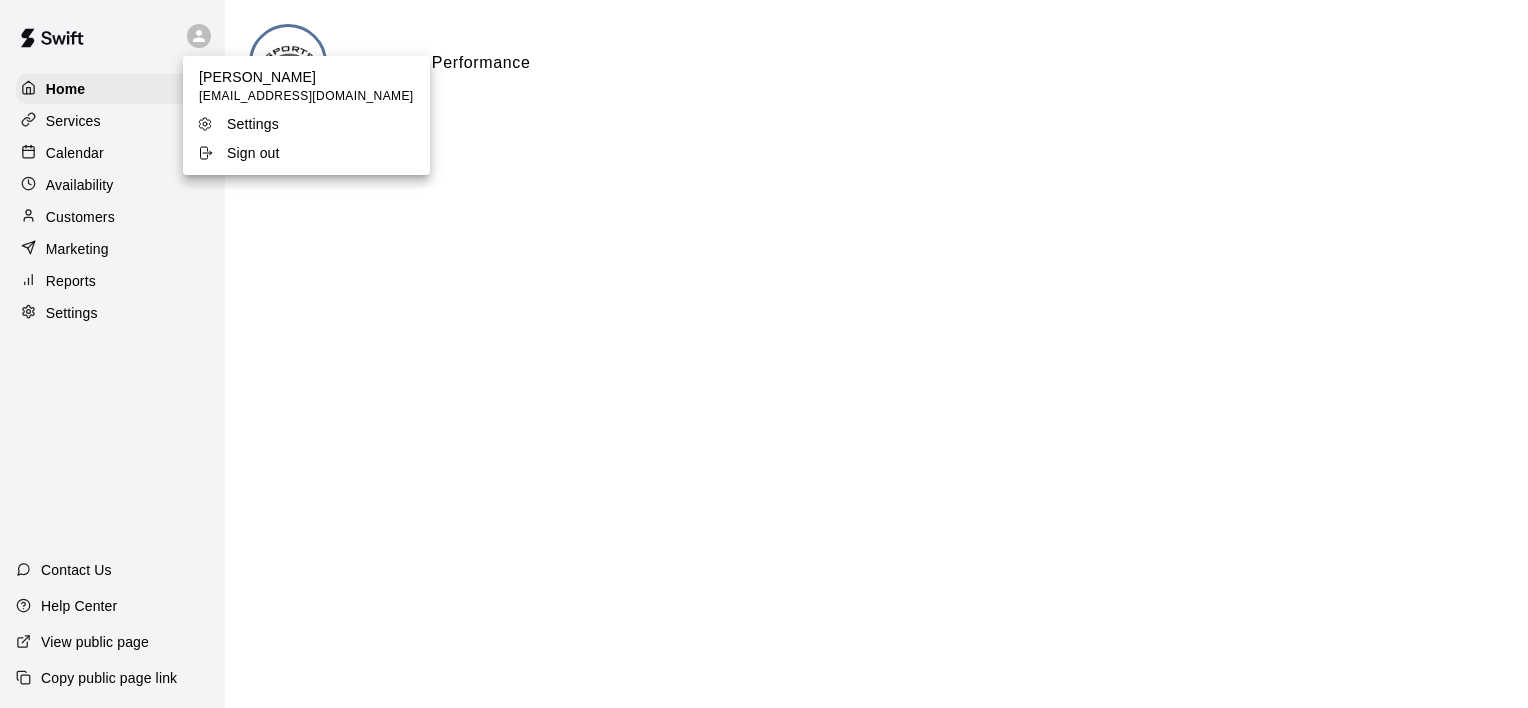 click on "Sign out" at bounding box center (253, 153) 